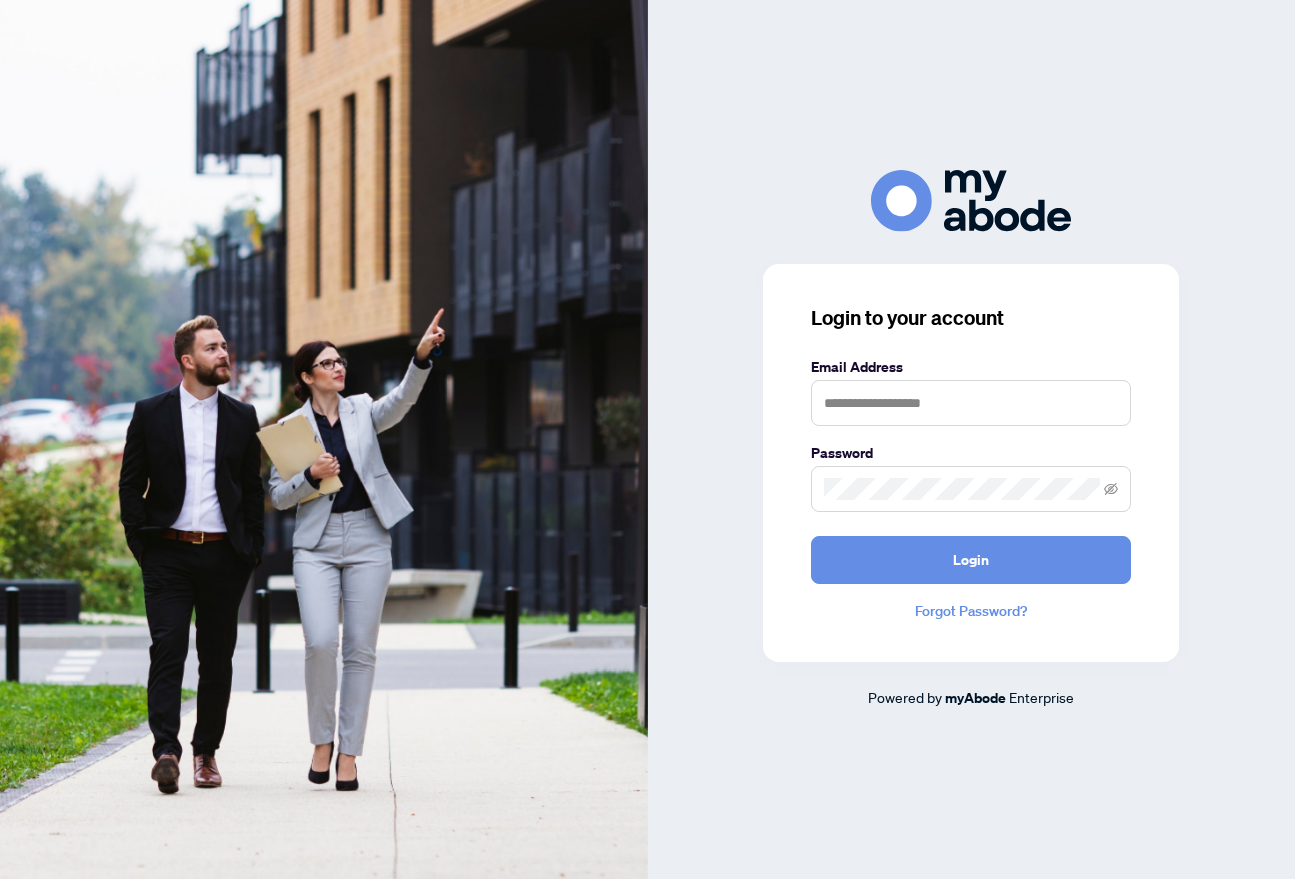 scroll, scrollTop: 0, scrollLeft: 0, axis: both 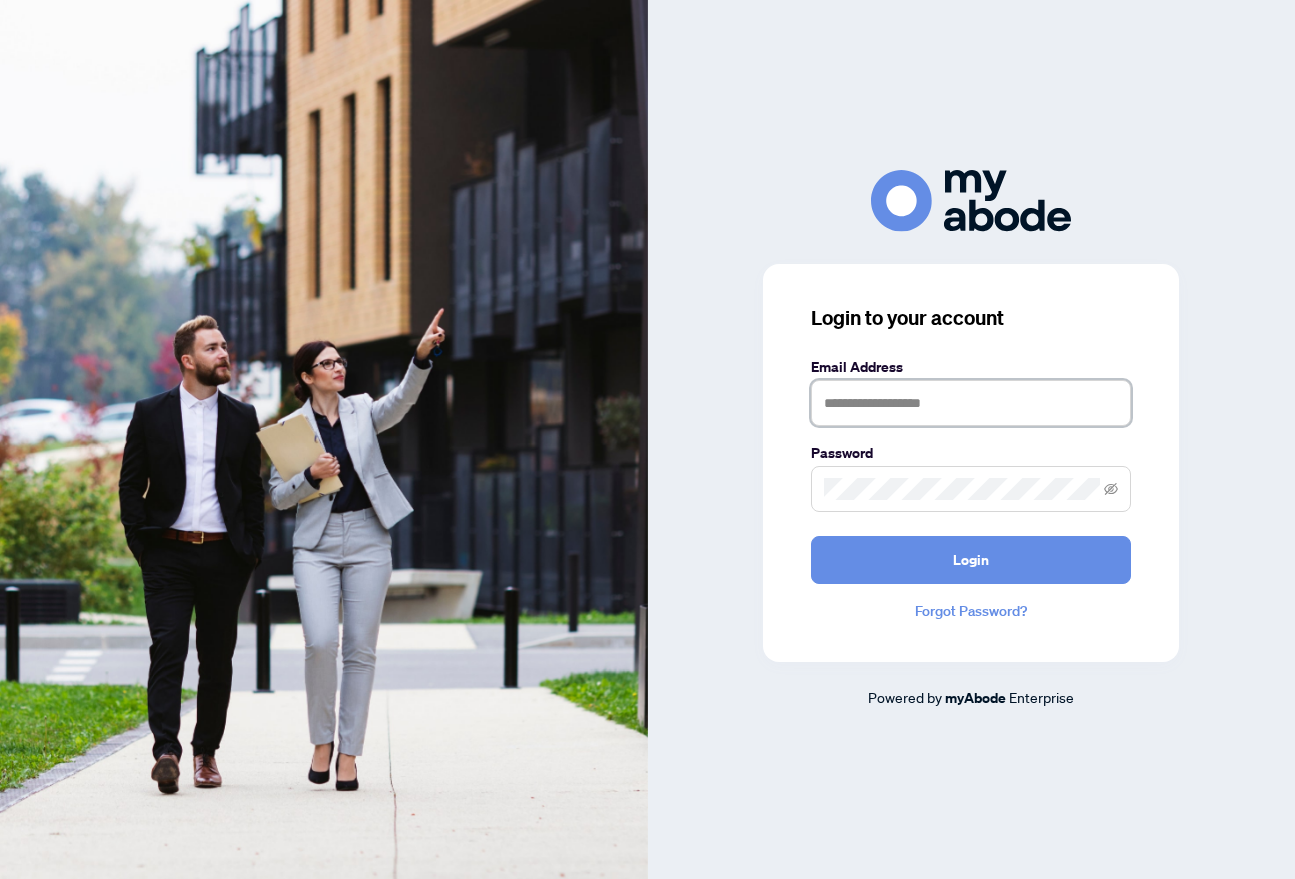 click at bounding box center [971, 403] 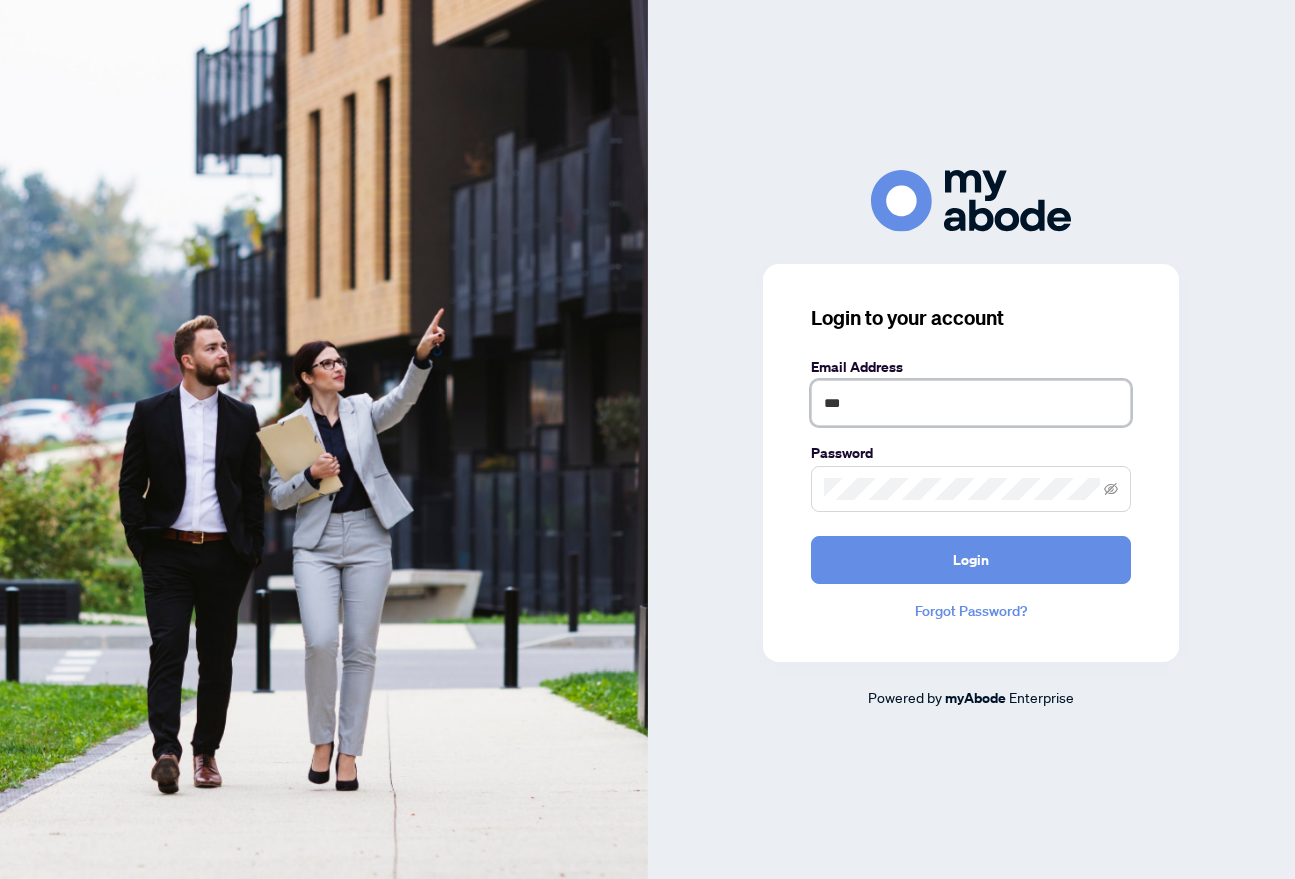 type on "**********" 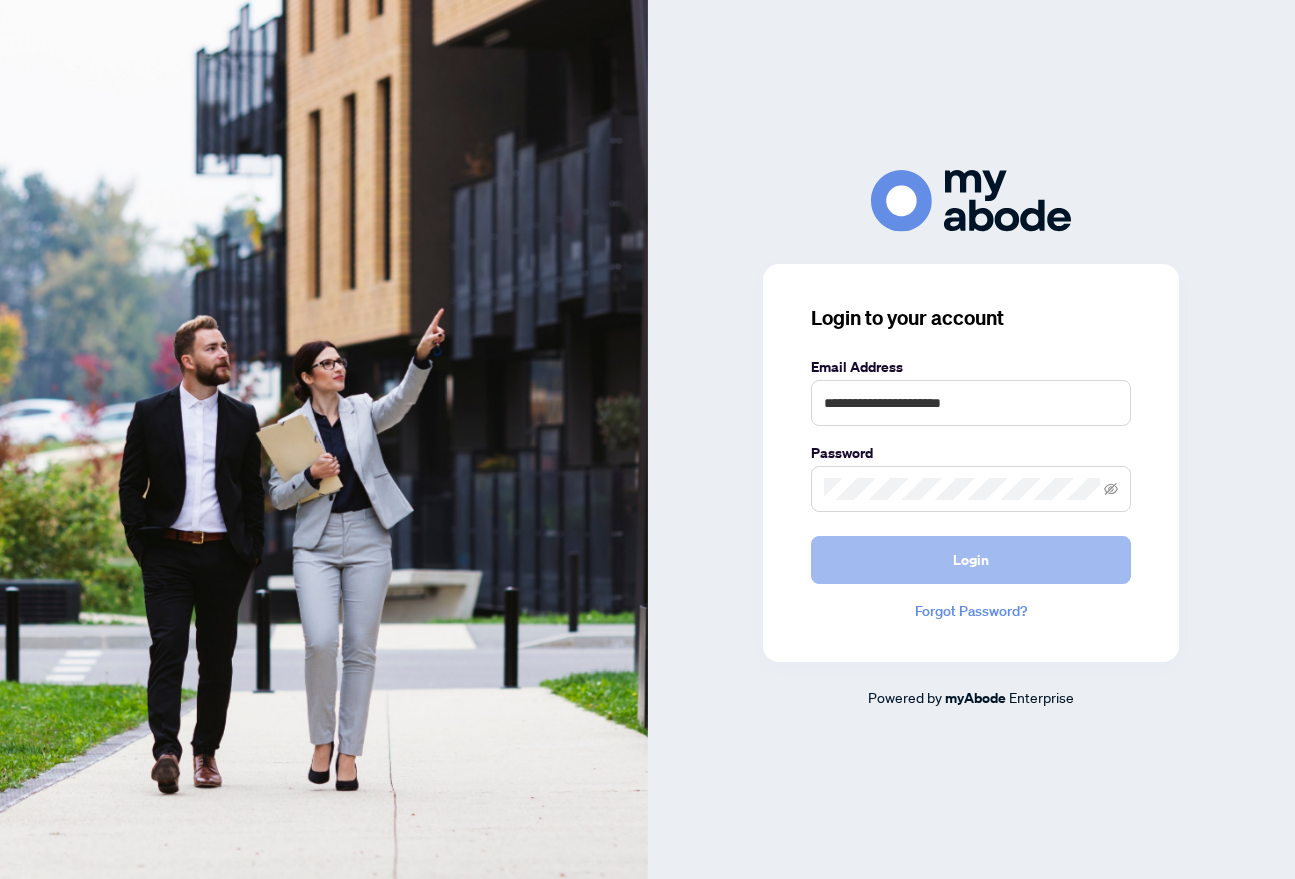 click on "Login" at bounding box center (971, 560) 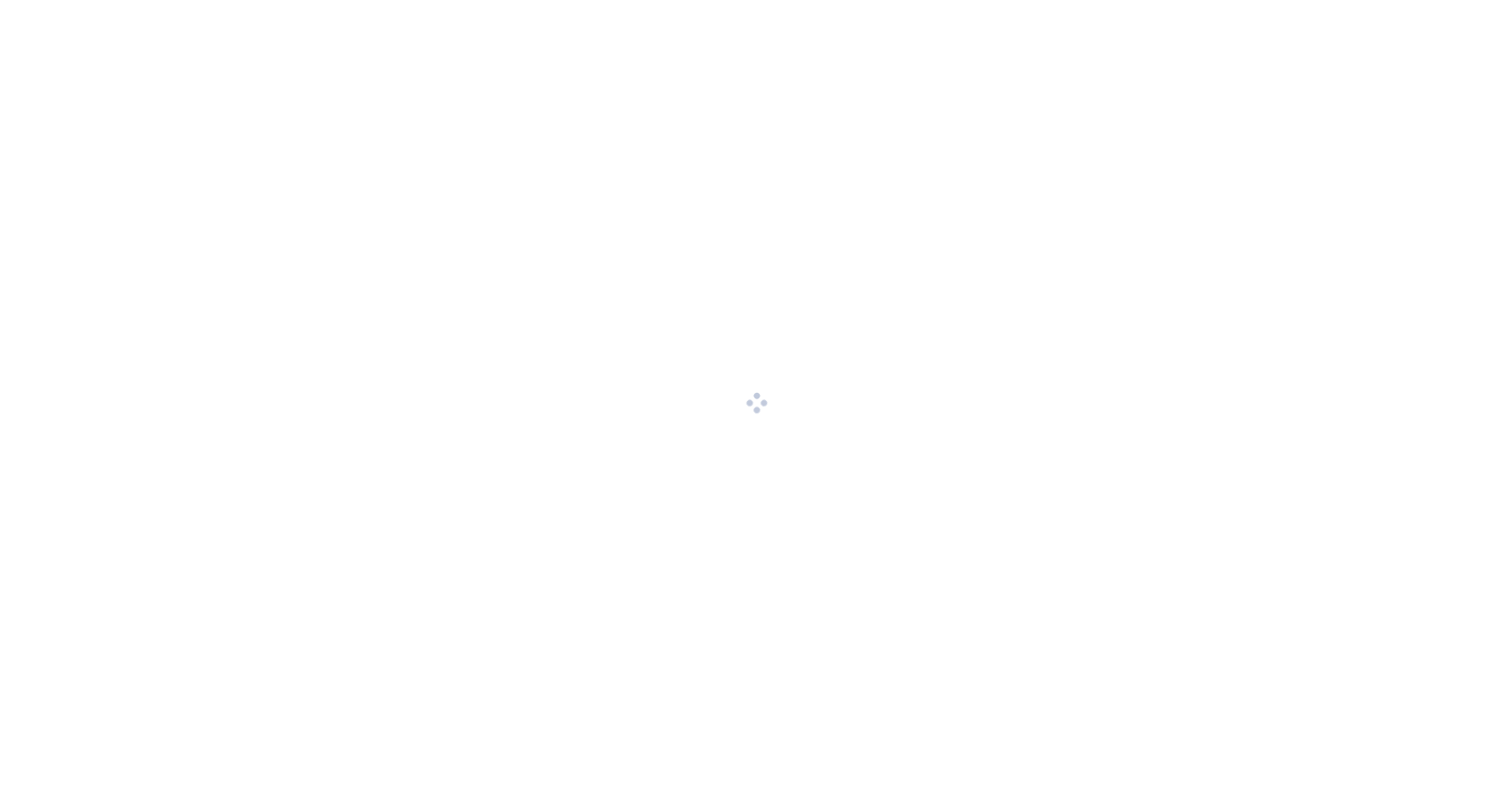 scroll, scrollTop: 0, scrollLeft: 0, axis: both 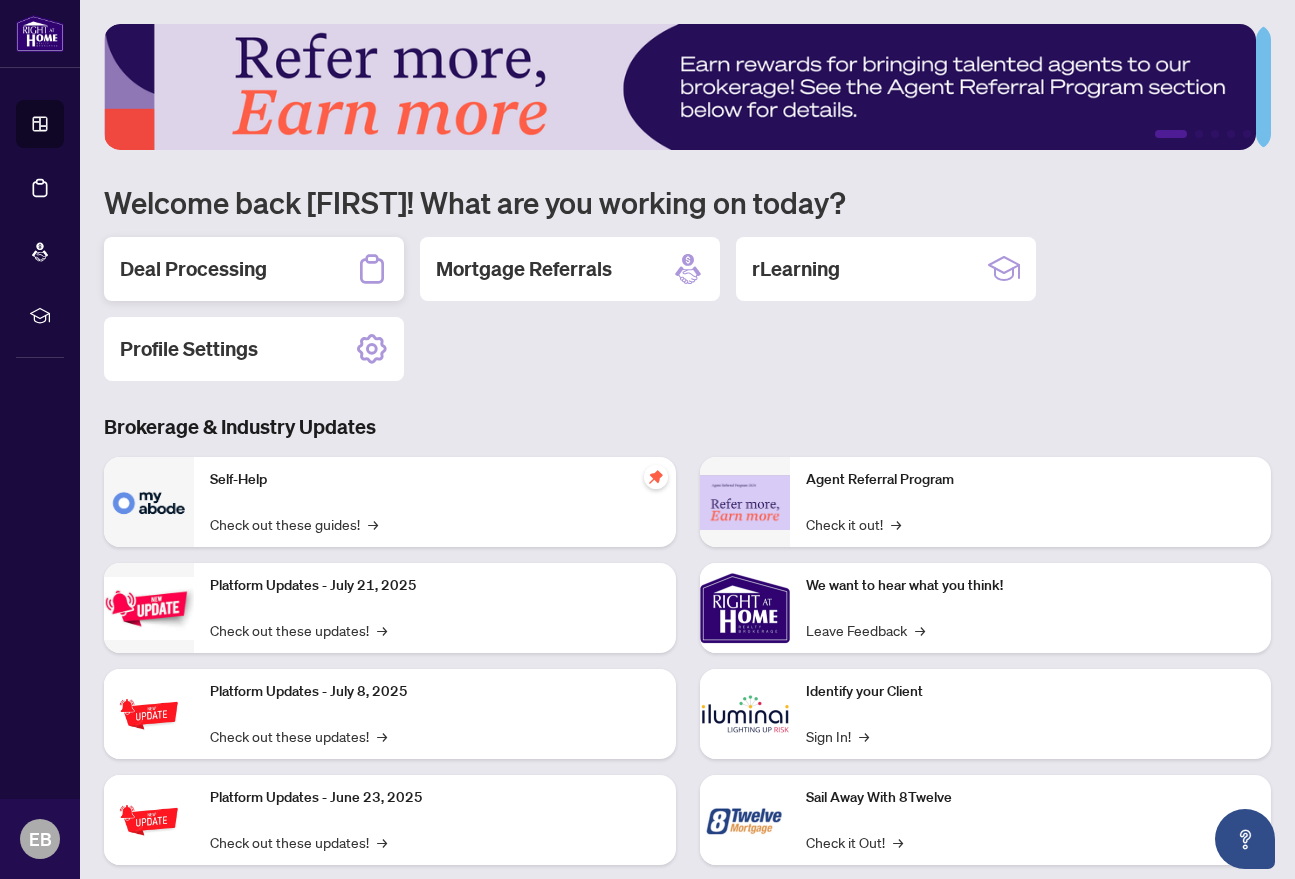 click on "Deal Processing" at bounding box center (193, 269) 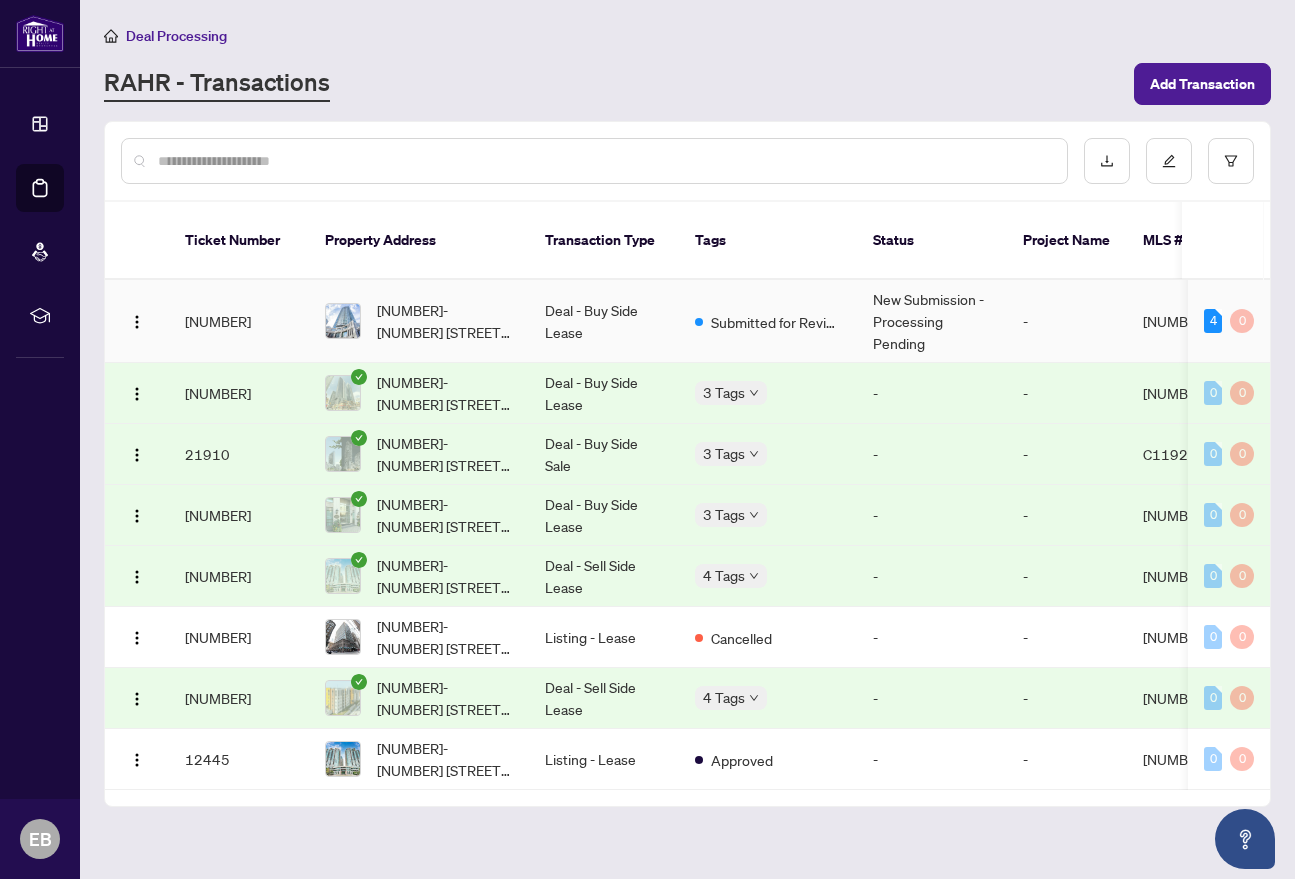 click on "Submitted for Review" at bounding box center [768, 321] 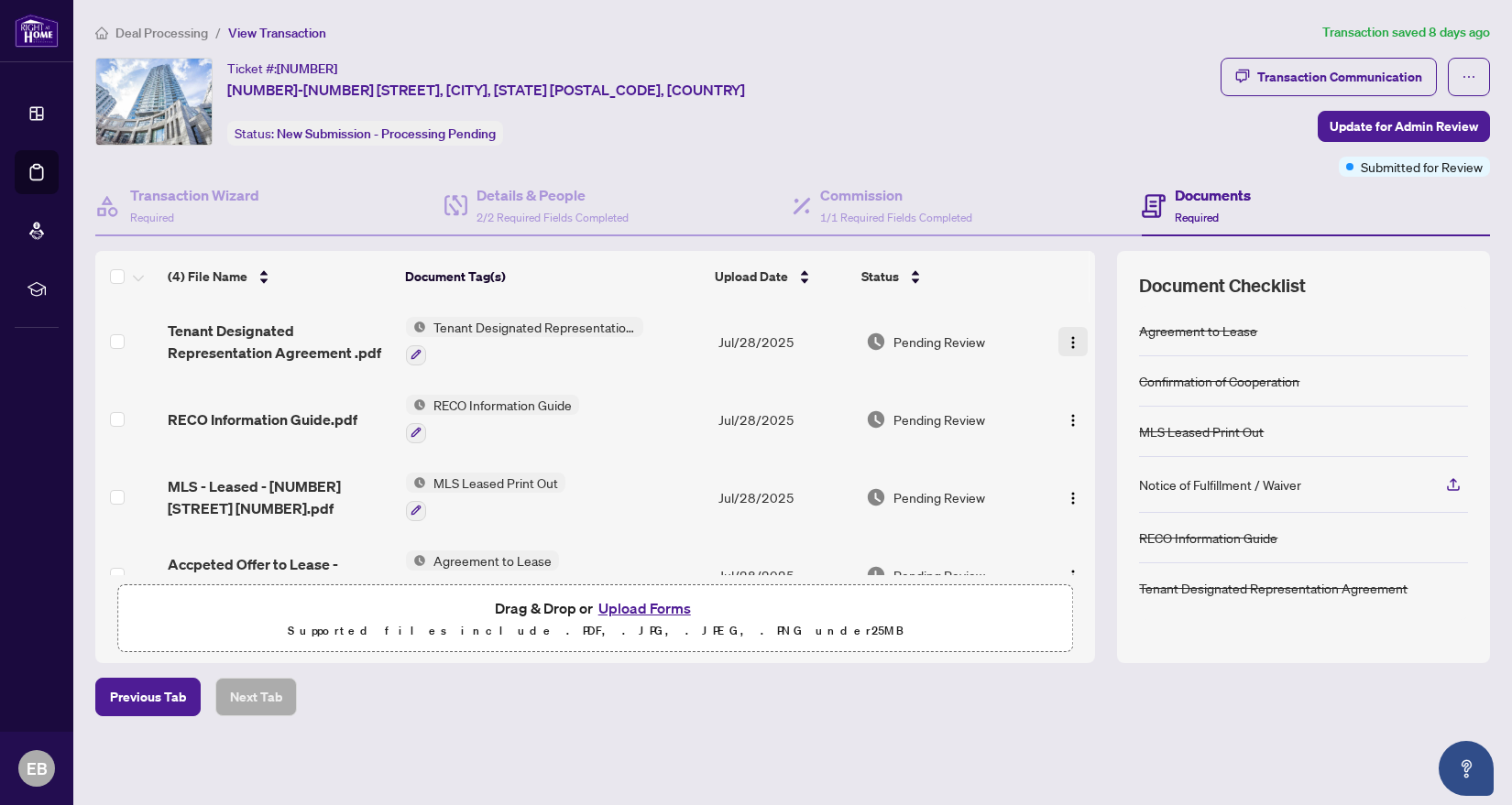 click at bounding box center (1073, 343) 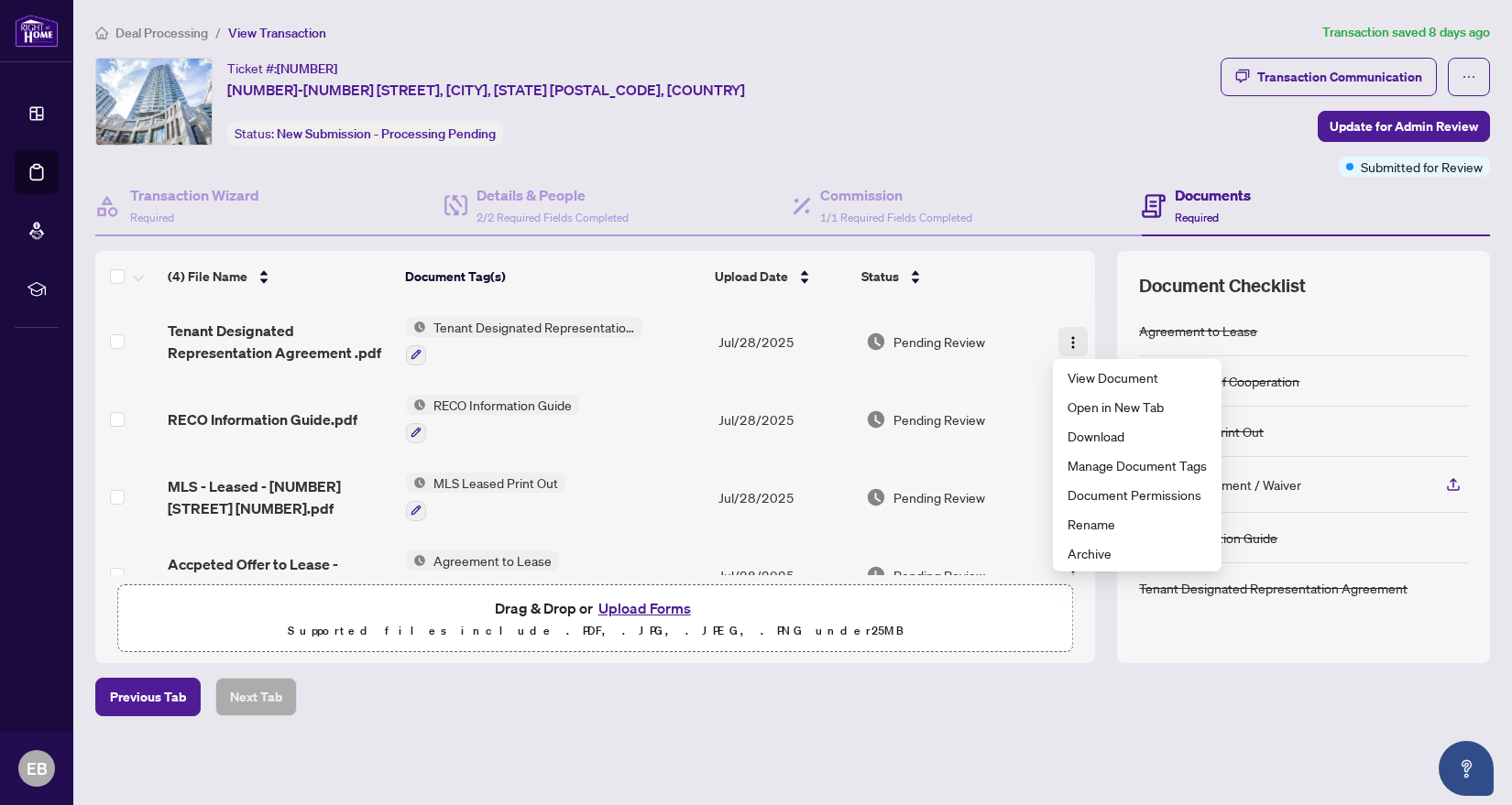 click at bounding box center (1073, 343) 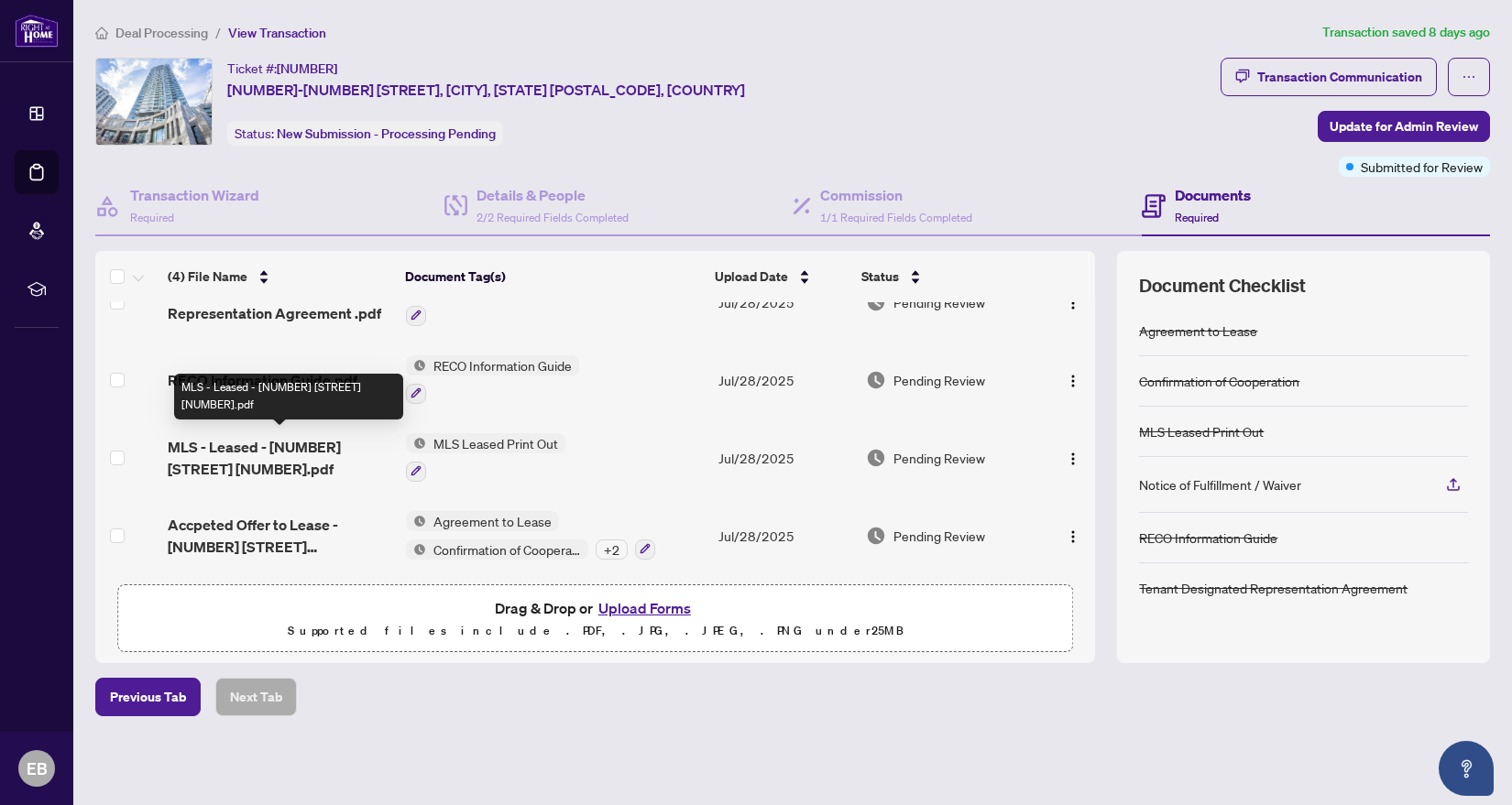 scroll, scrollTop: 0, scrollLeft: 0, axis: both 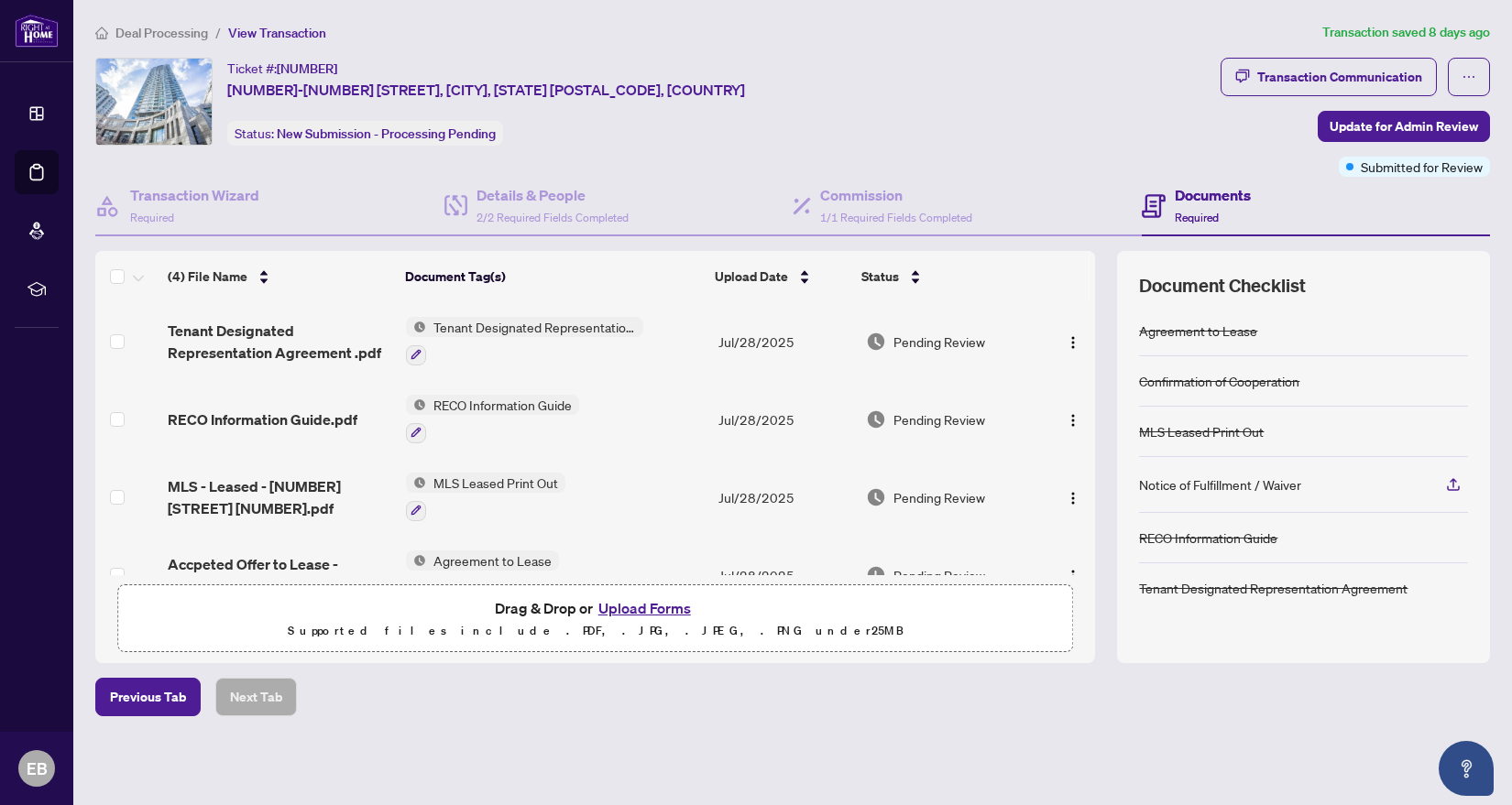 click on "Documents" at bounding box center [1212, 195] 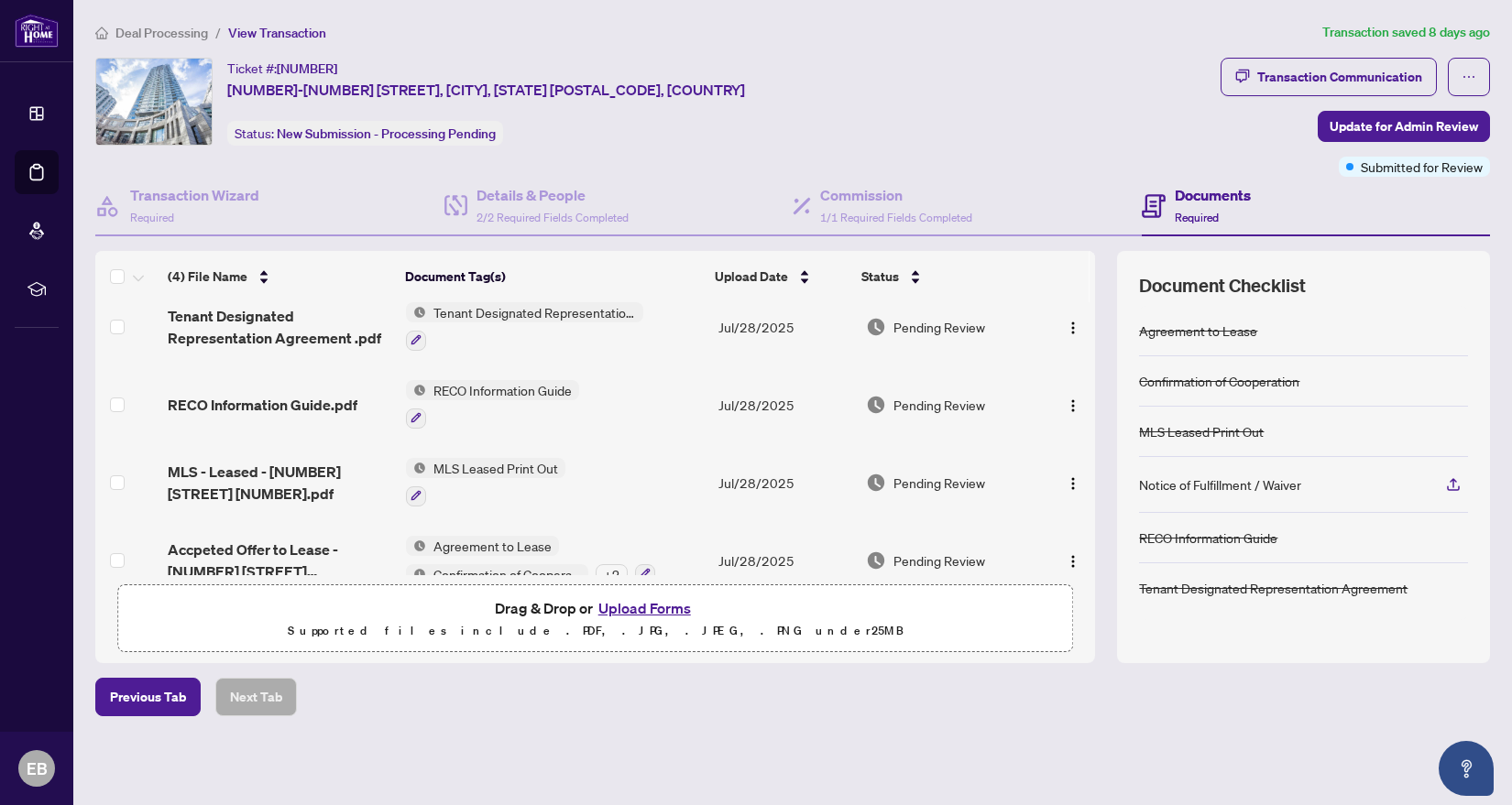 scroll, scrollTop: 0, scrollLeft: 0, axis: both 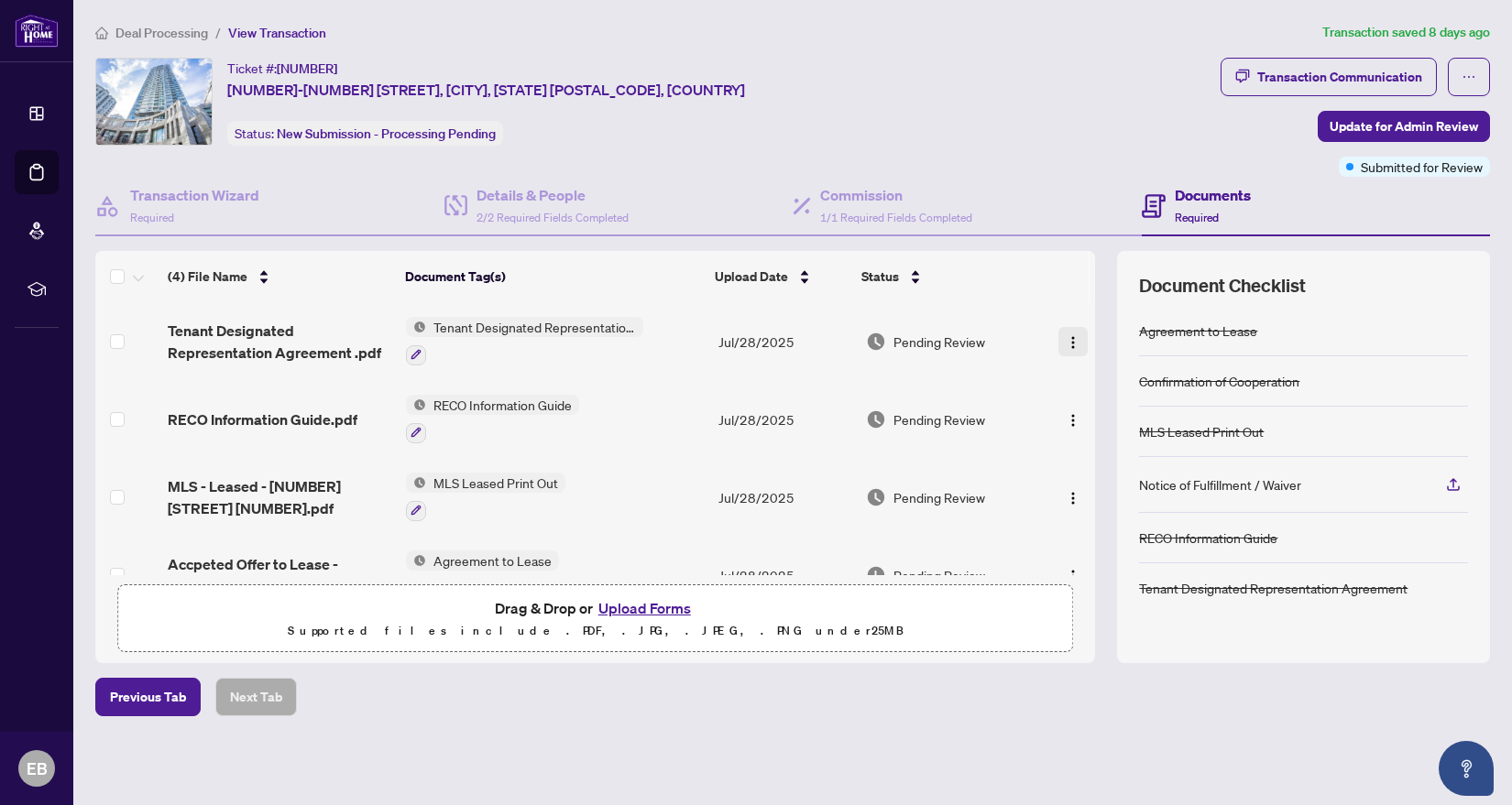 click at bounding box center (1073, 342) 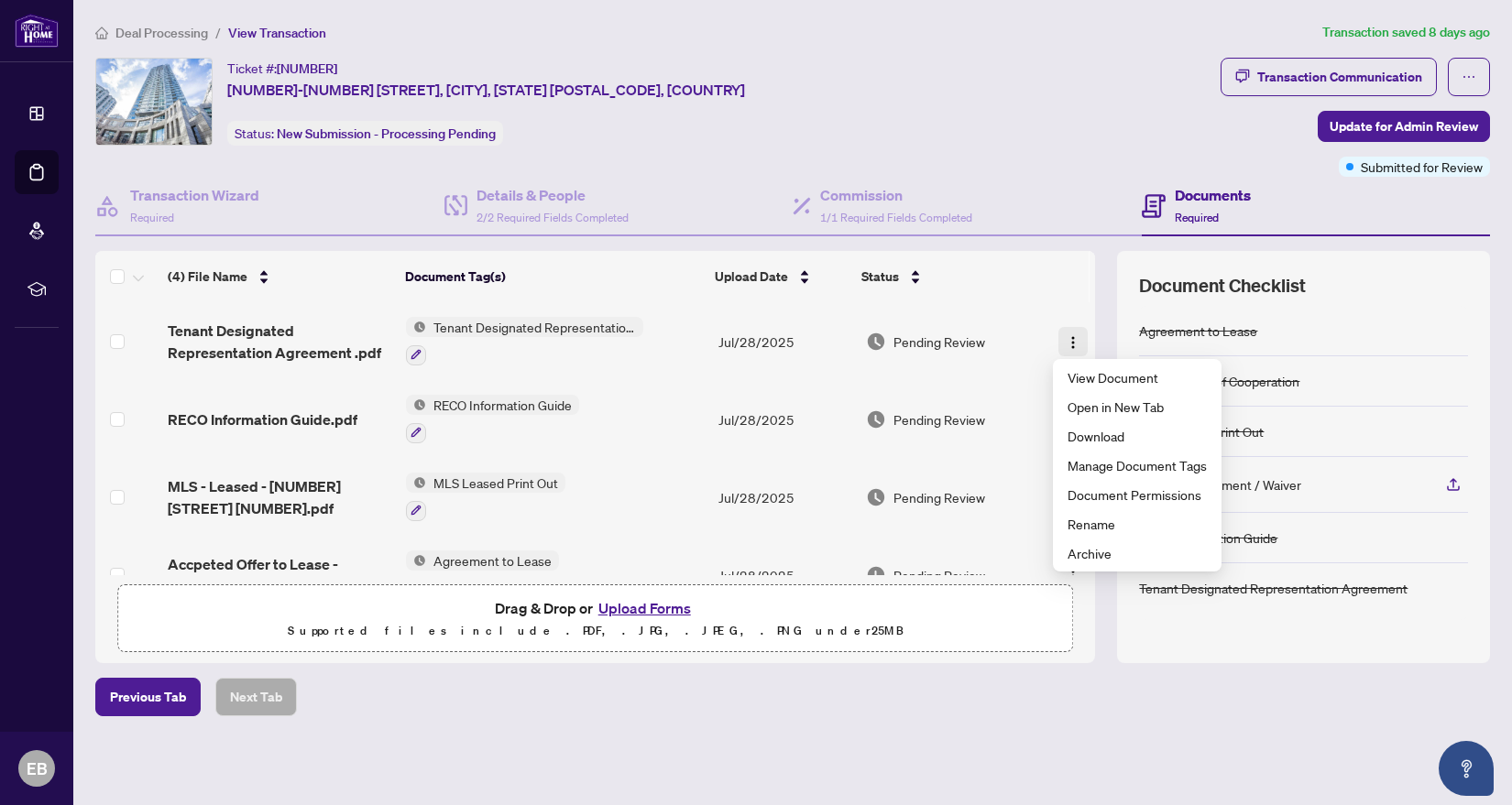 click at bounding box center (1073, 342) 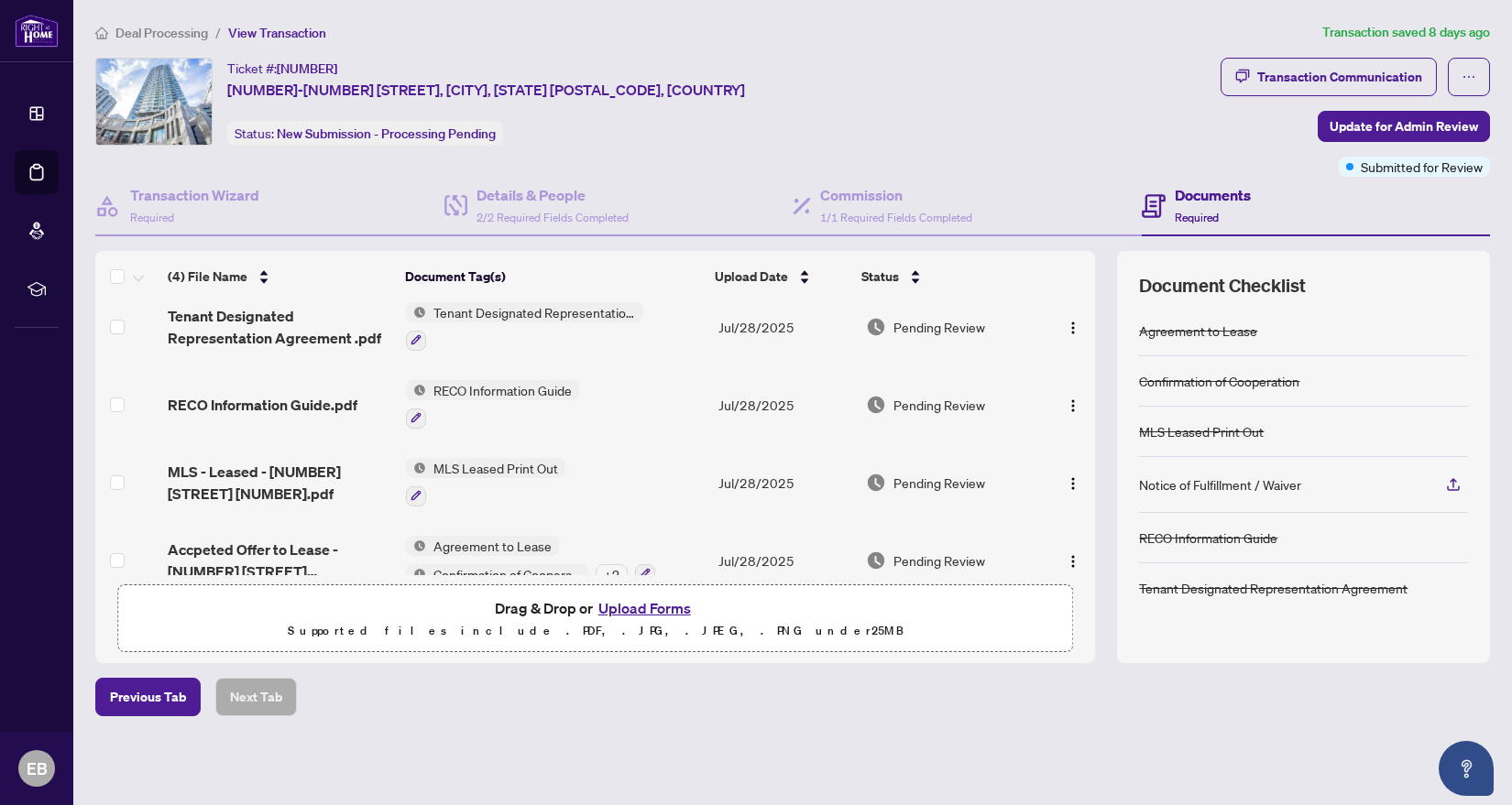 scroll, scrollTop: 0, scrollLeft: 0, axis: both 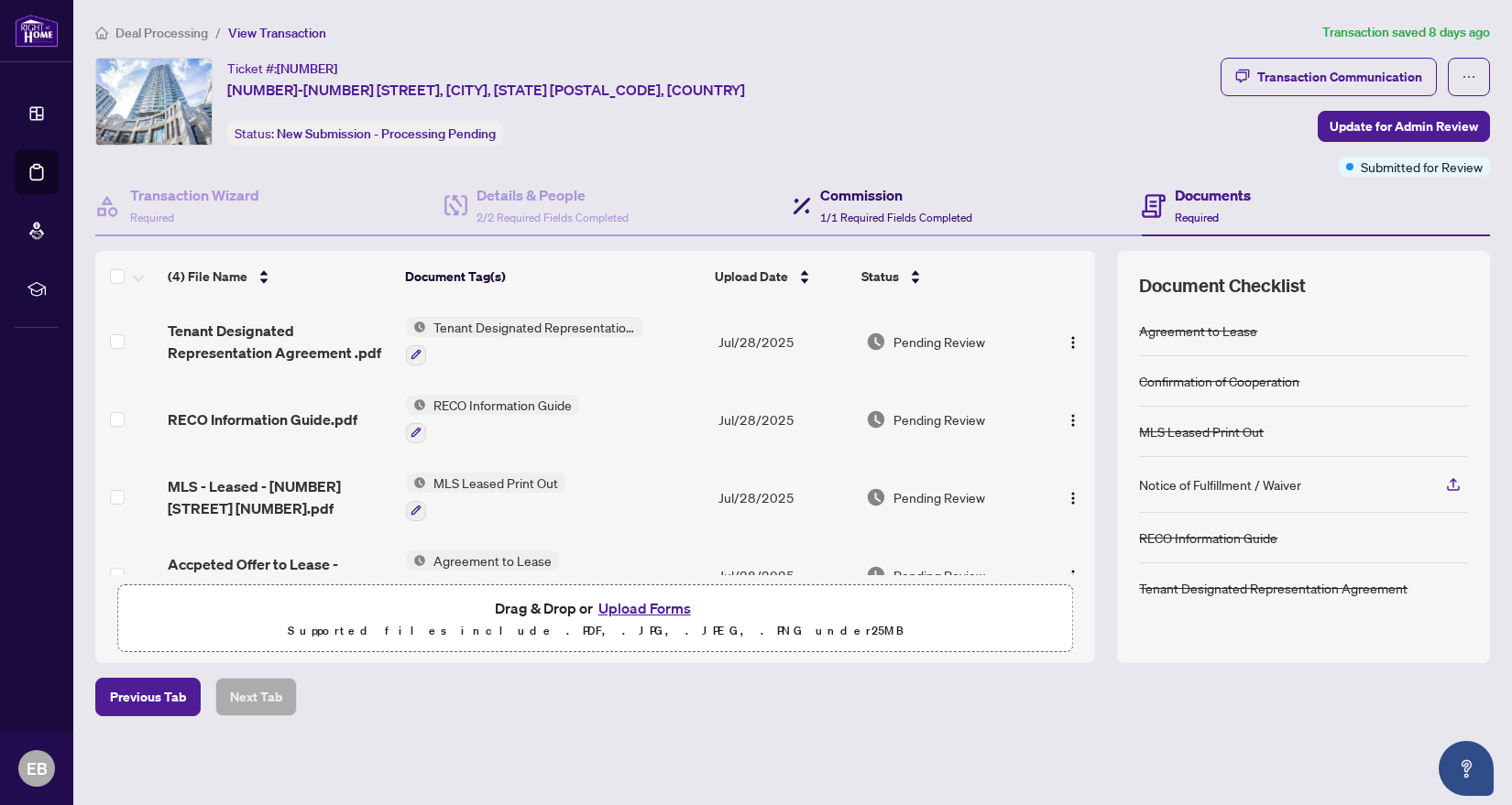 click on "Commission 1/1 Required Fields Completed" at bounding box center [896, 205] 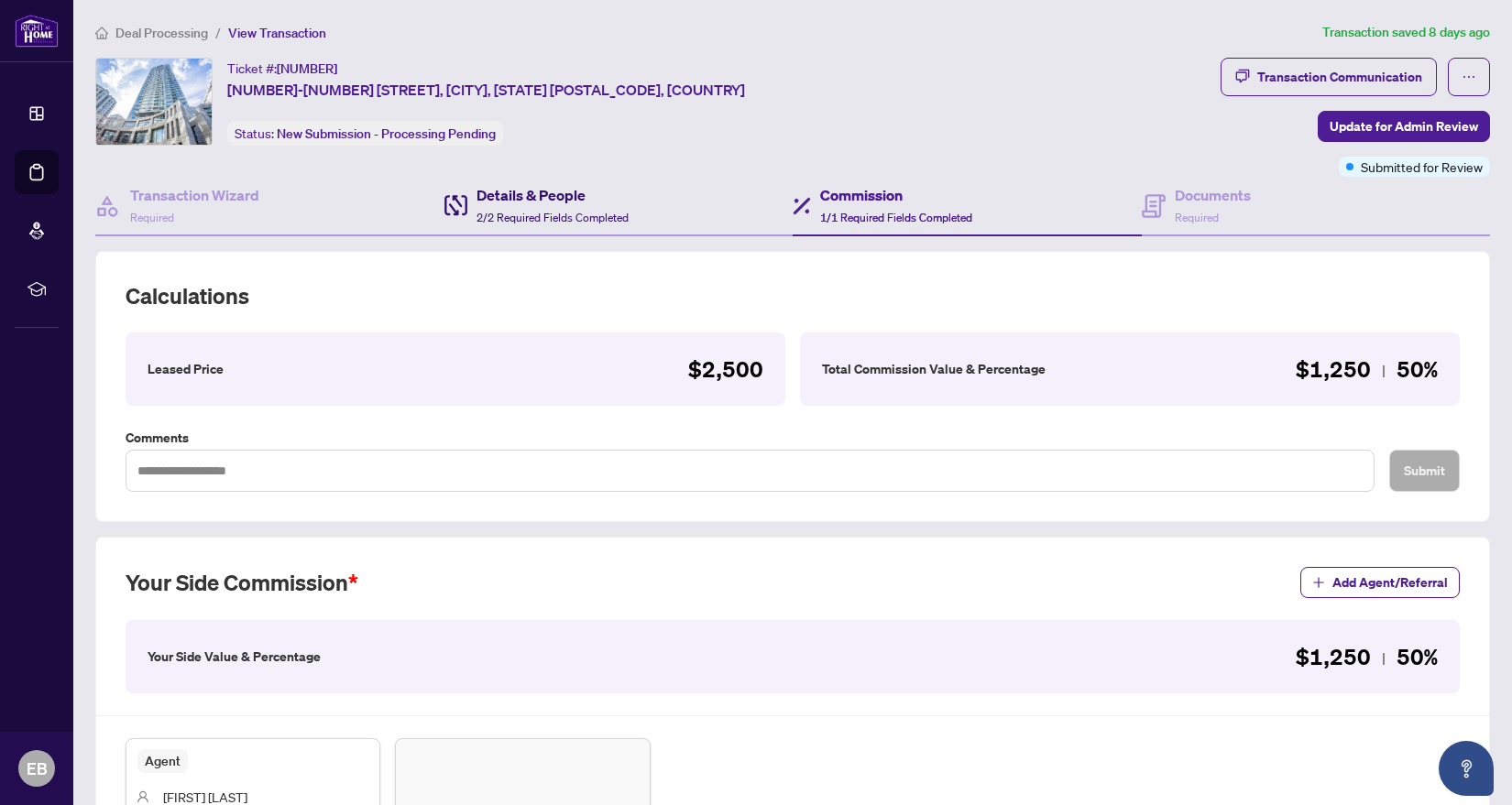 click on "Details & People" at bounding box center (553, 195) 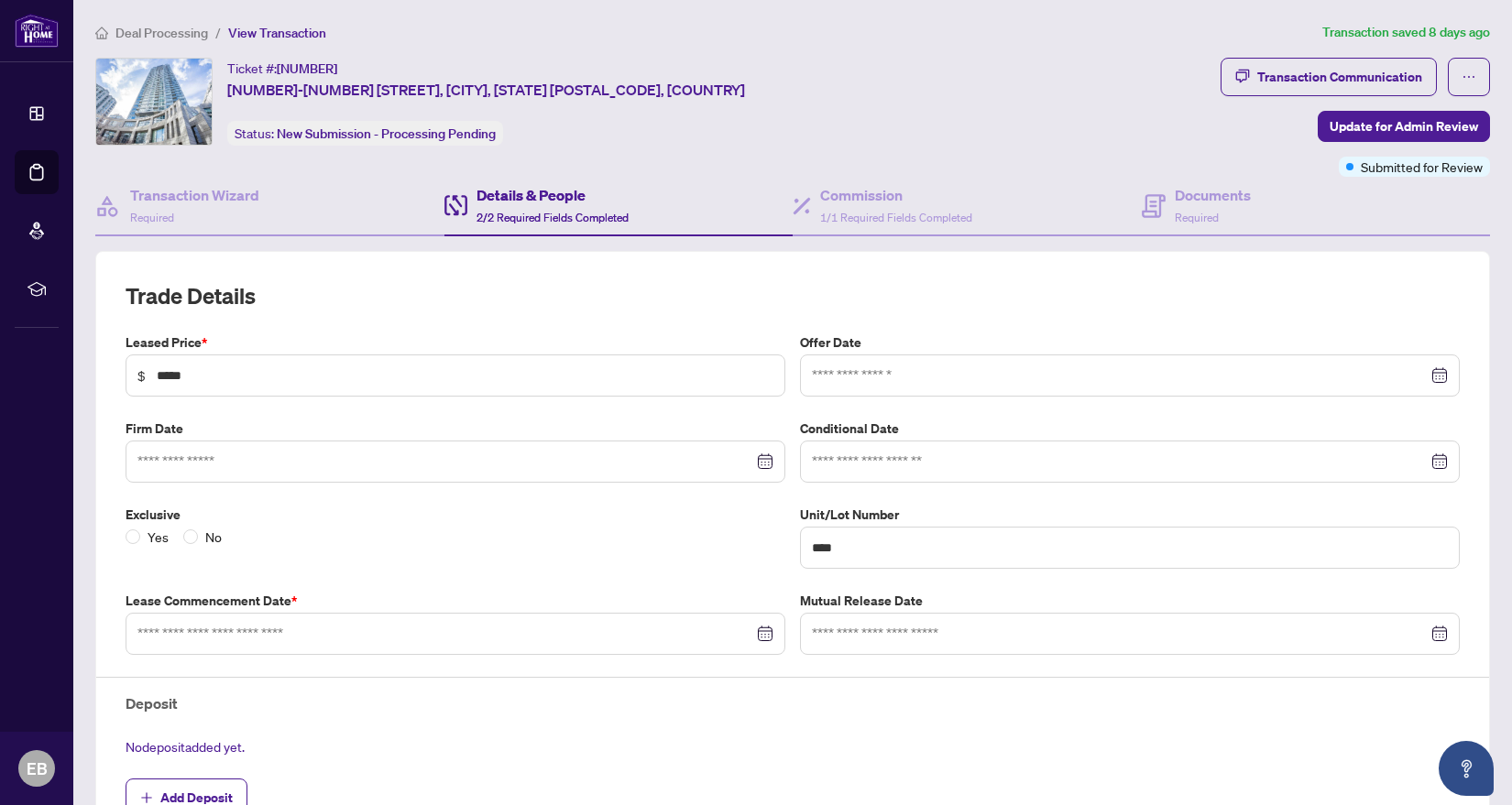 type on "**********" 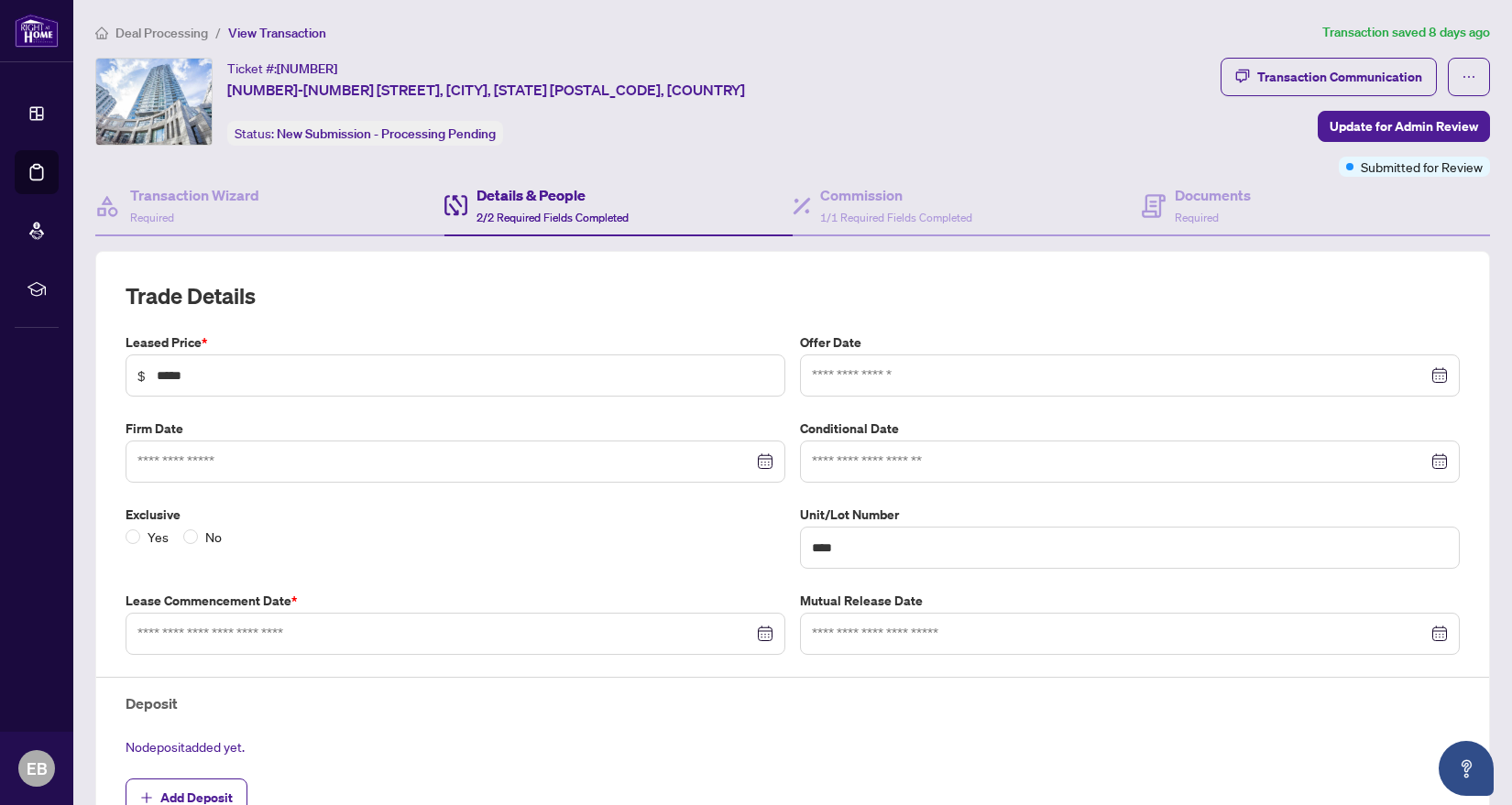 type on "**********" 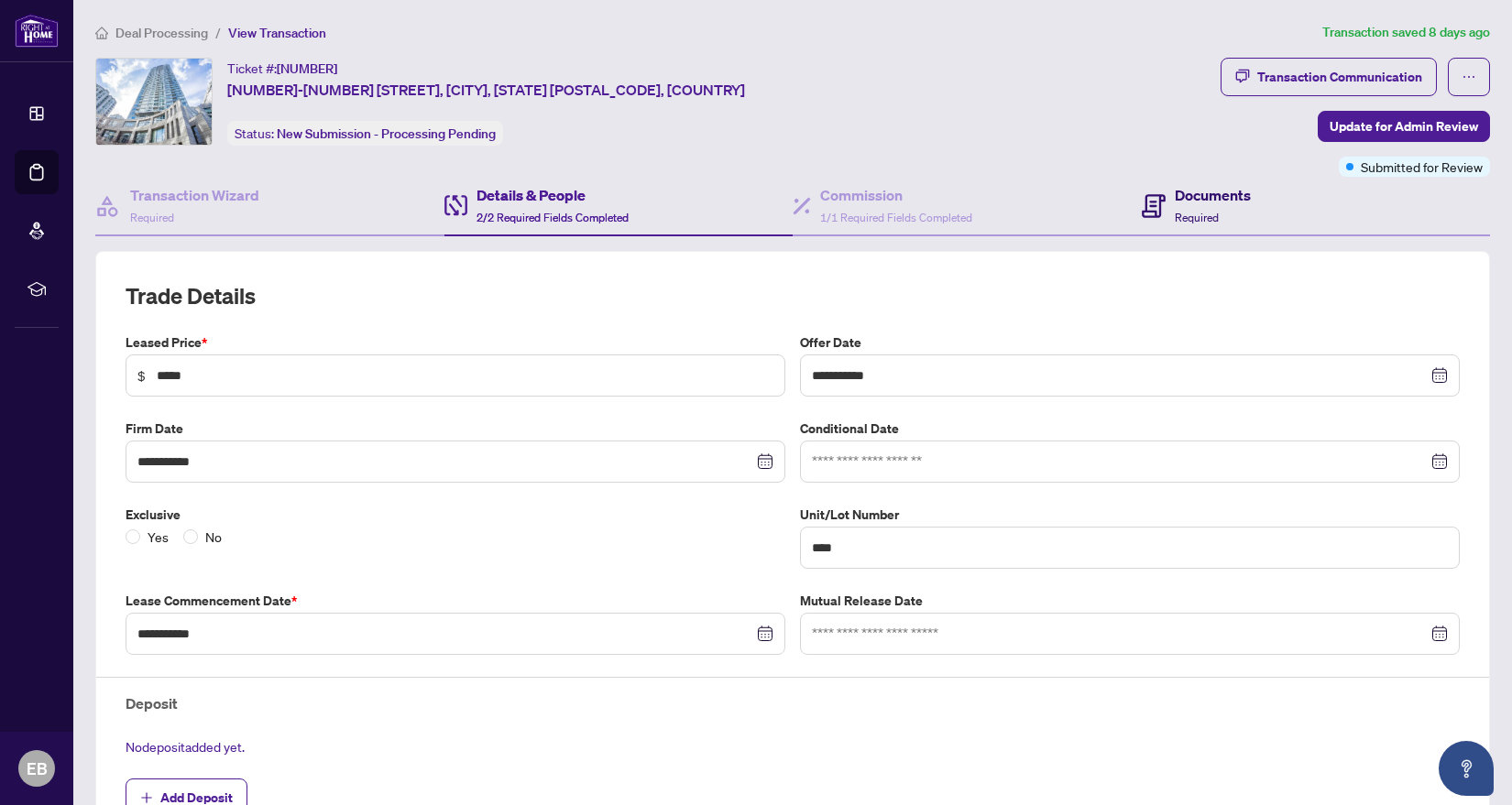 click on "Documents" at bounding box center (1212, 195) 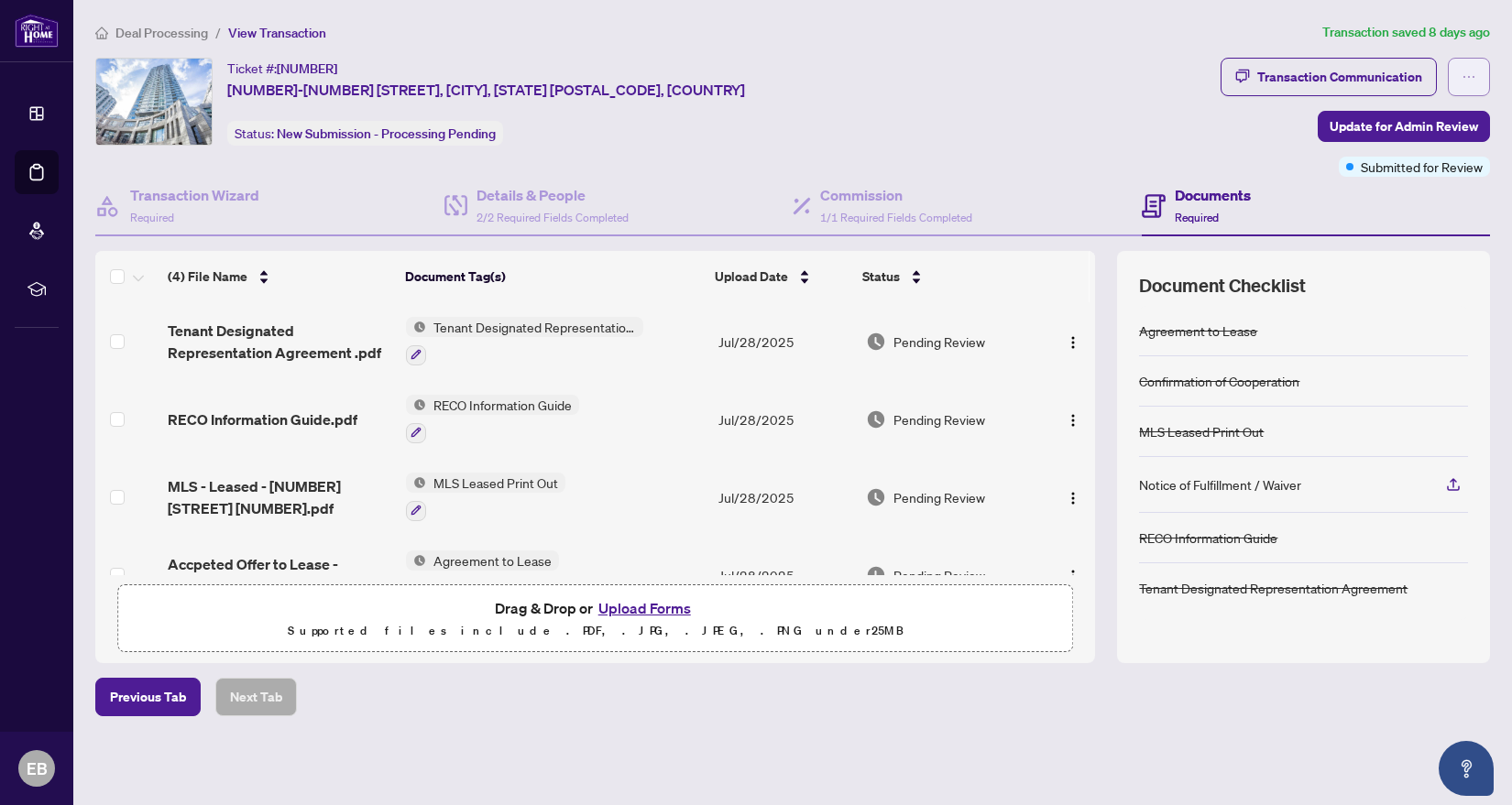 click at bounding box center [1469, 77] 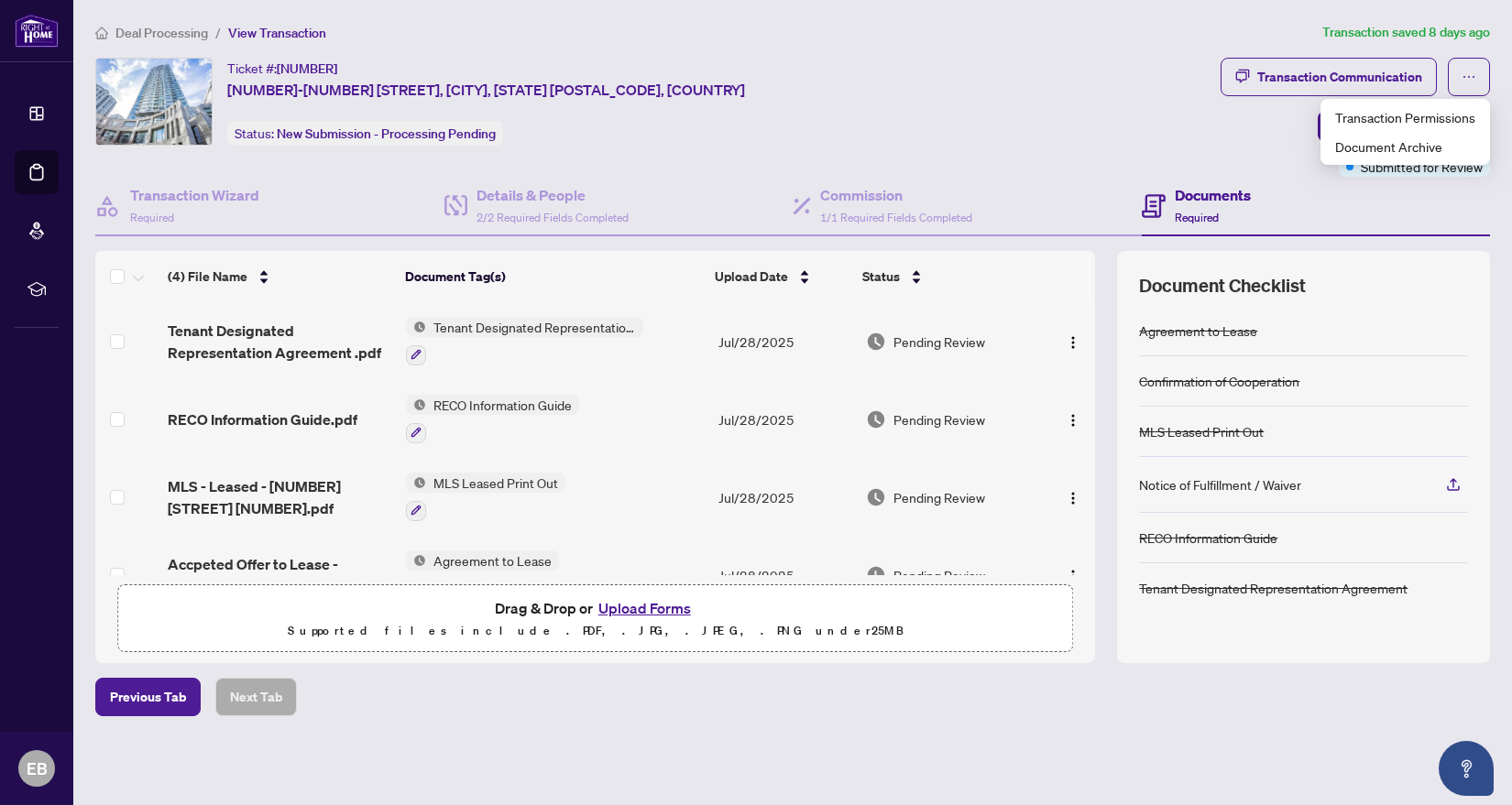 click on "Ticket #: [NUMBER] [NUMBER]-[NUMBER] [STREET], [CITY], [STATE] [POSTAL_CODE], [COUNTRY] Status: New Submission - Processing Pending" at bounding box center [654, 102] 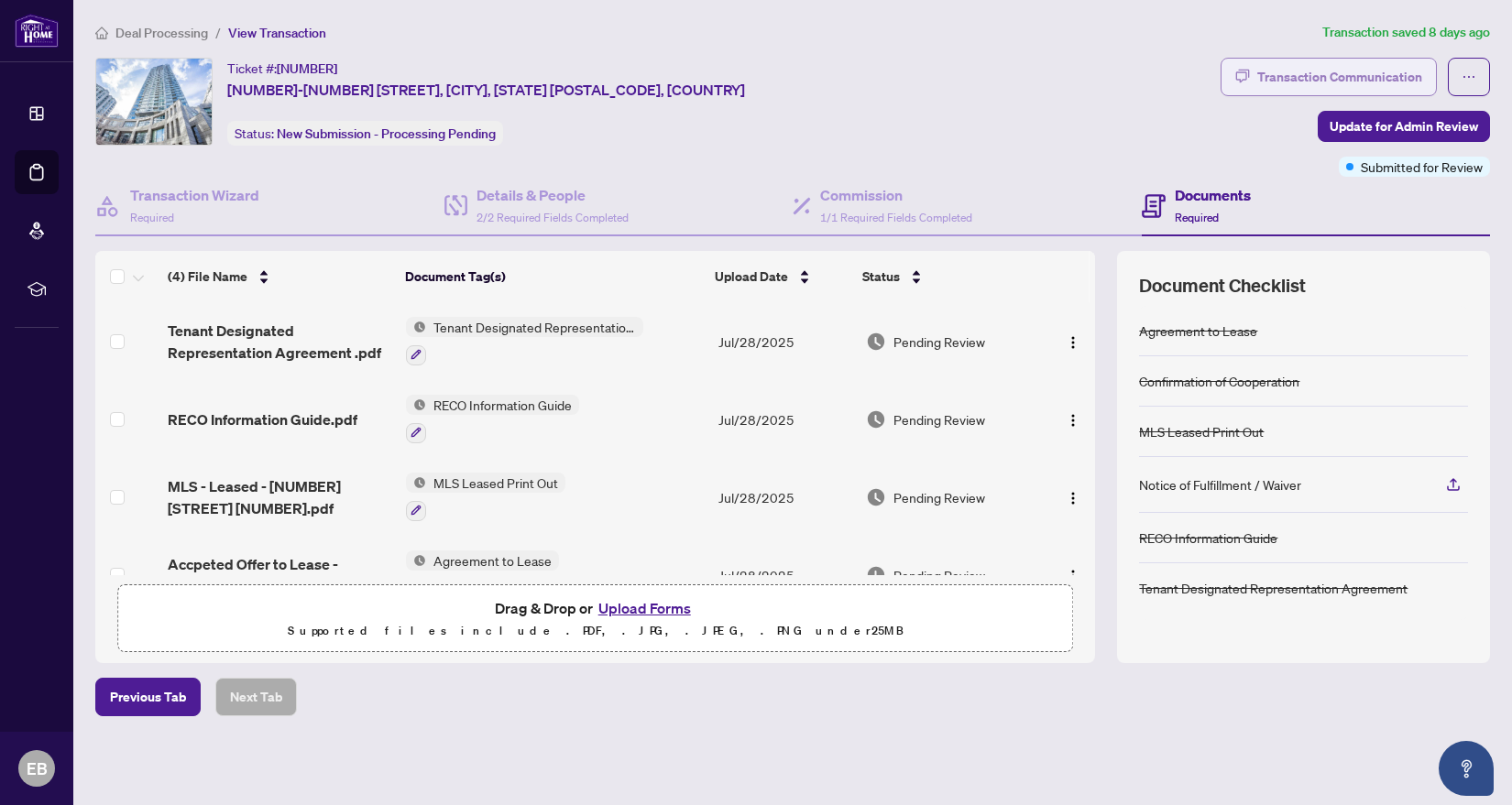 click on "Transaction Communication" at bounding box center (1340, 77) 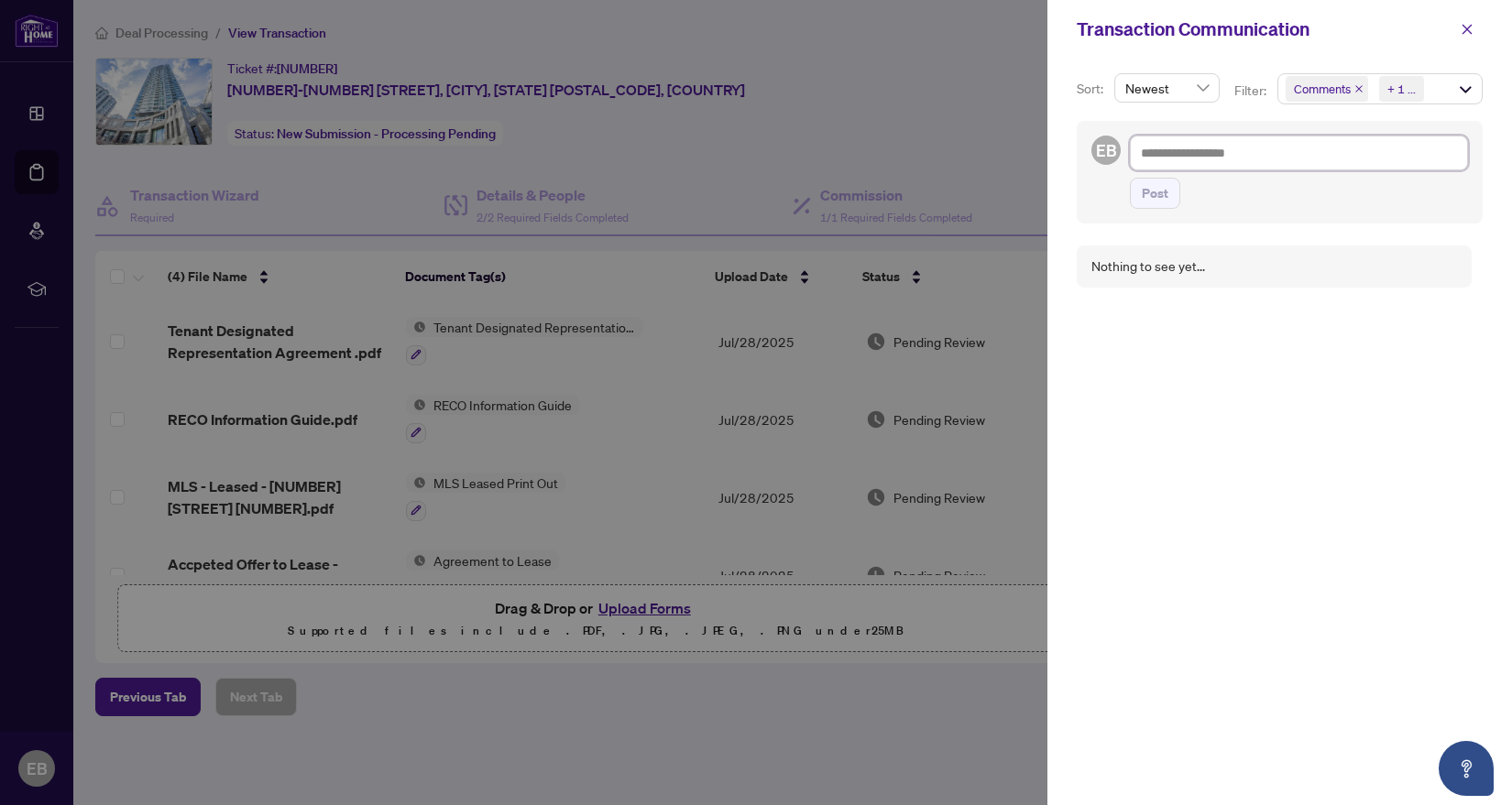click at bounding box center (1298, 153) 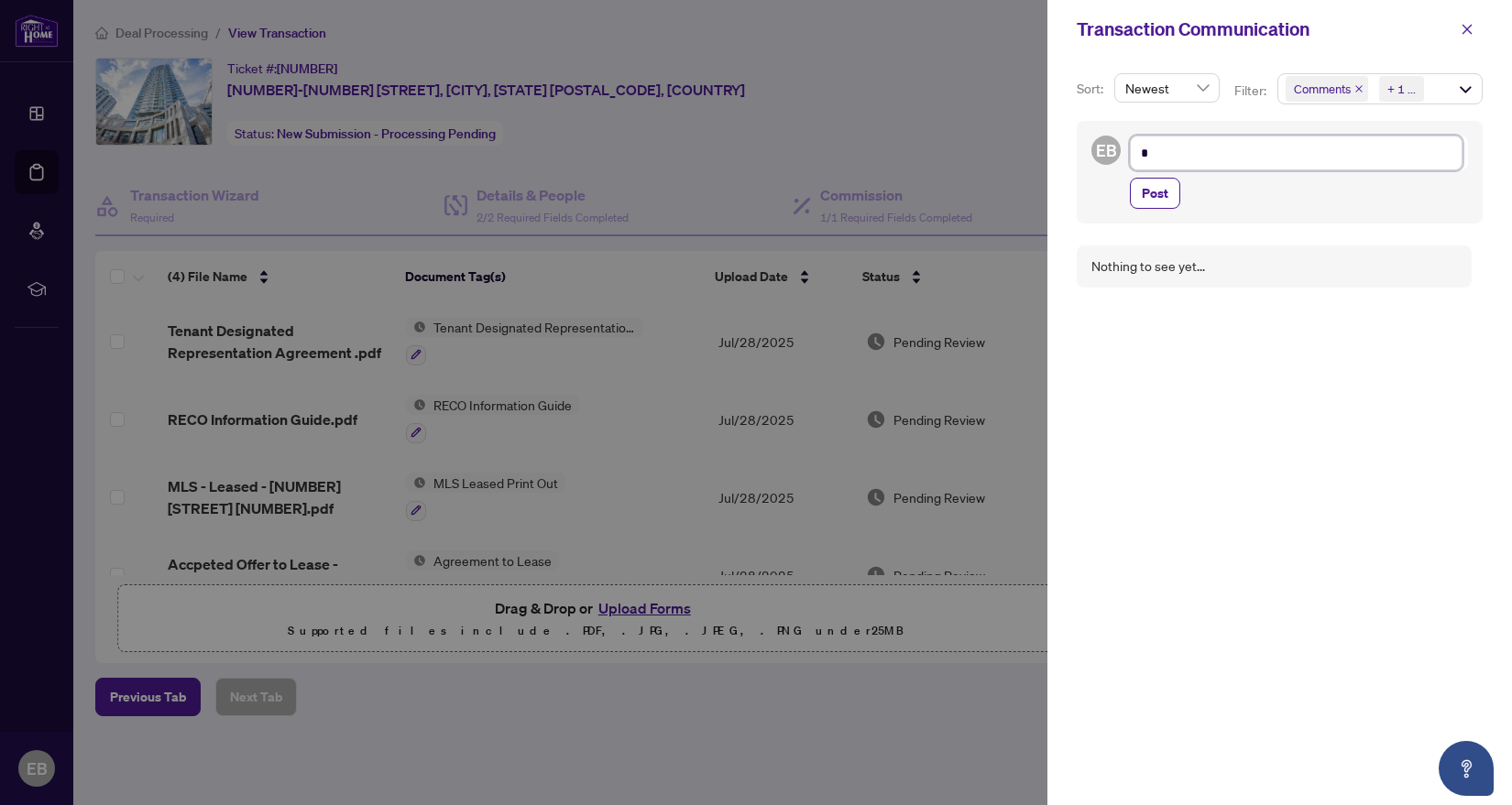 type on "**" 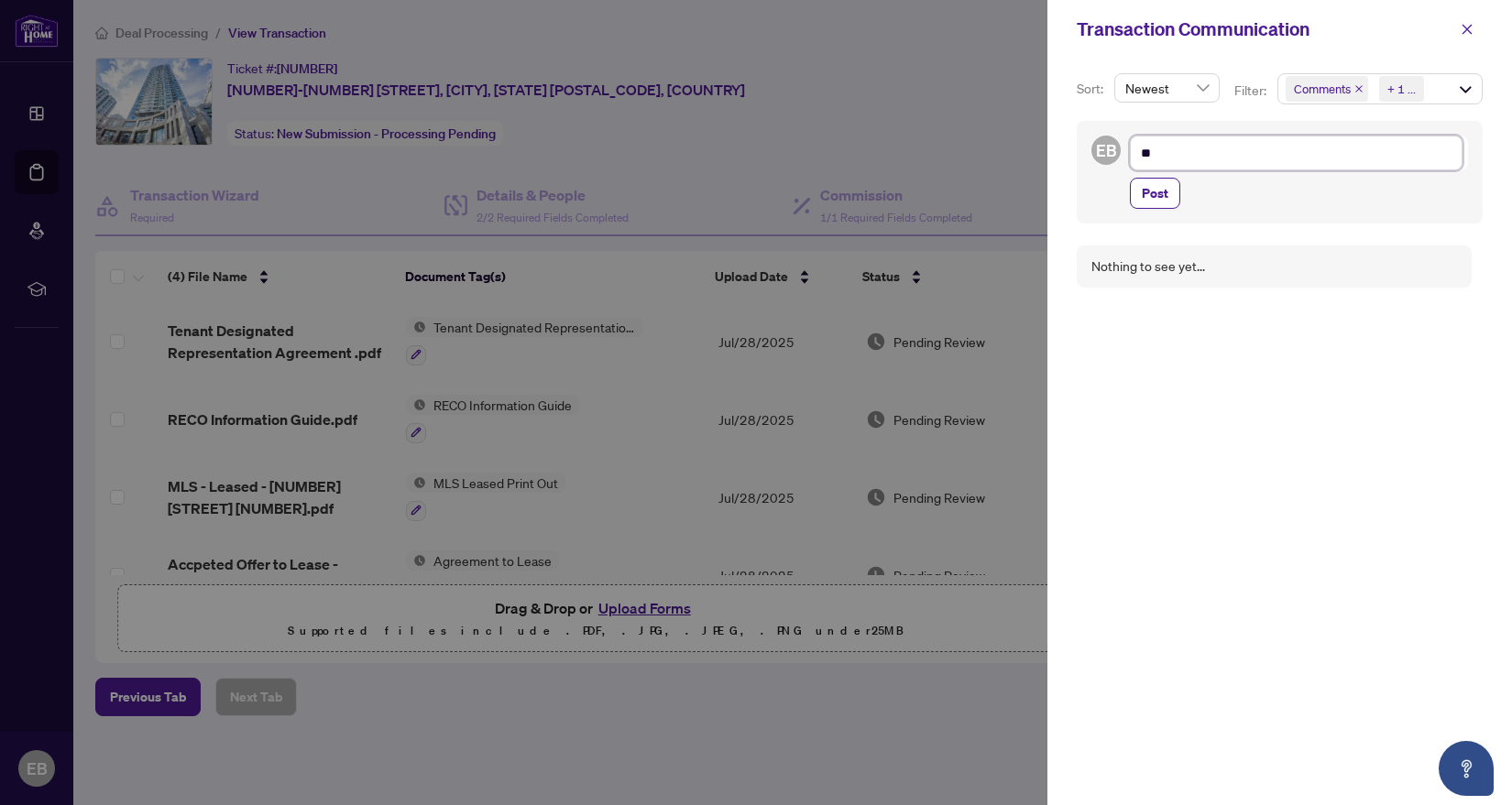 type on "***" 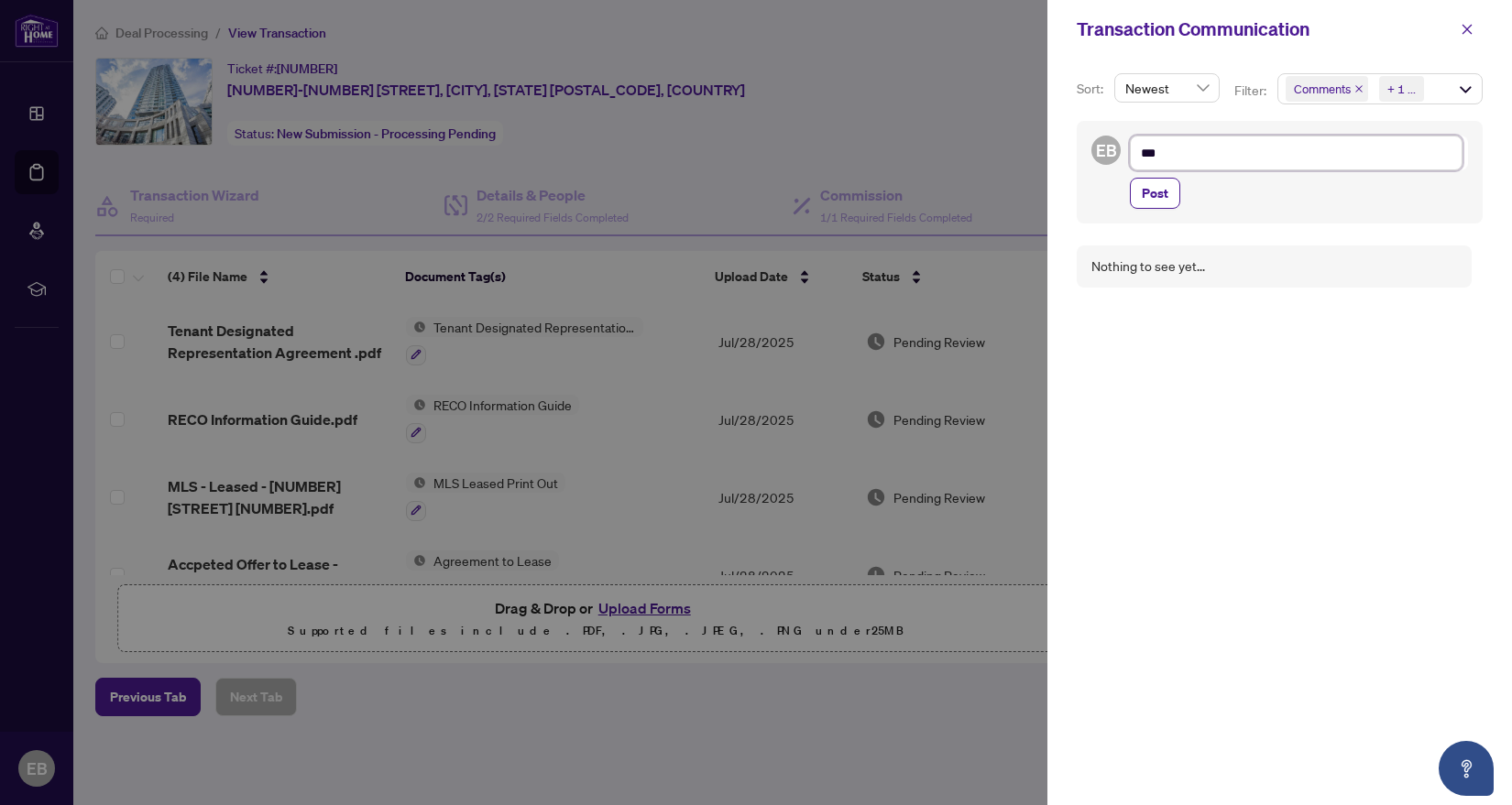 type on "****" 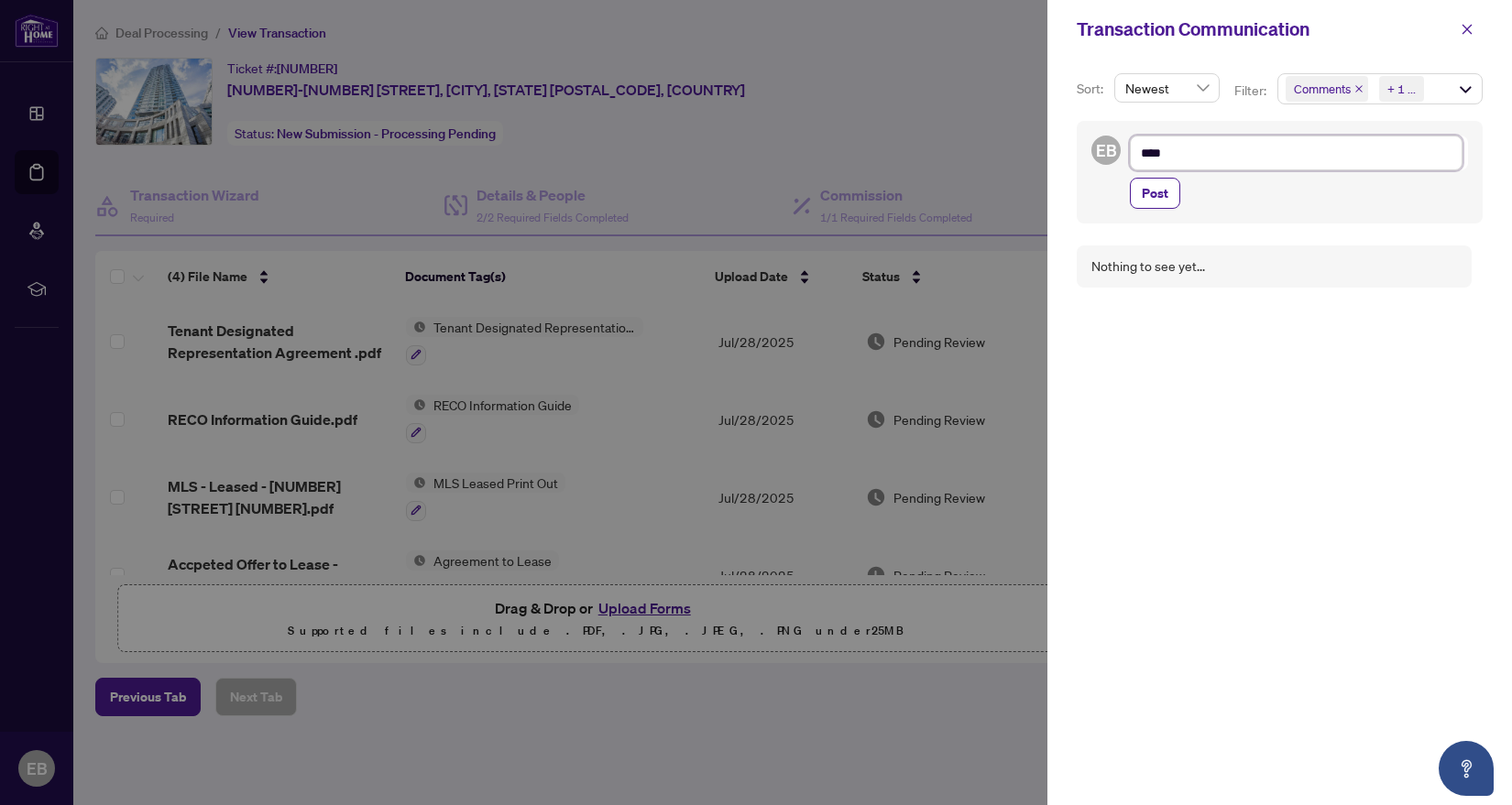 type on "****" 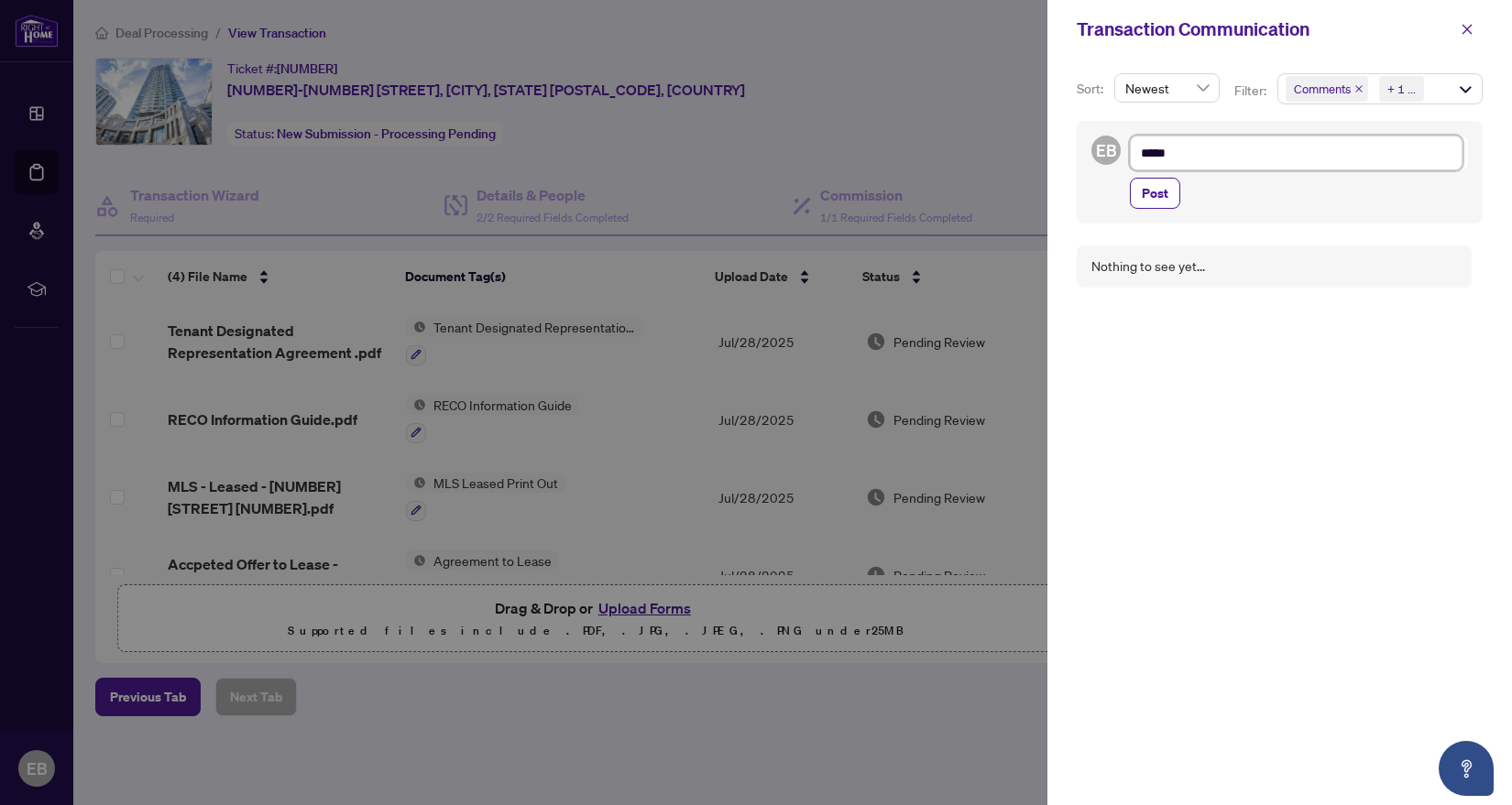 type on "******" 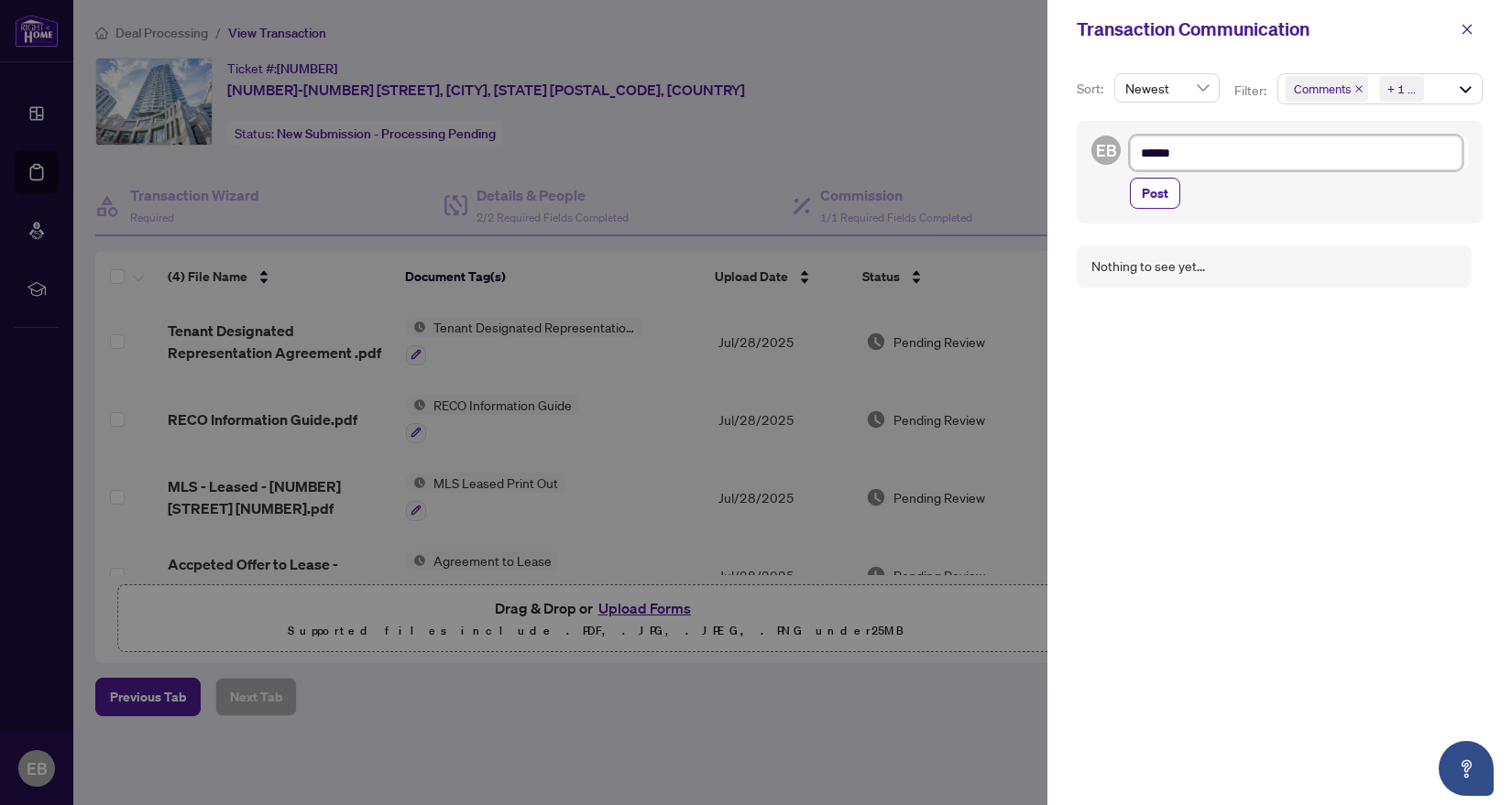 type on "*******" 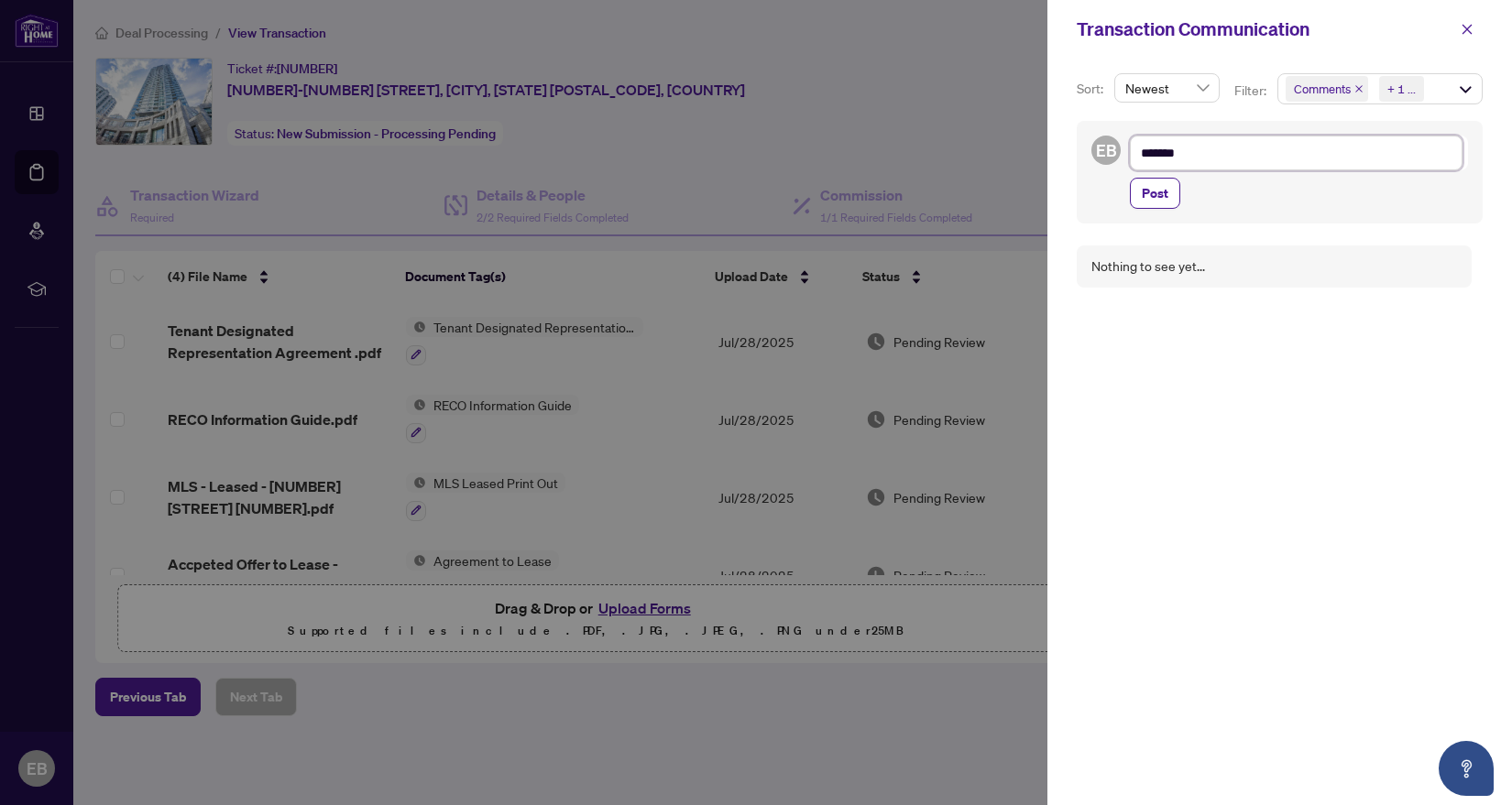 type on "********" 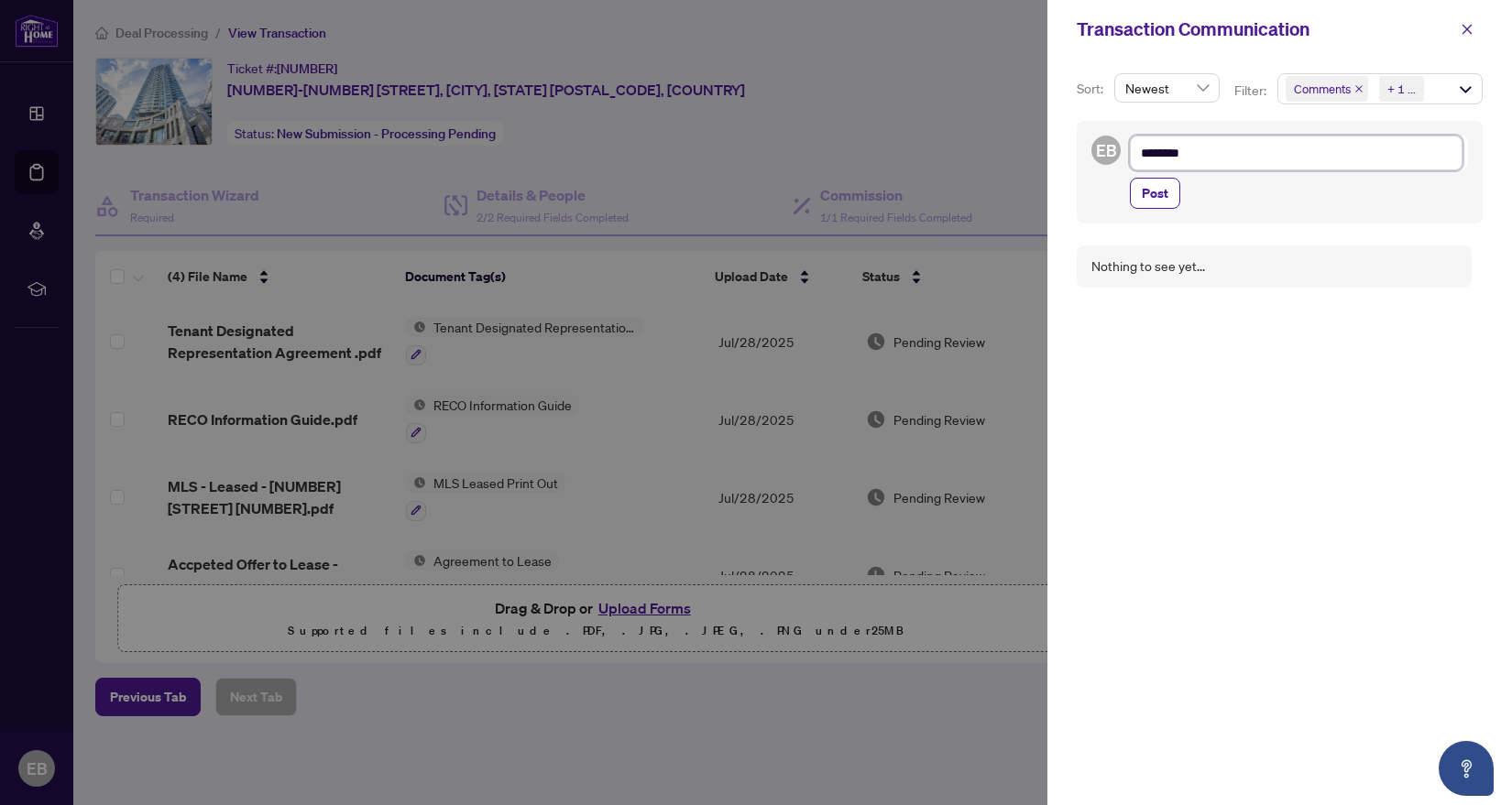 type on "*********" 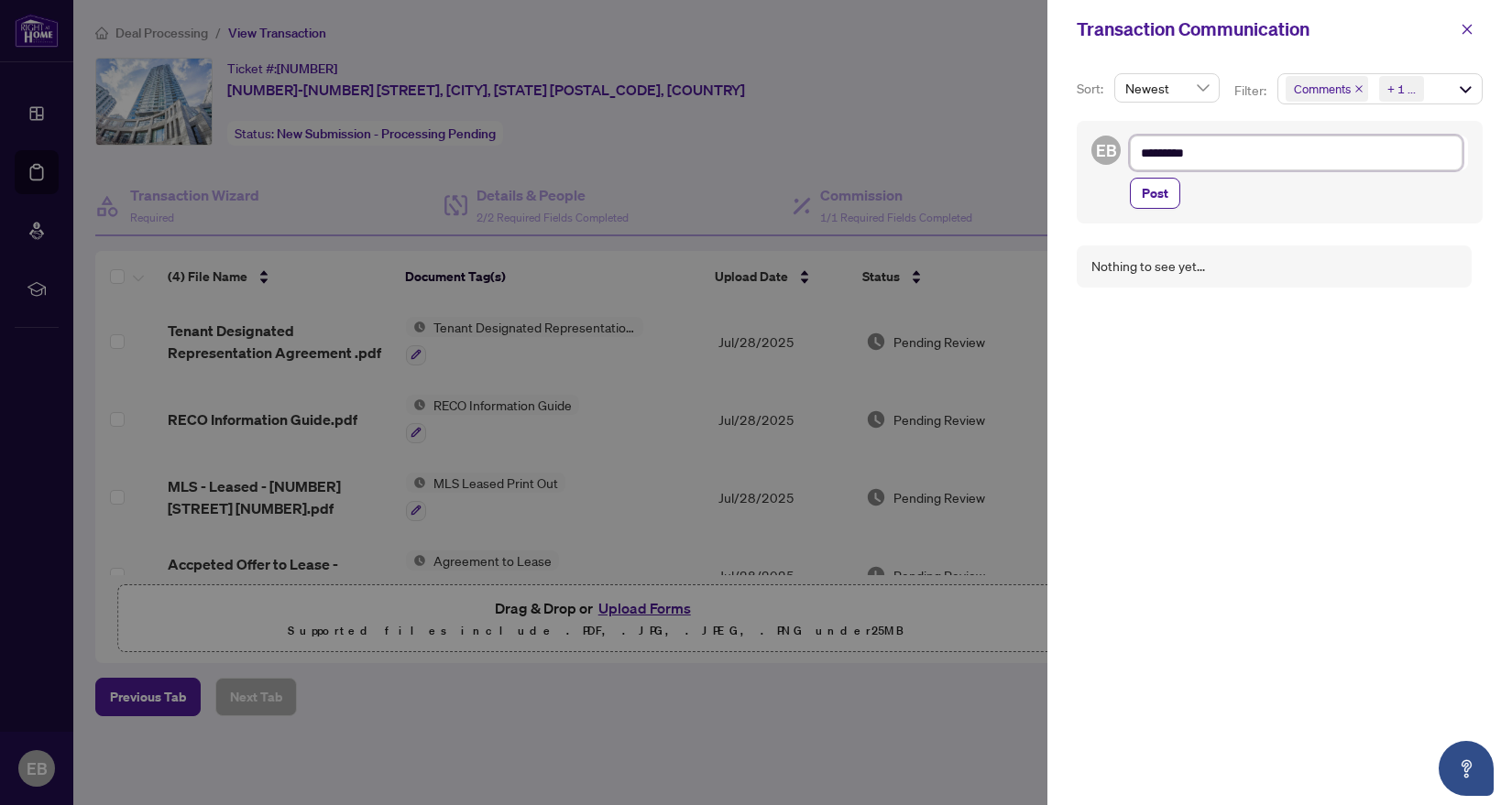 type on "********" 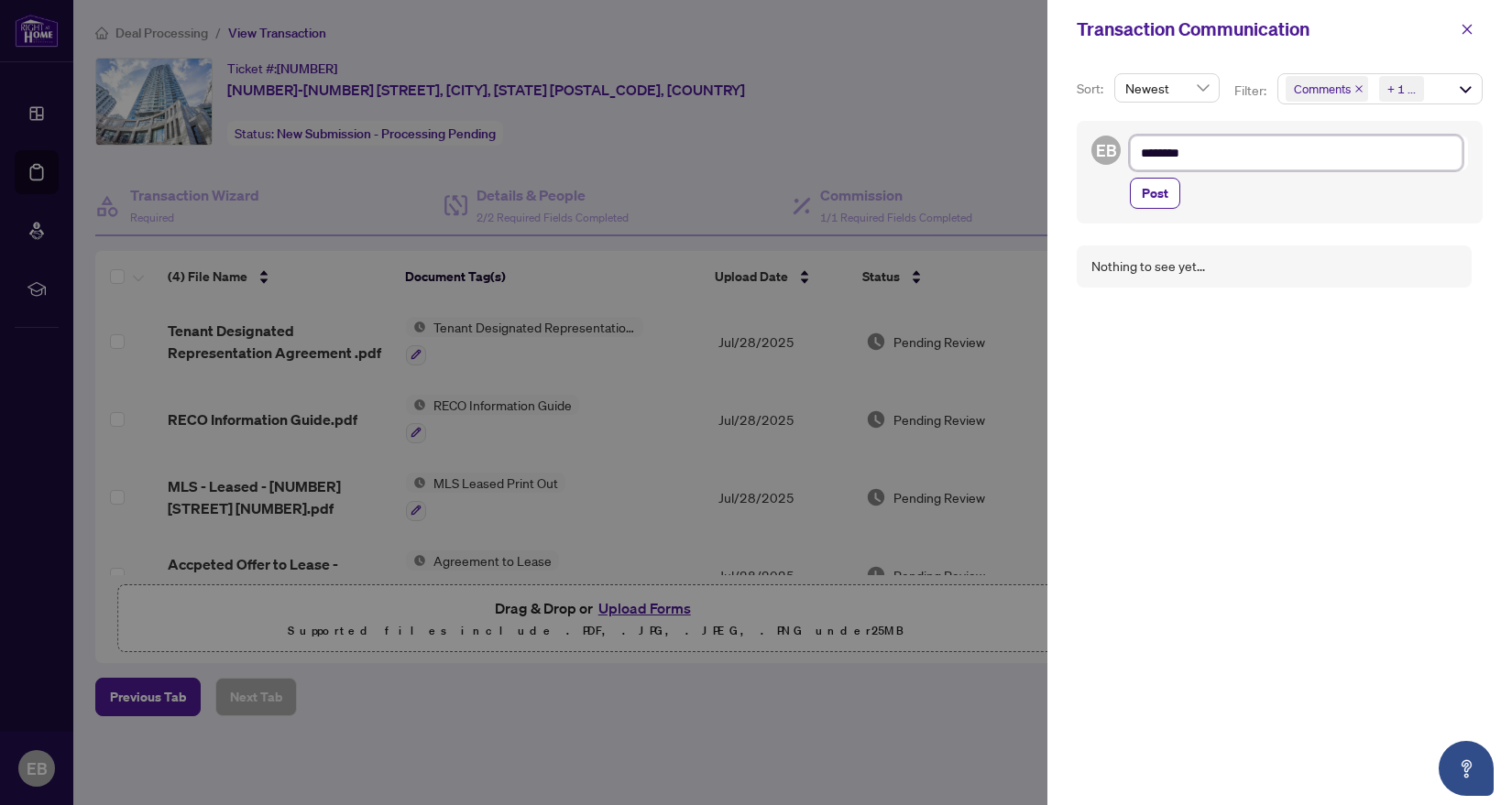 type on "*********" 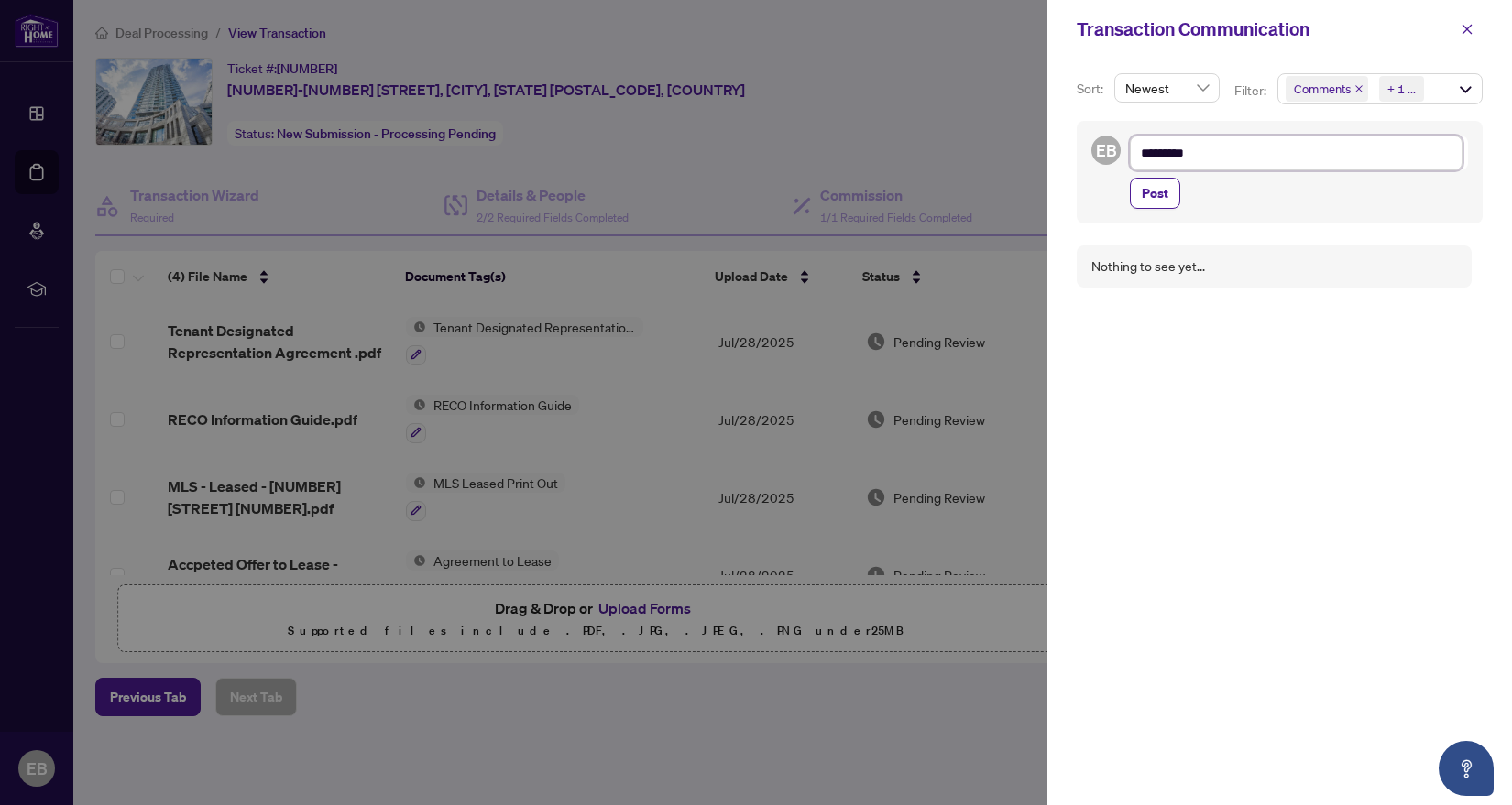 type on "**********" 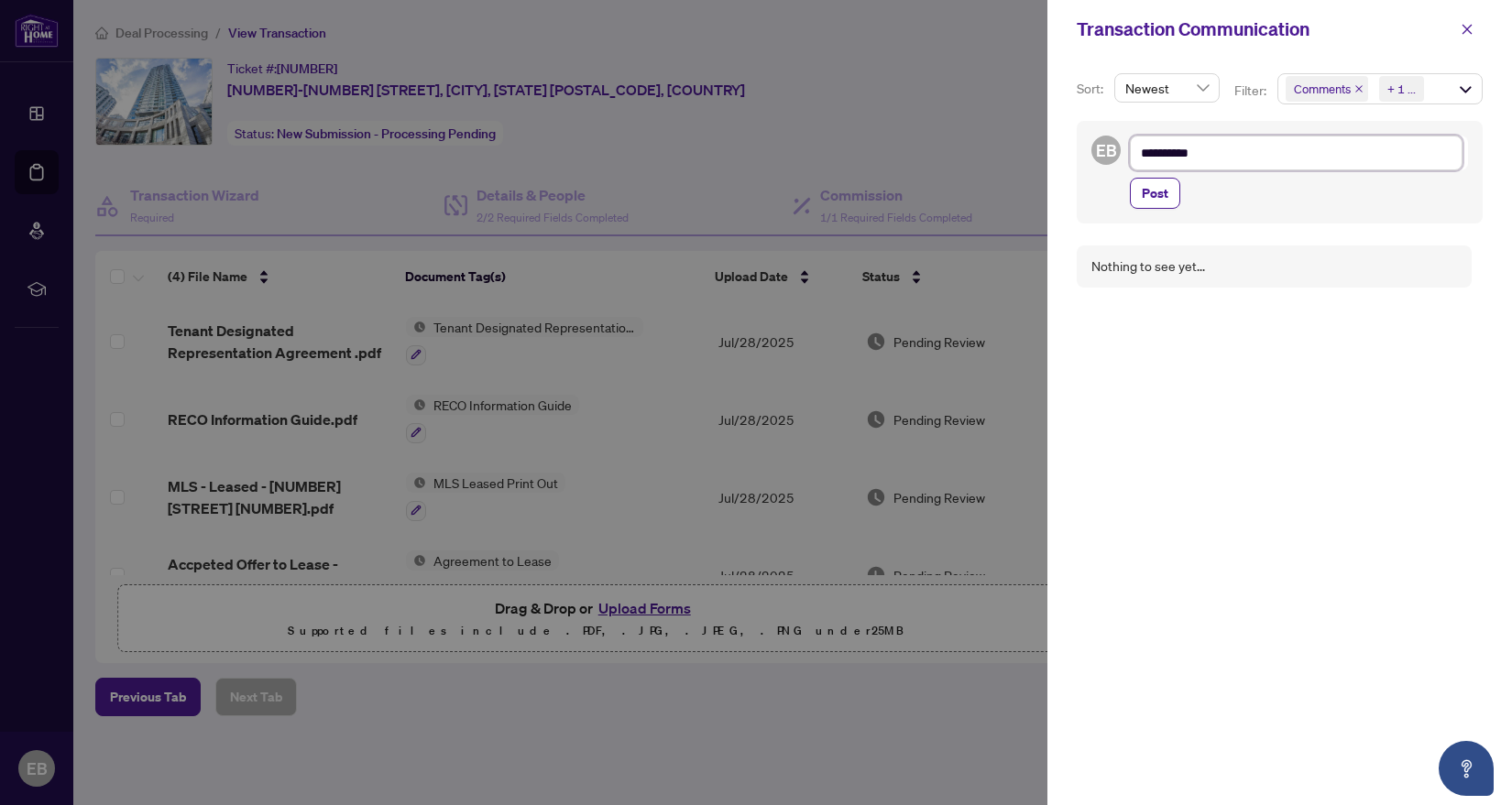 type on "**********" 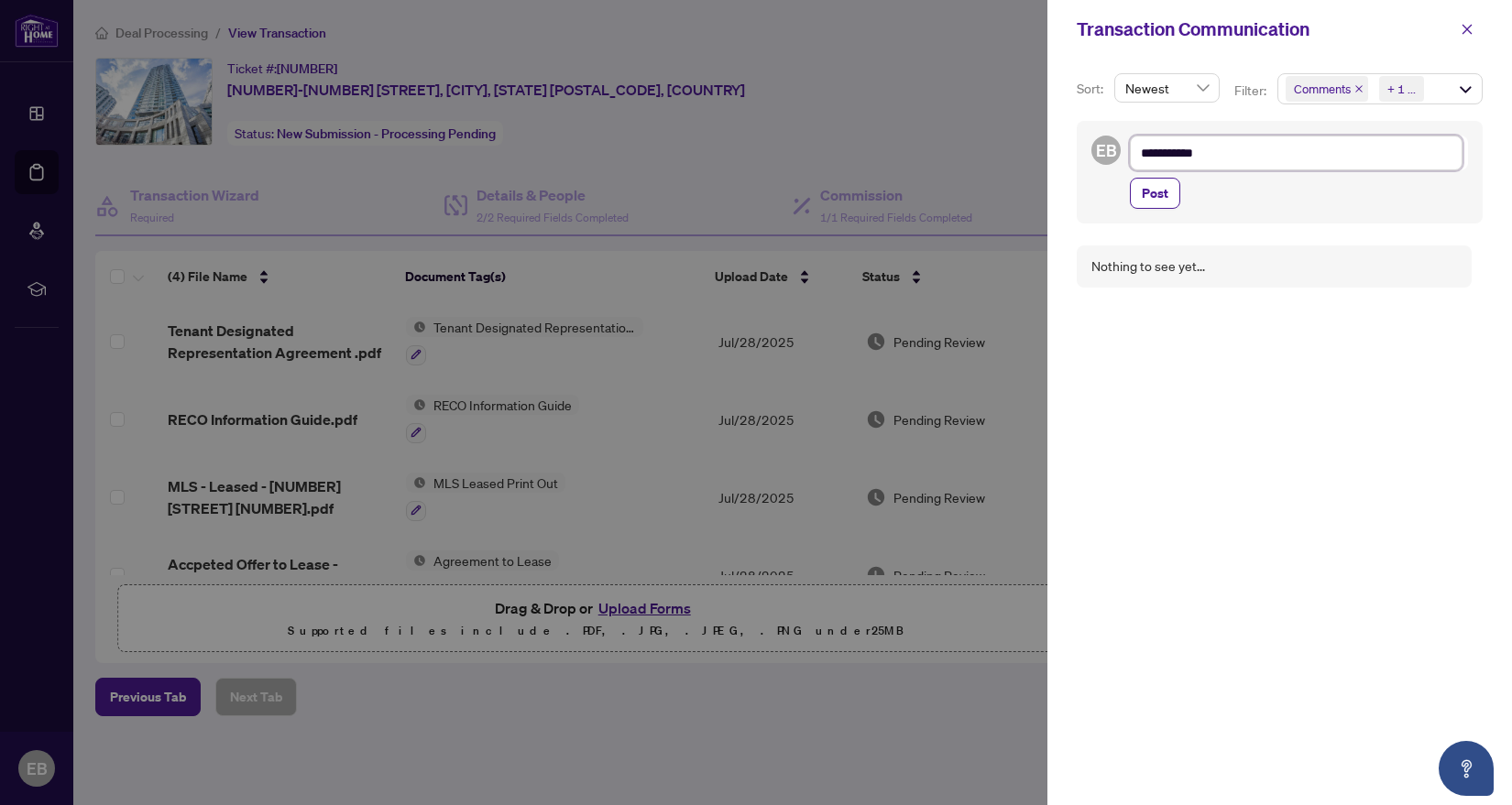 type on "**********" 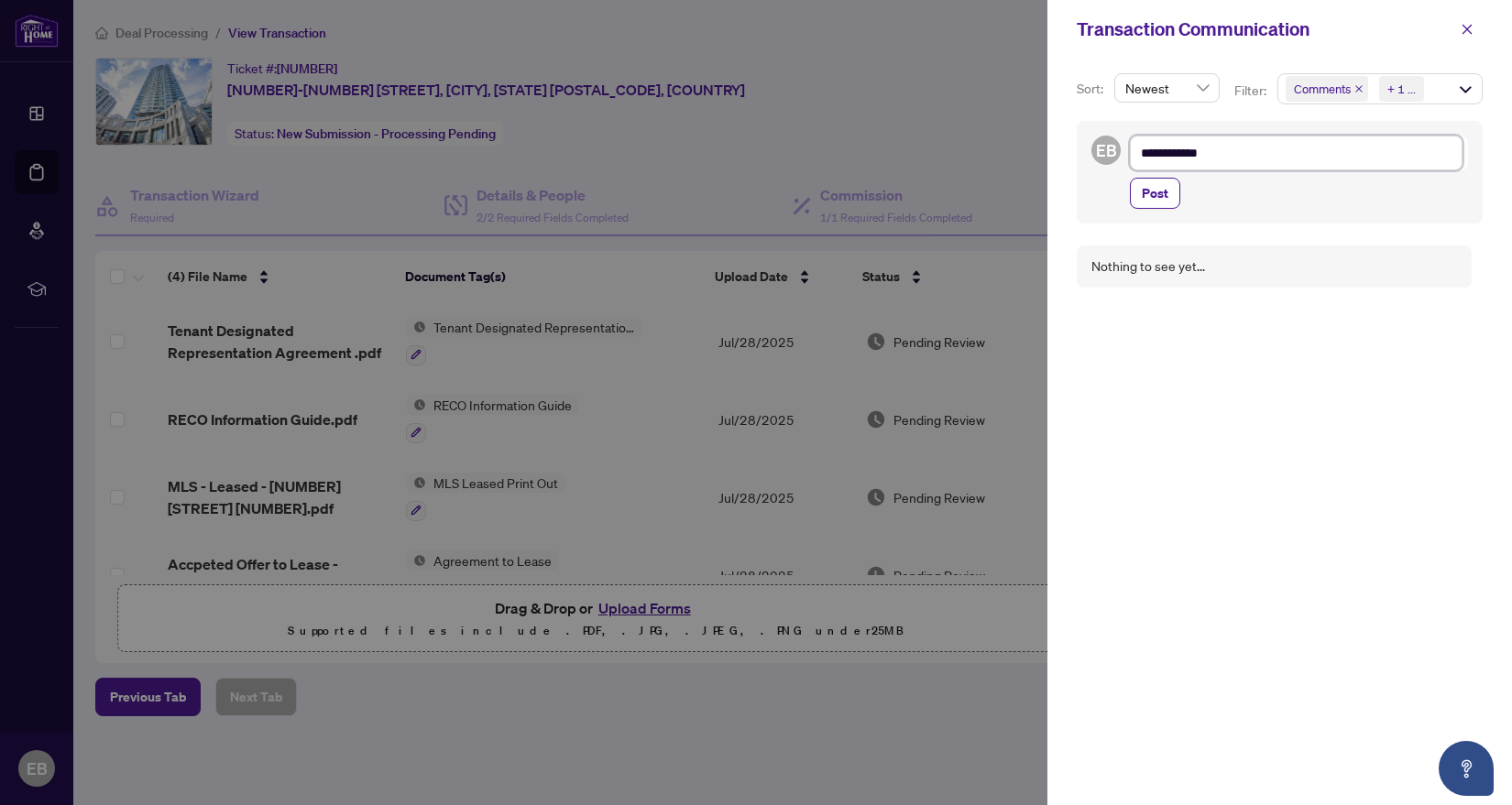 type on "**********" 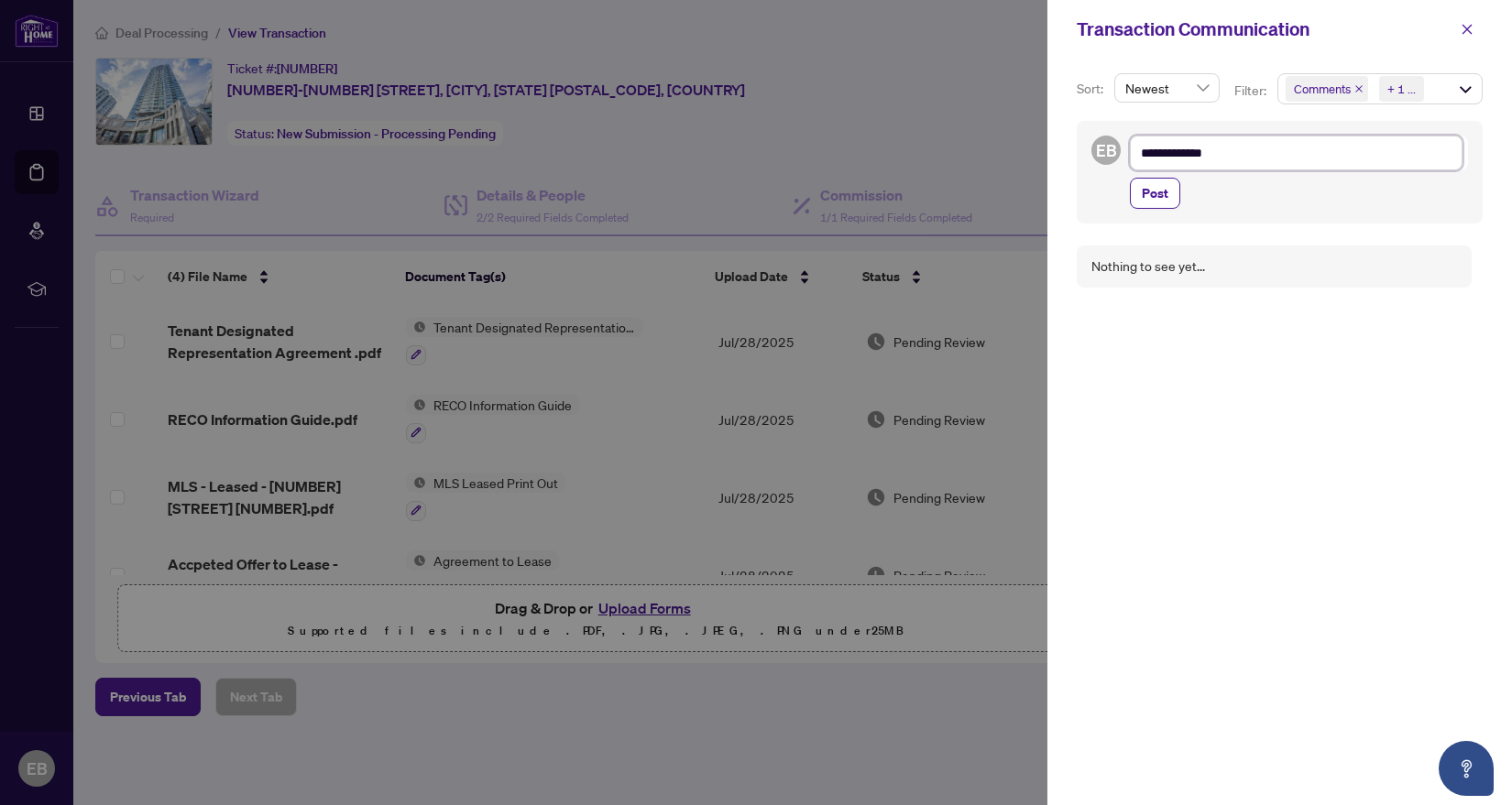 type on "**********" 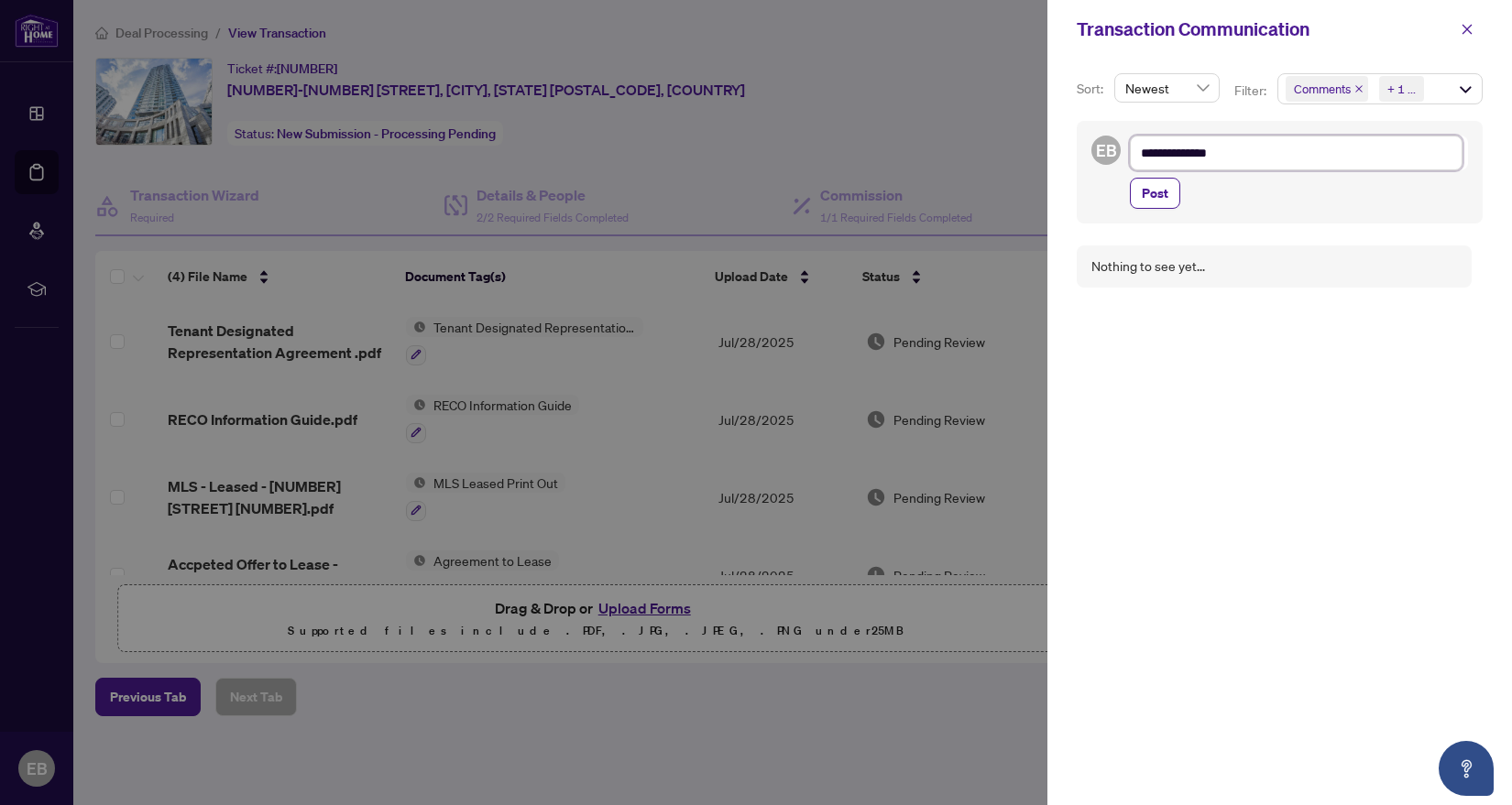 type on "**********" 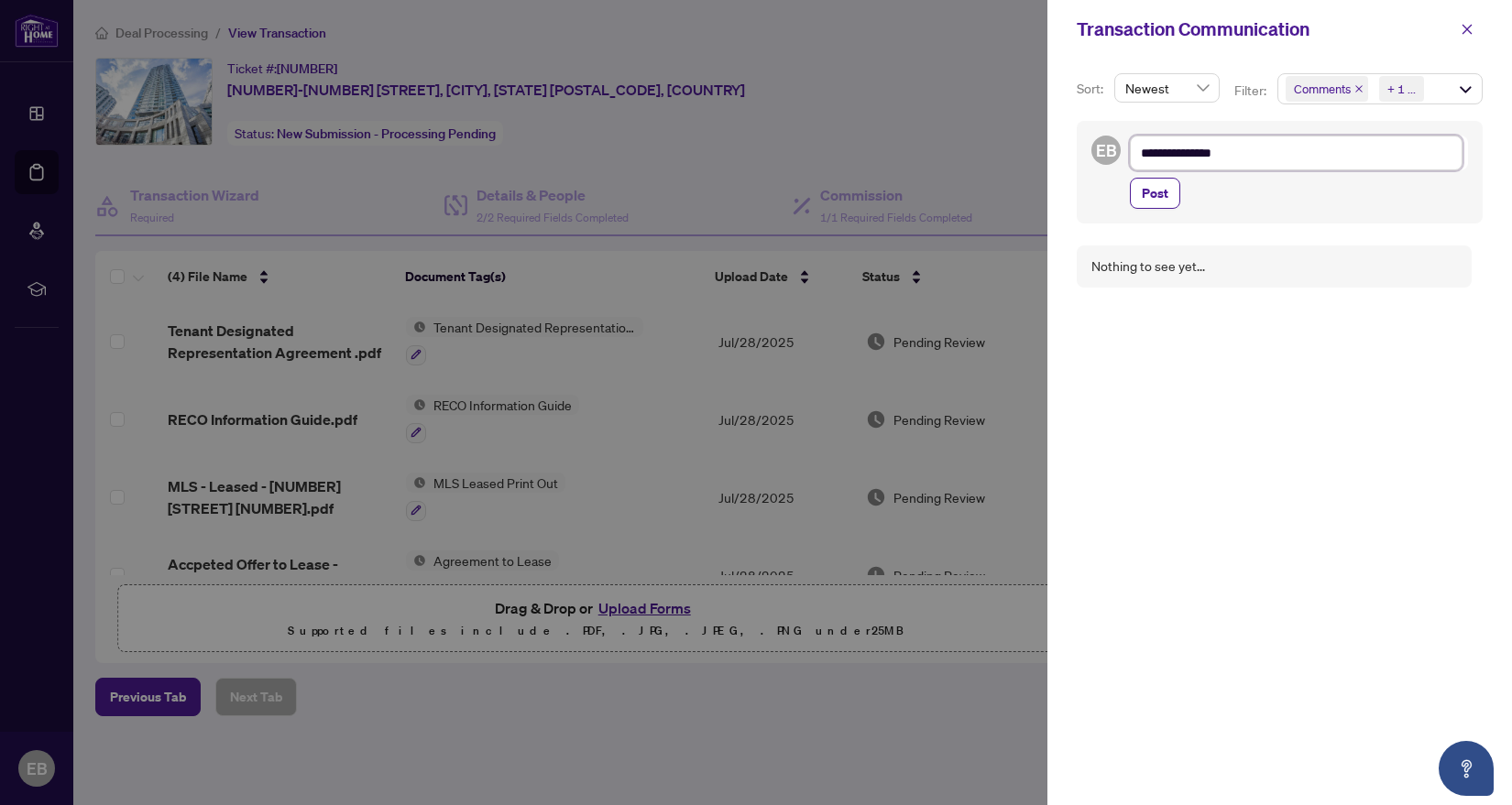 type on "**********" 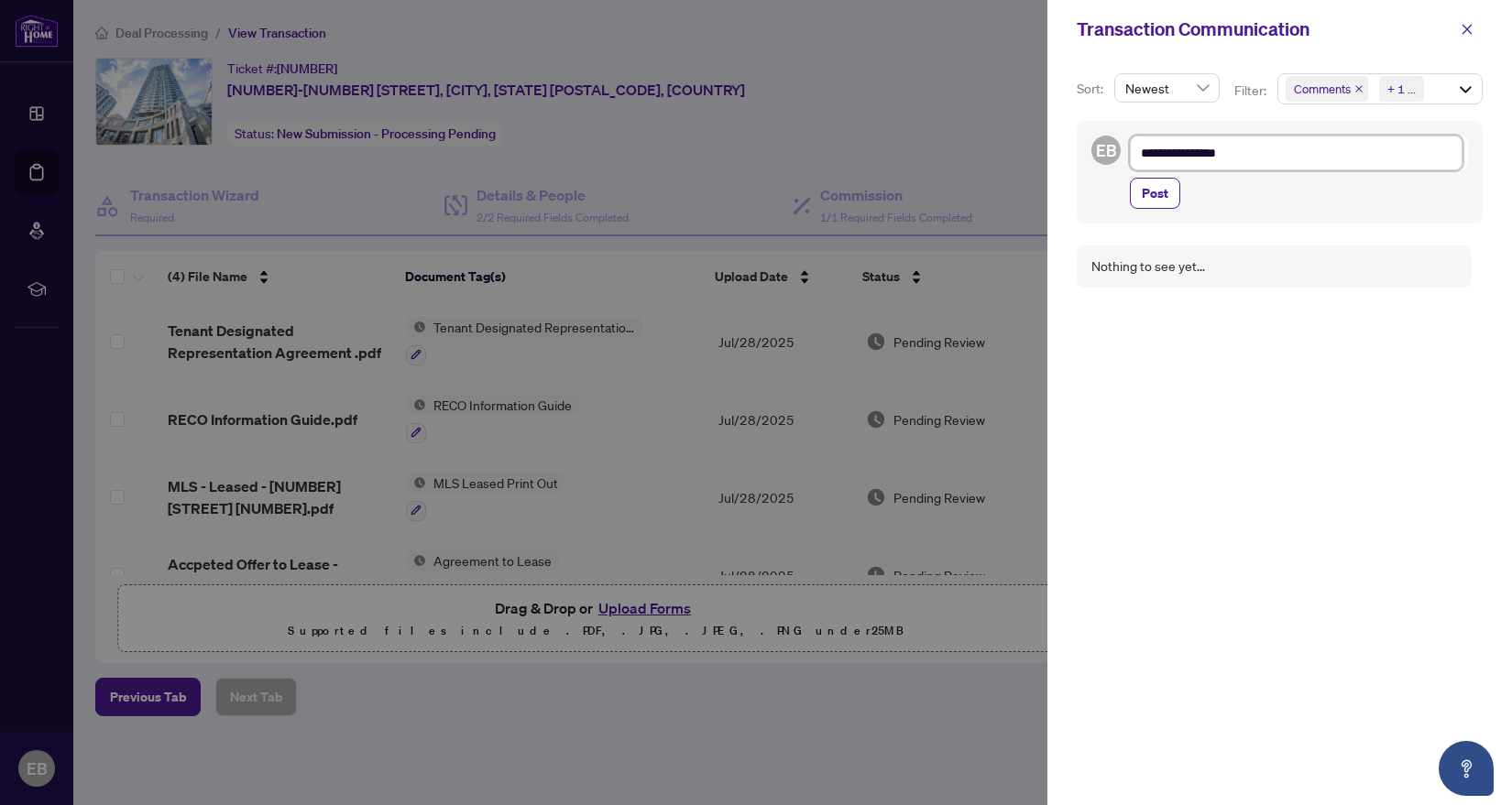 type on "**********" 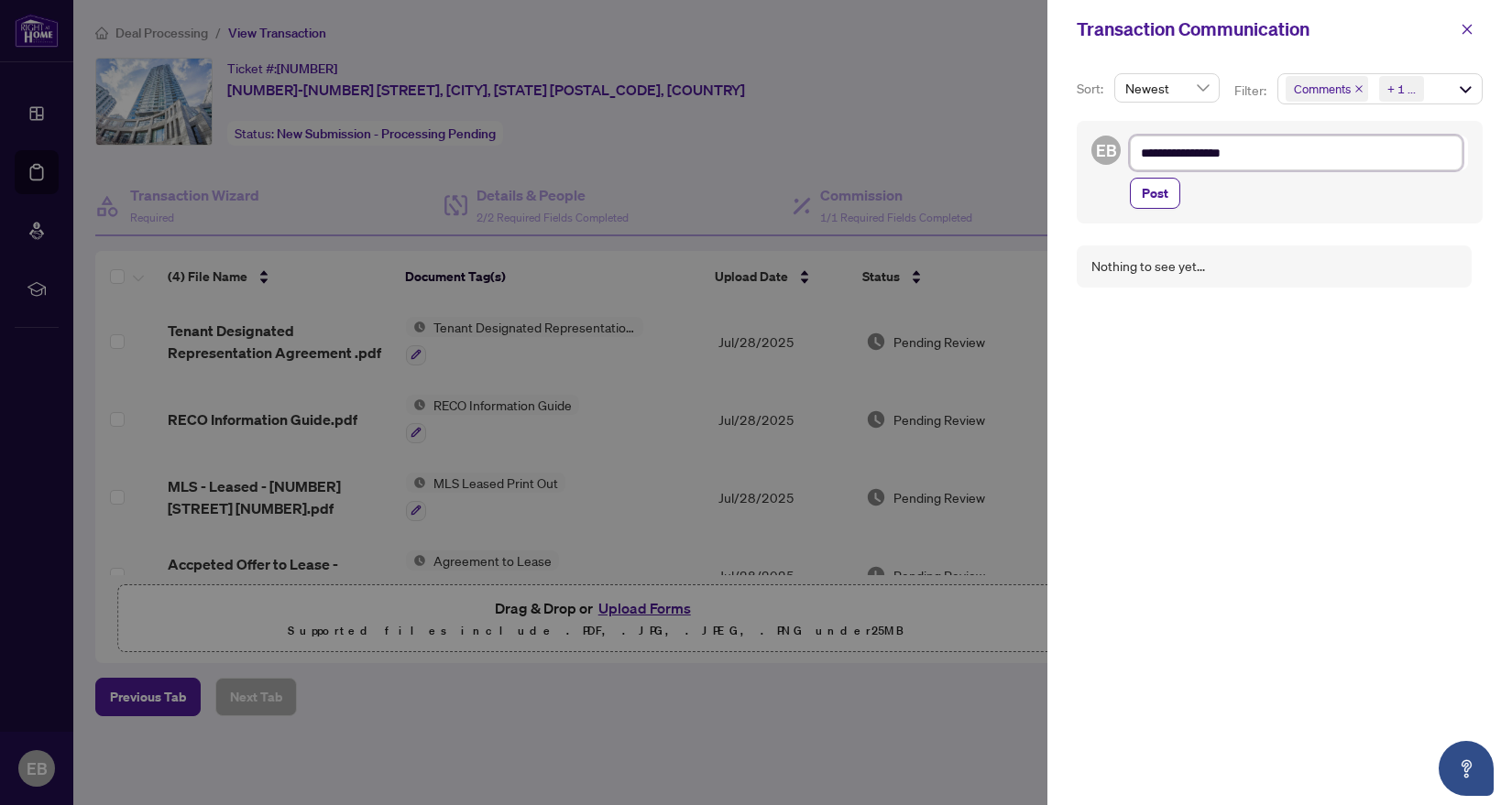 type on "**********" 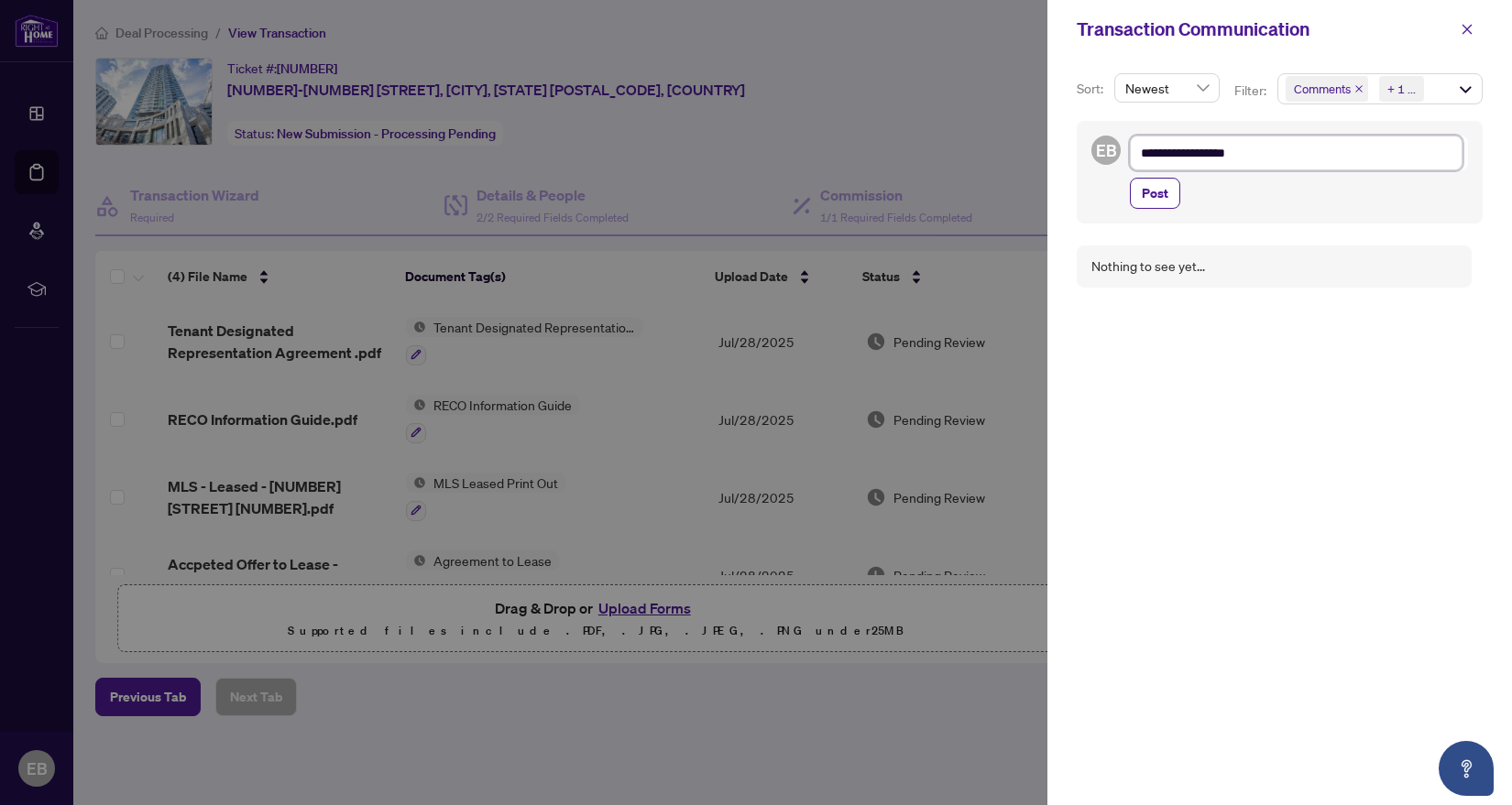 type on "**********" 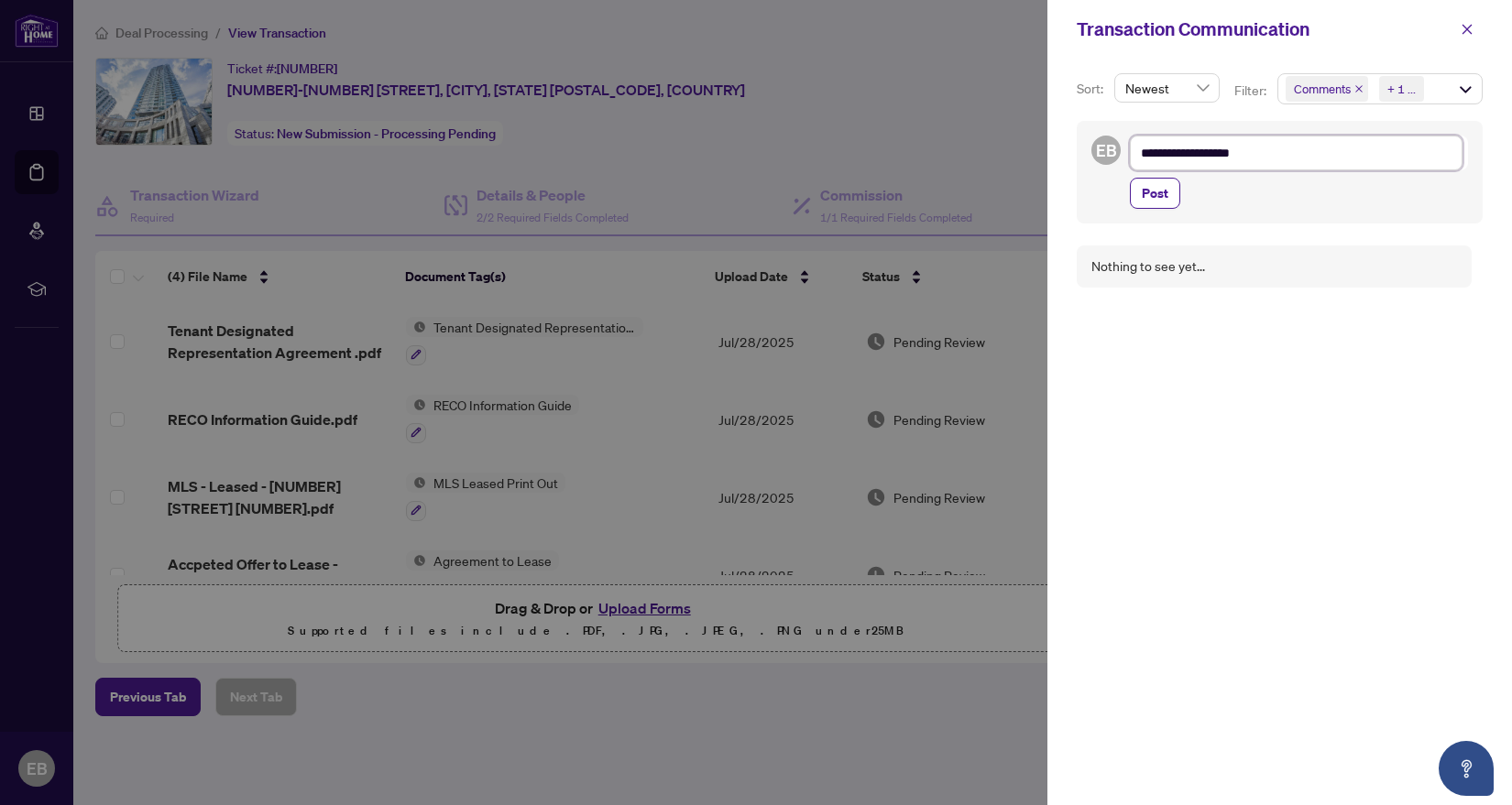 type on "**********" 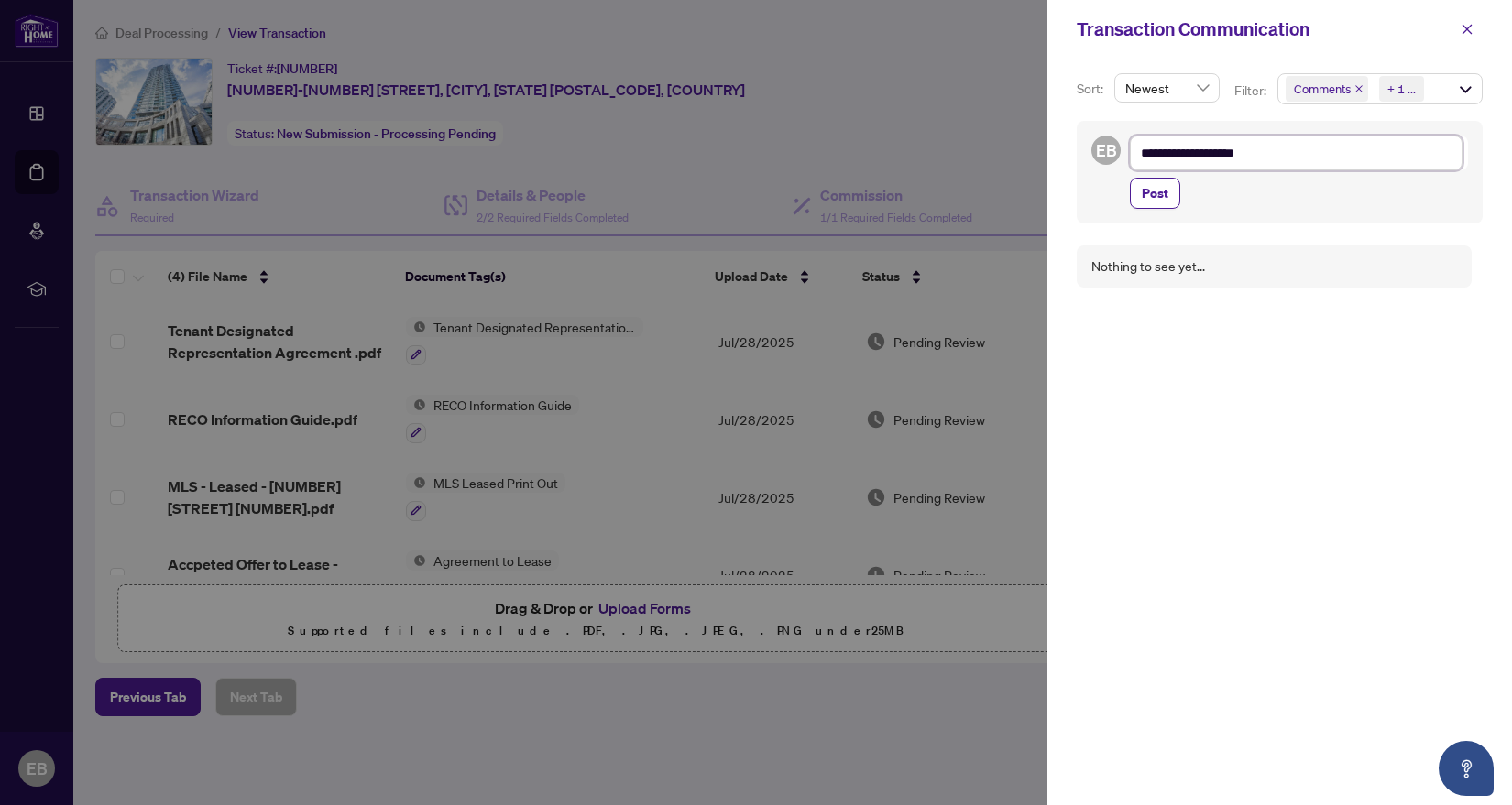type on "**********" 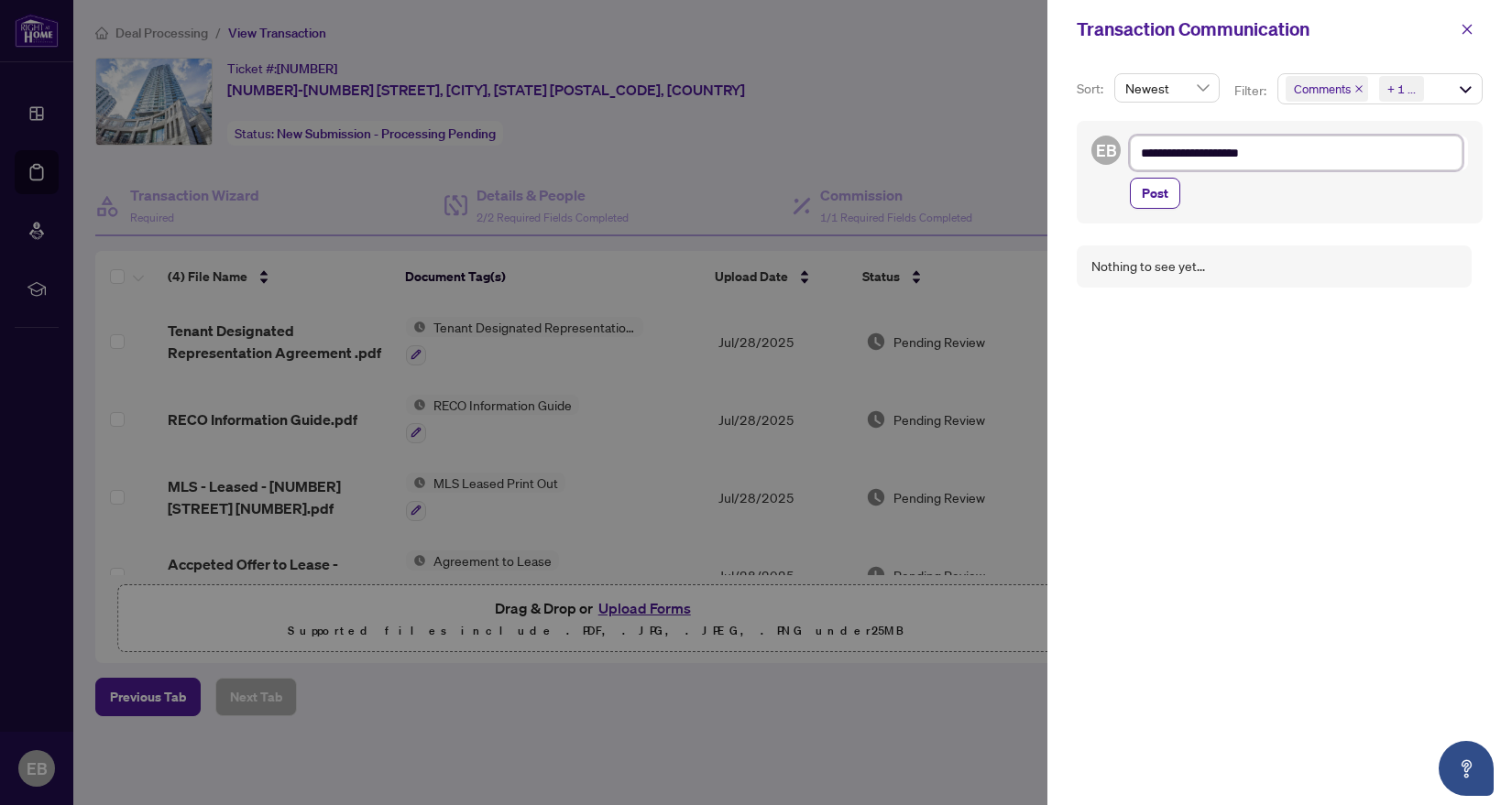 type on "**********" 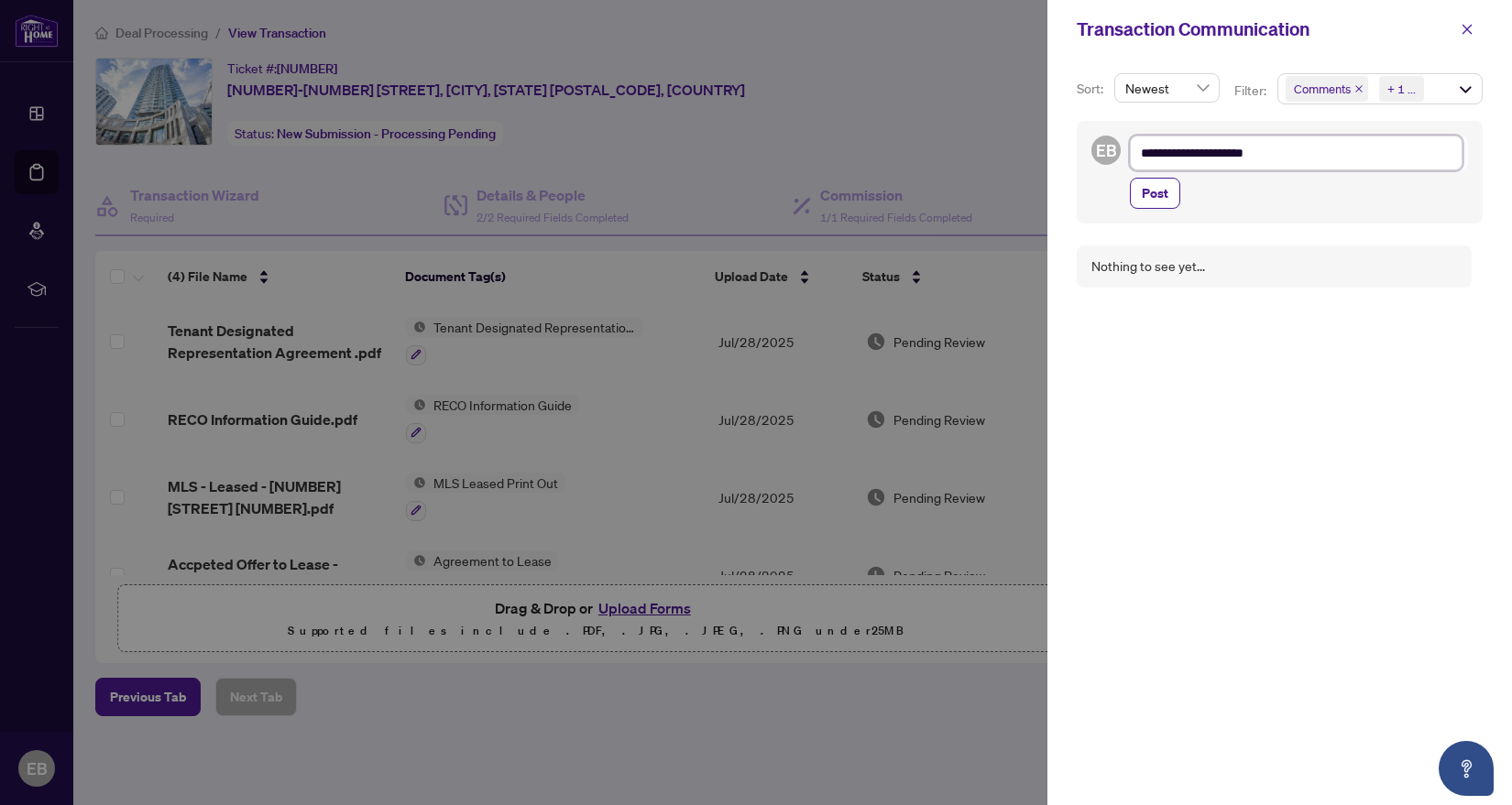 type on "**********" 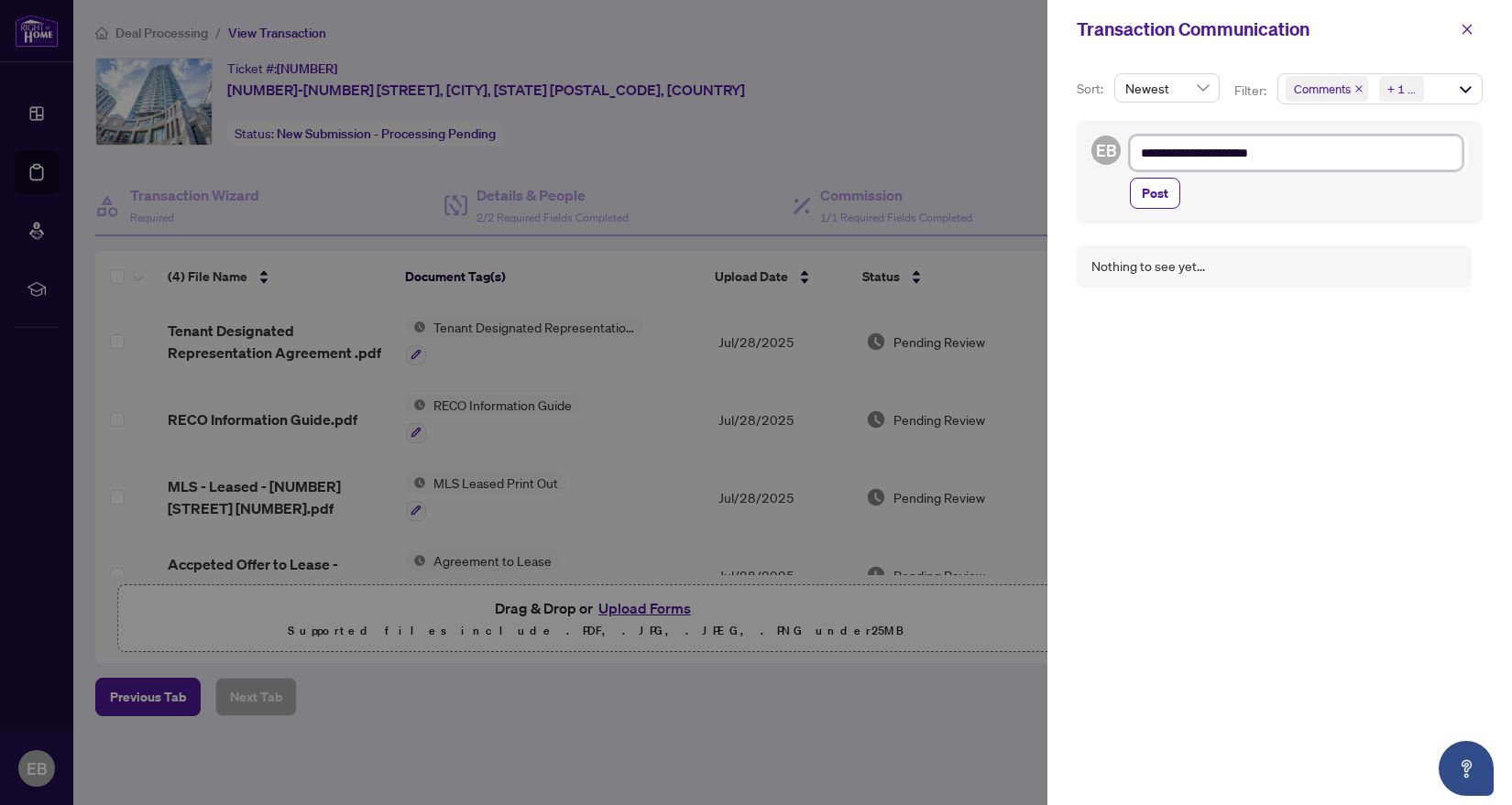 type on "**********" 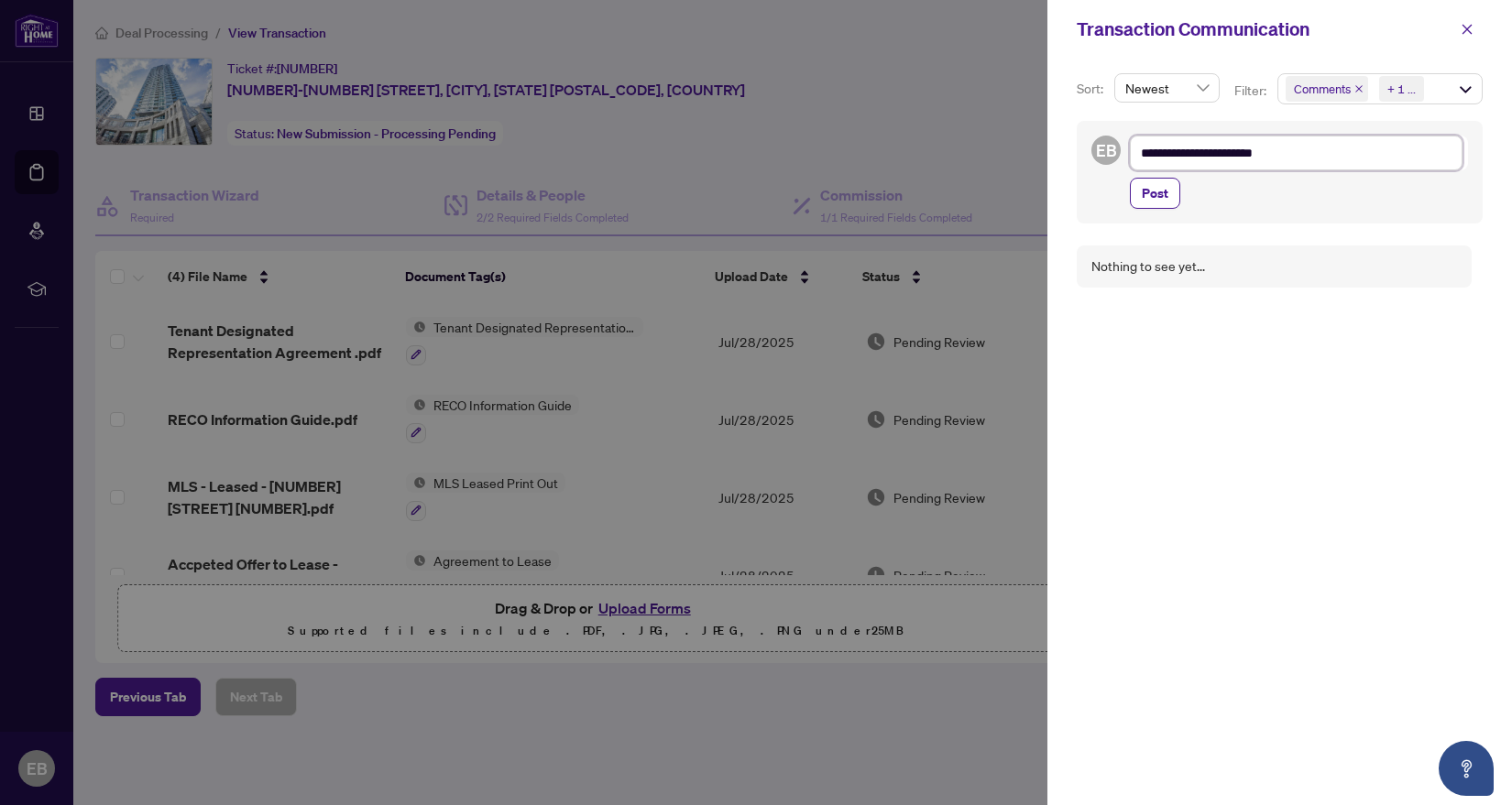 type on "**********" 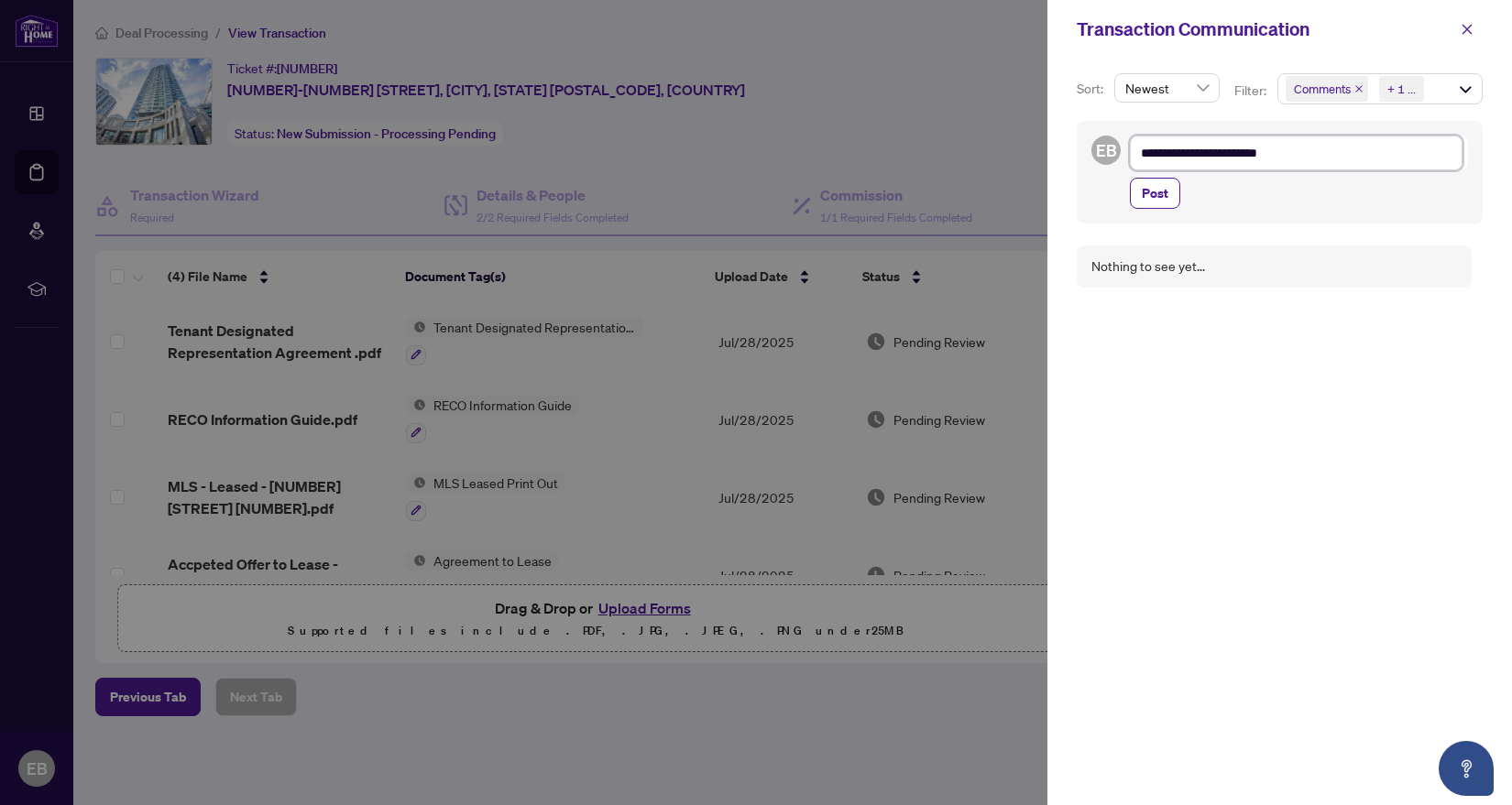 type on "**********" 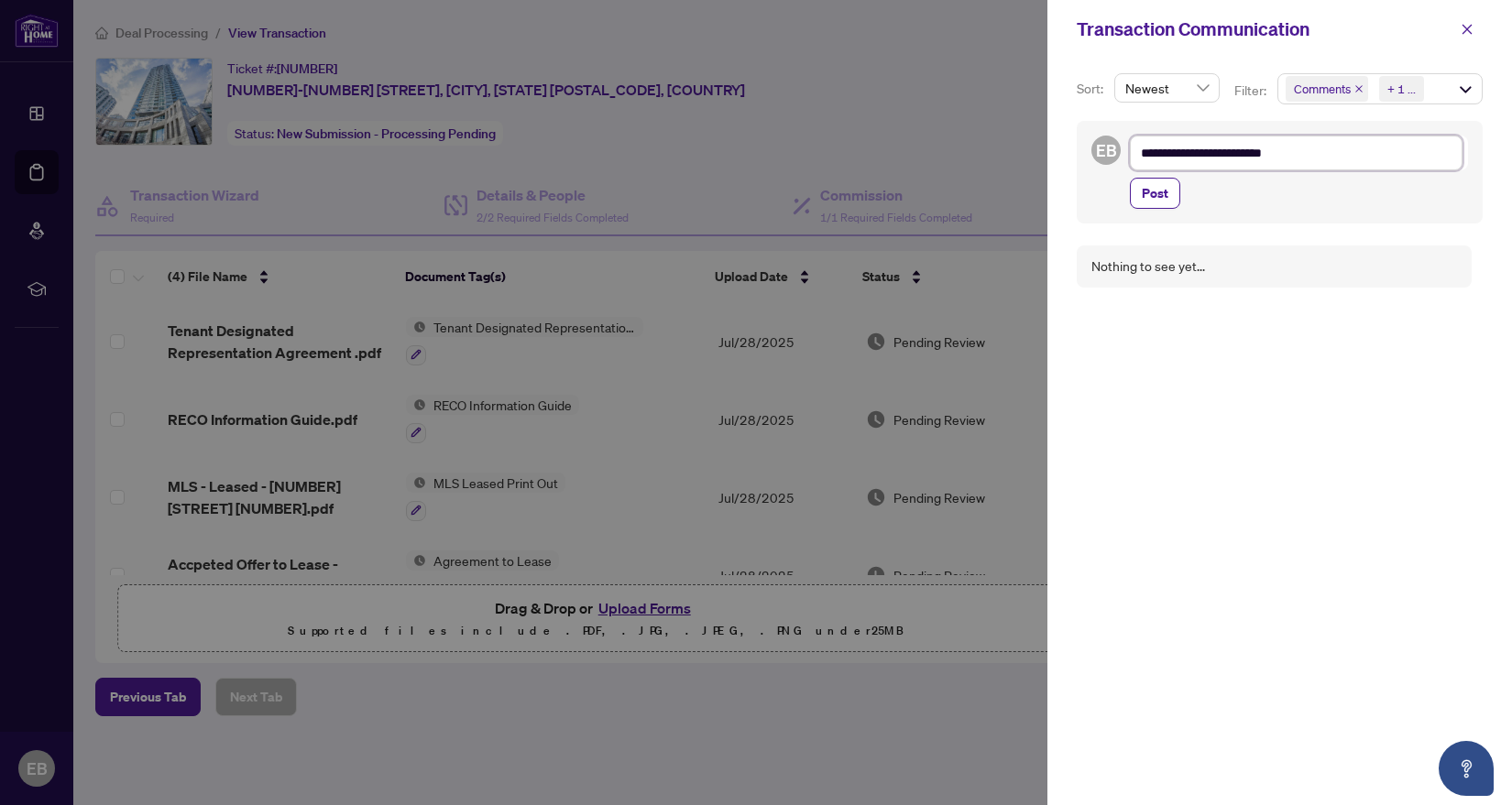 type on "**********" 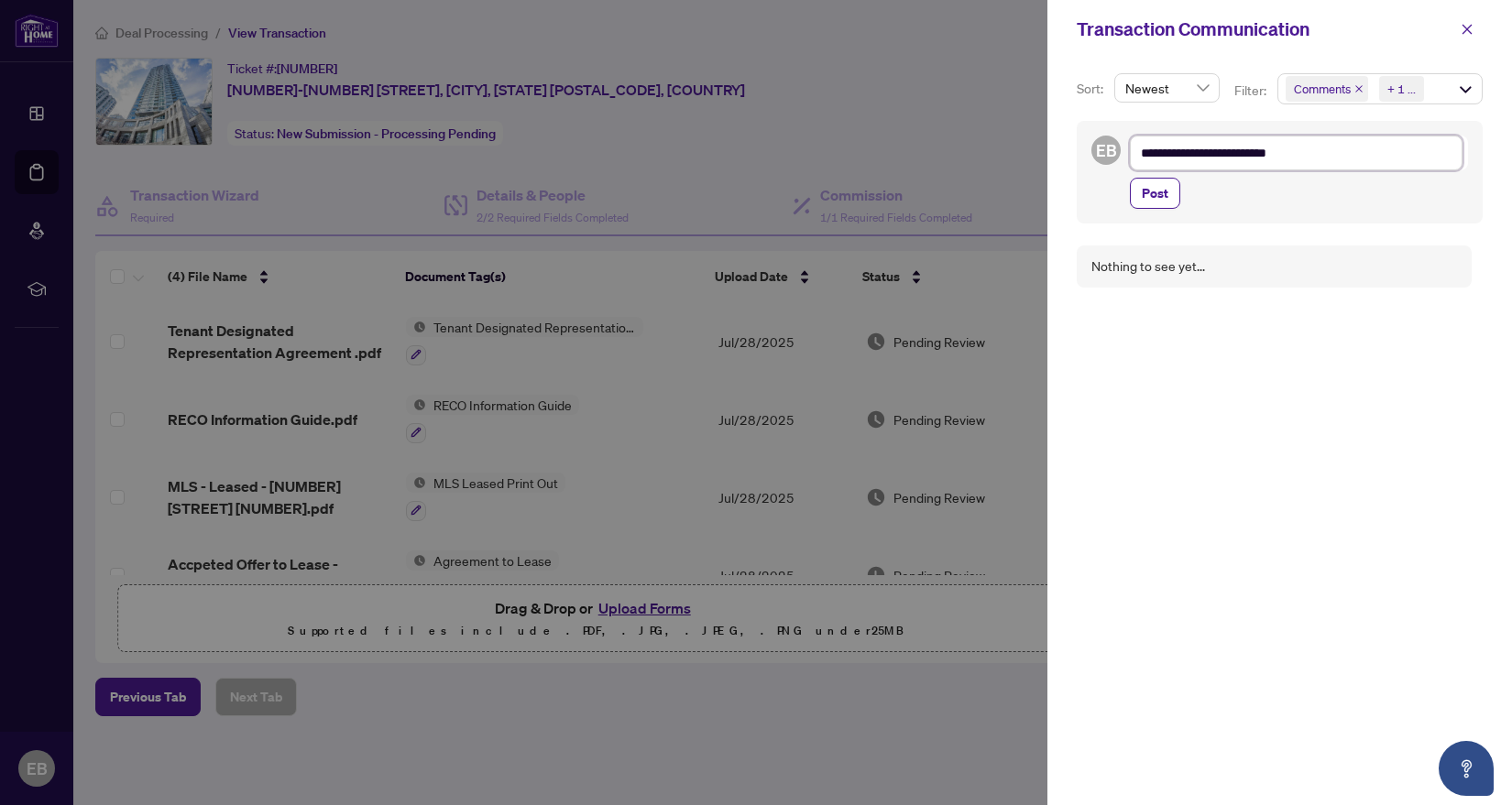 type on "**********" 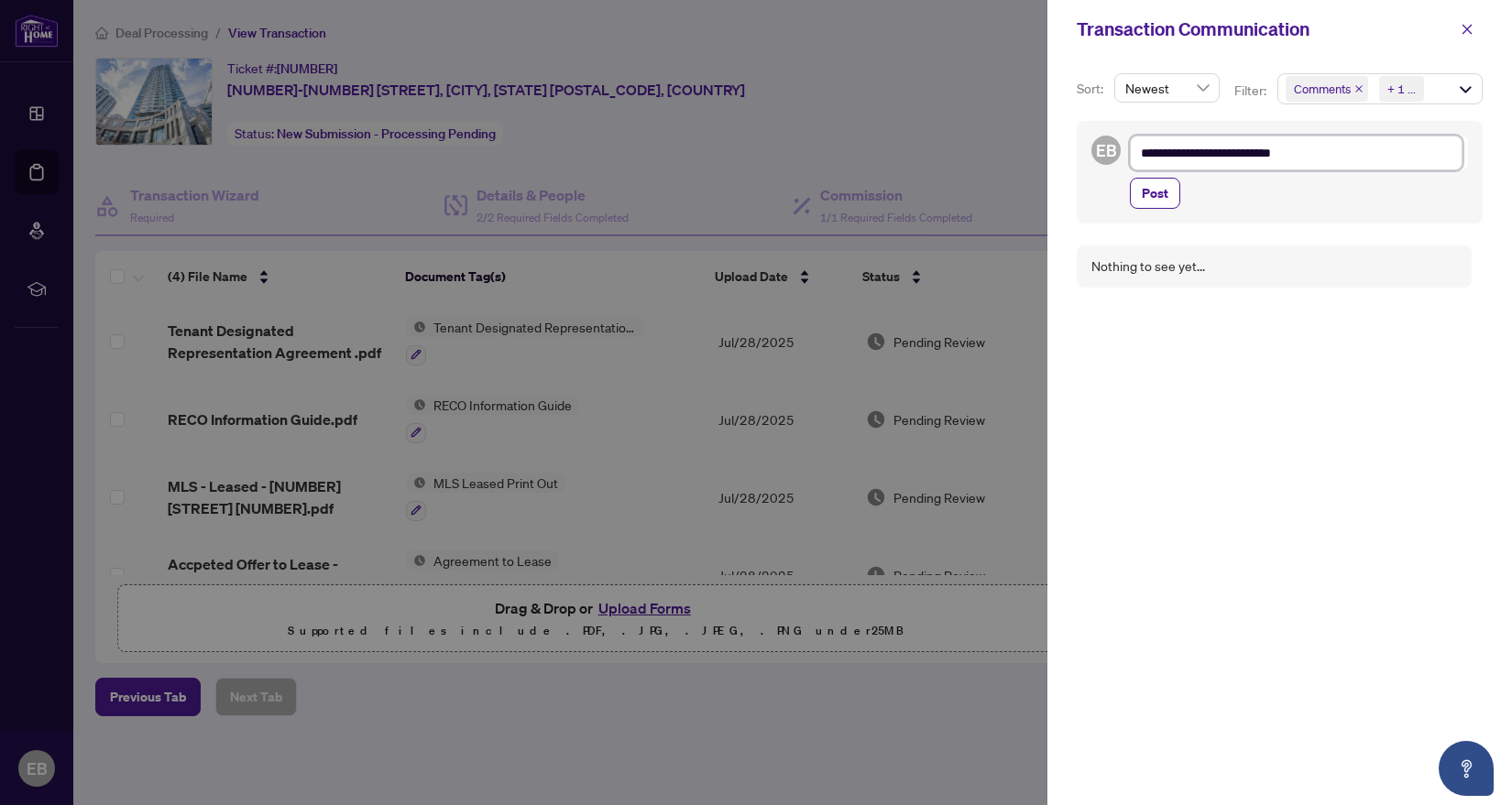 type on "**********" 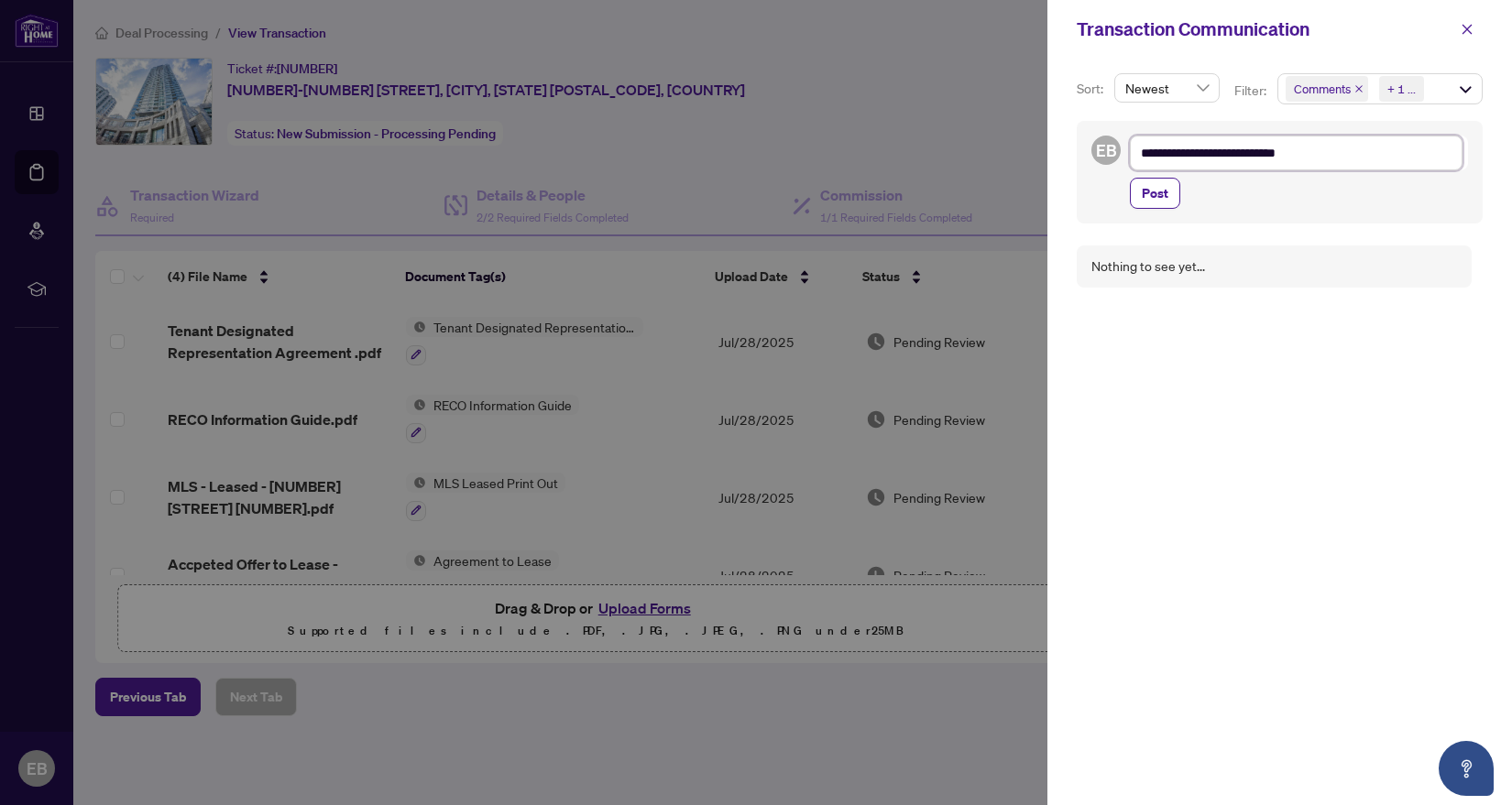 type on "**********" 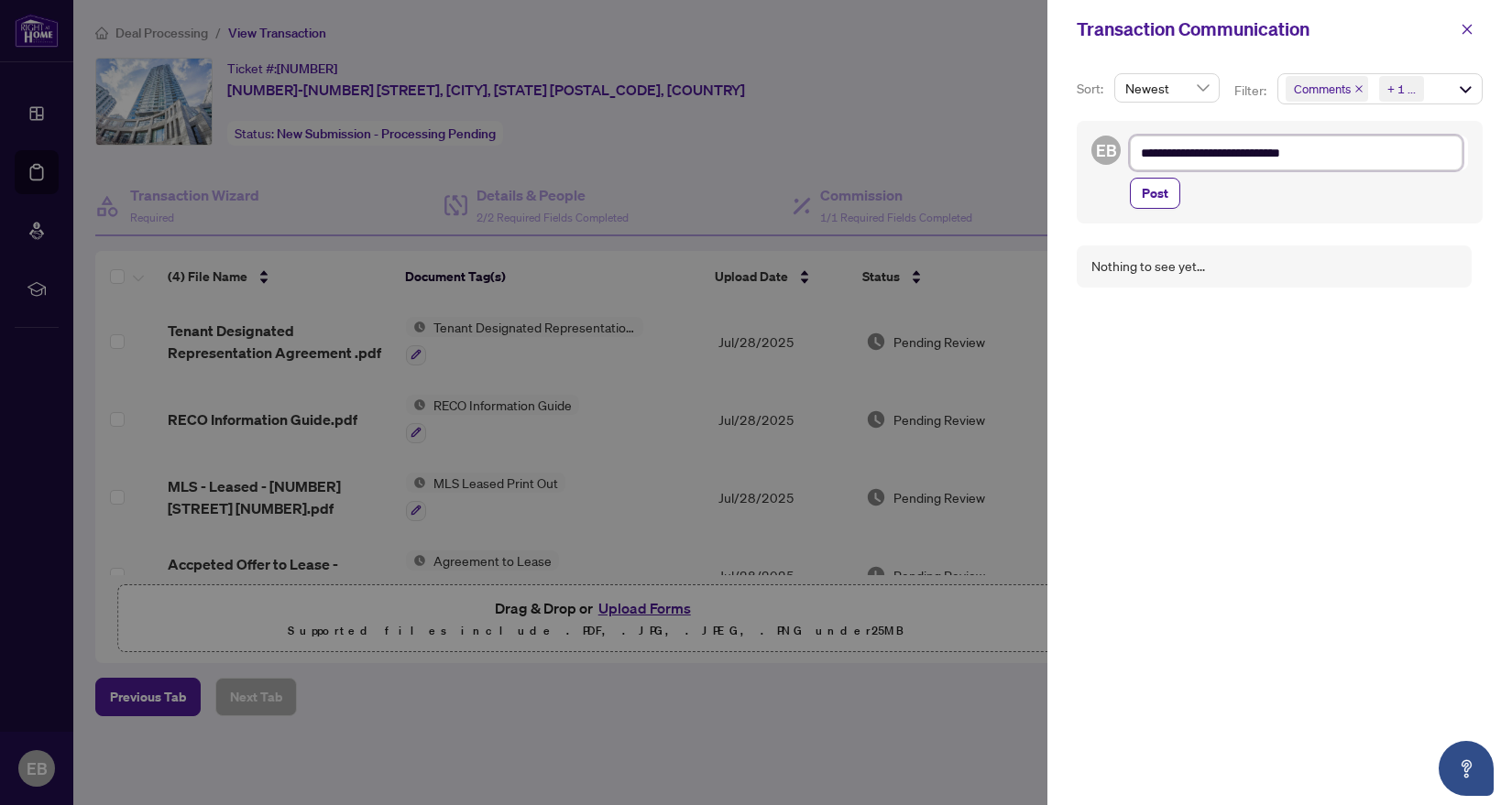 type on "**********" 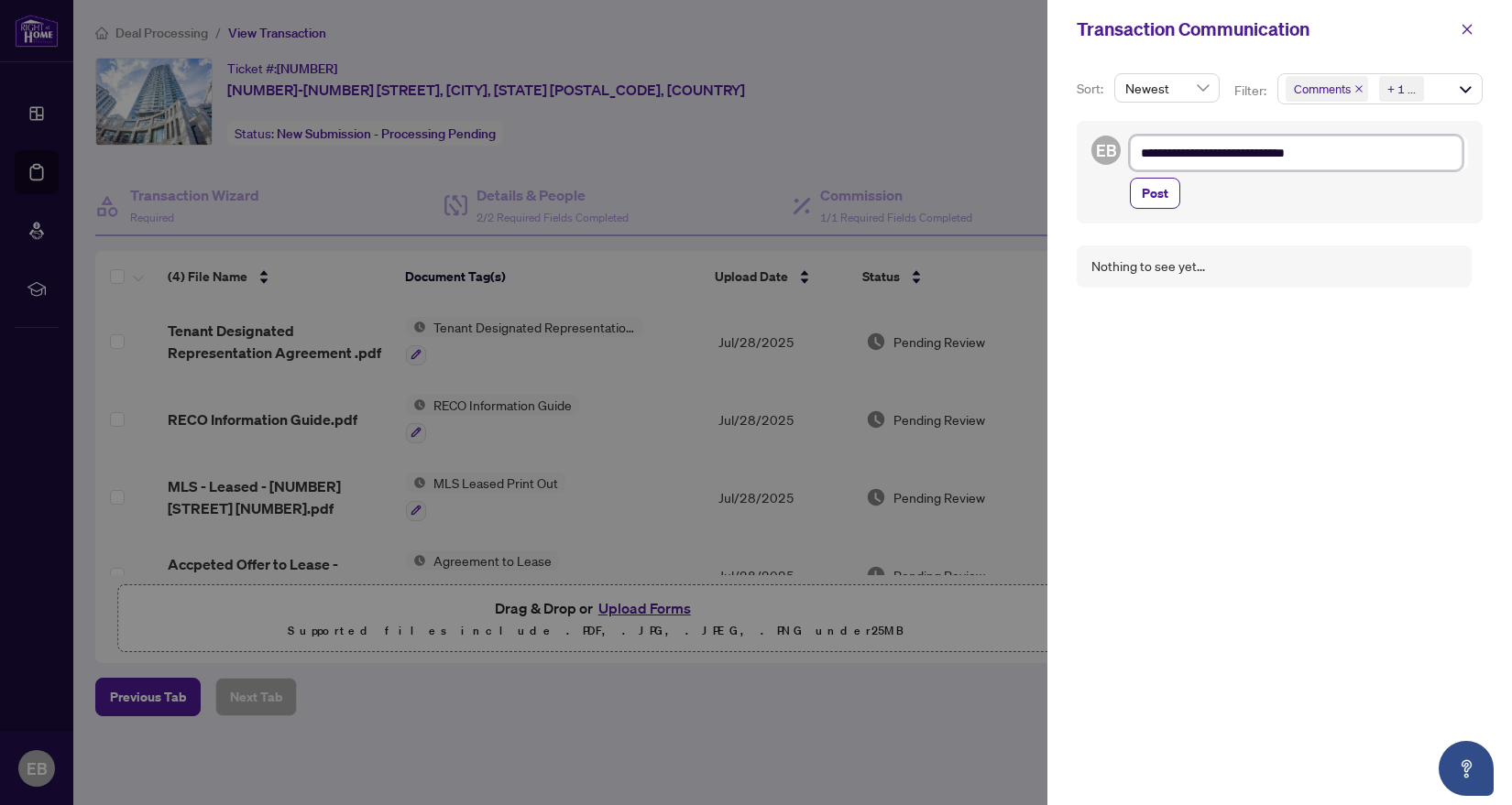 type on "**********" 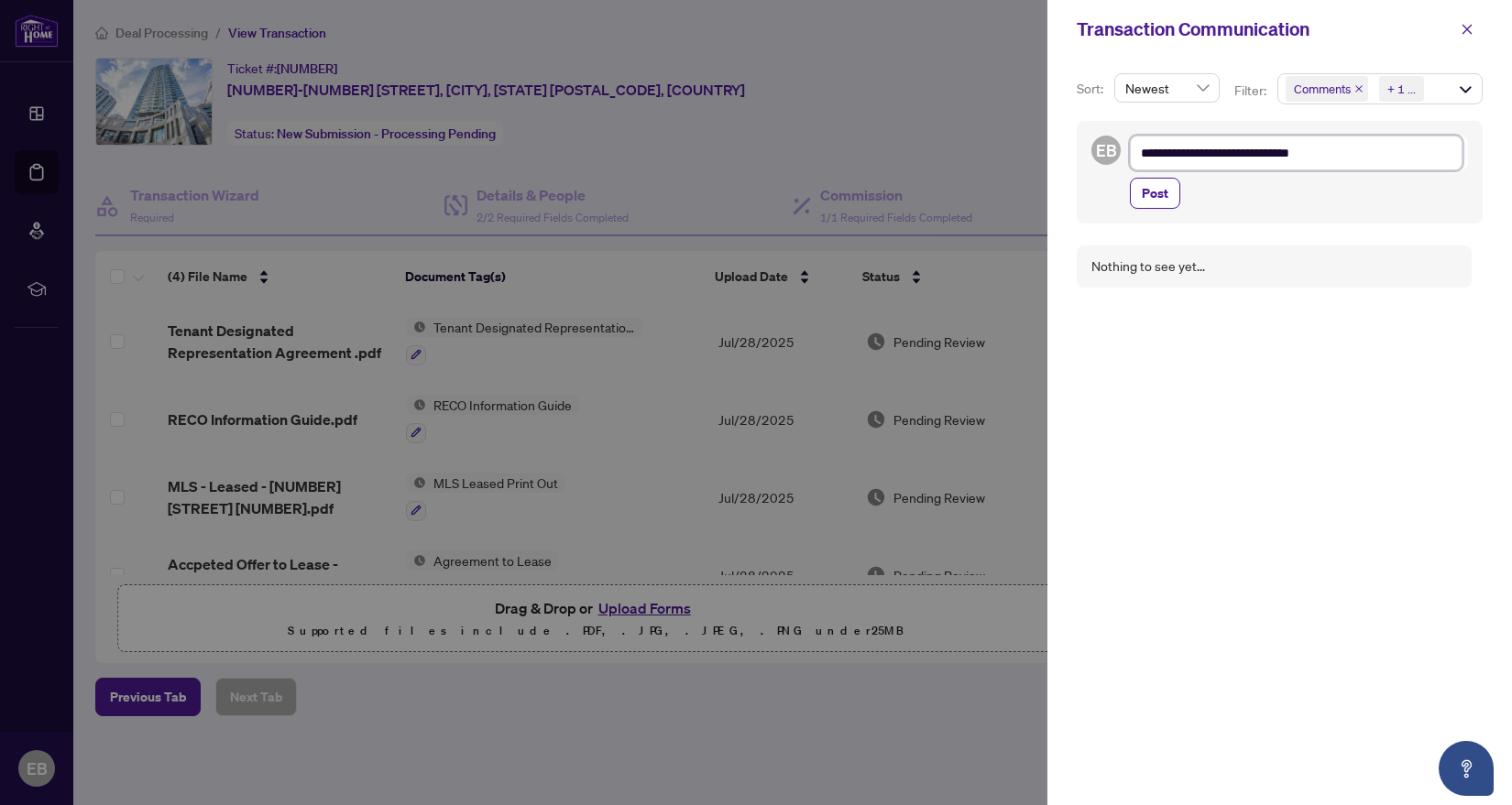 type on "**********" 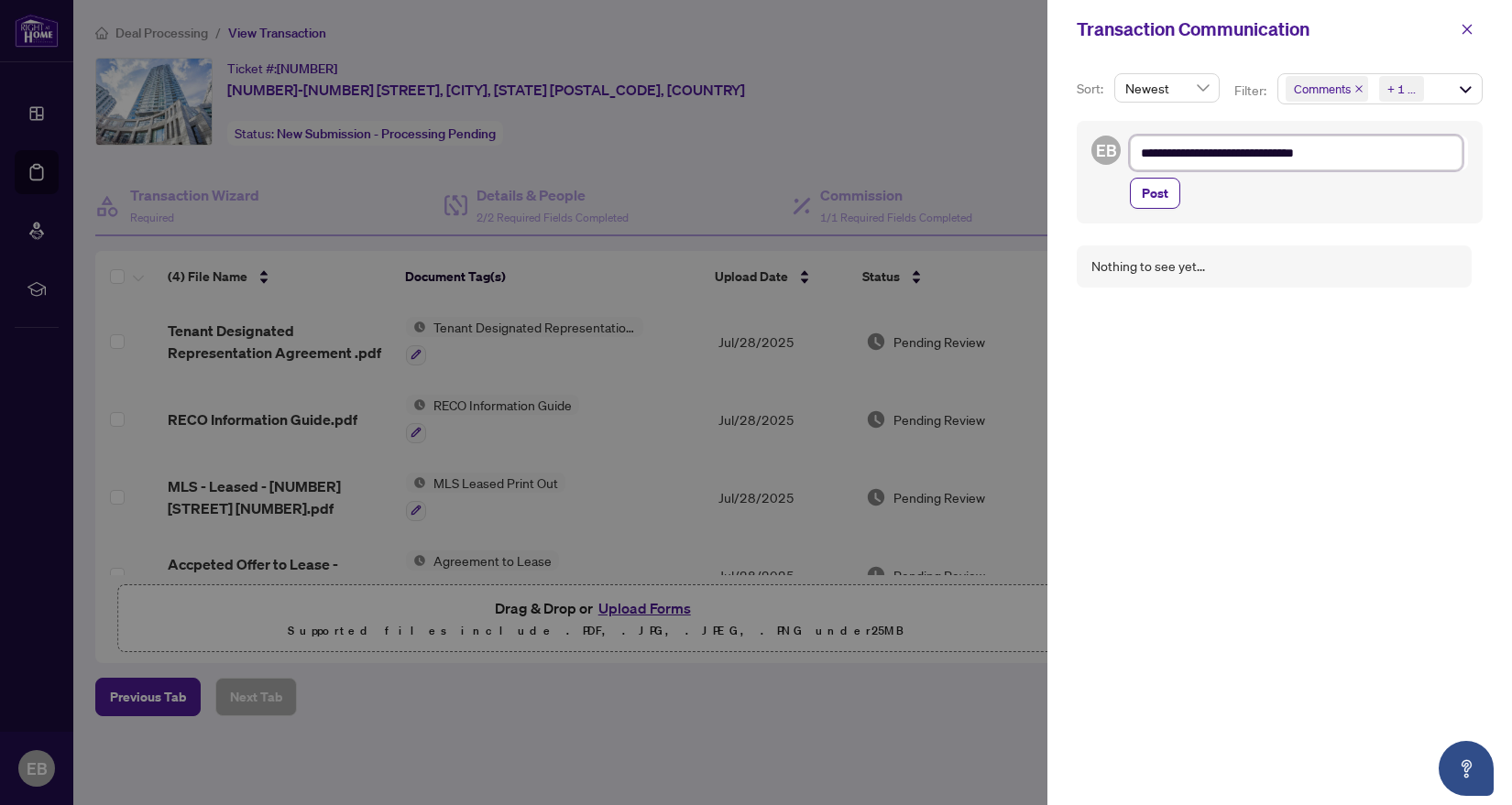 type on "**********" 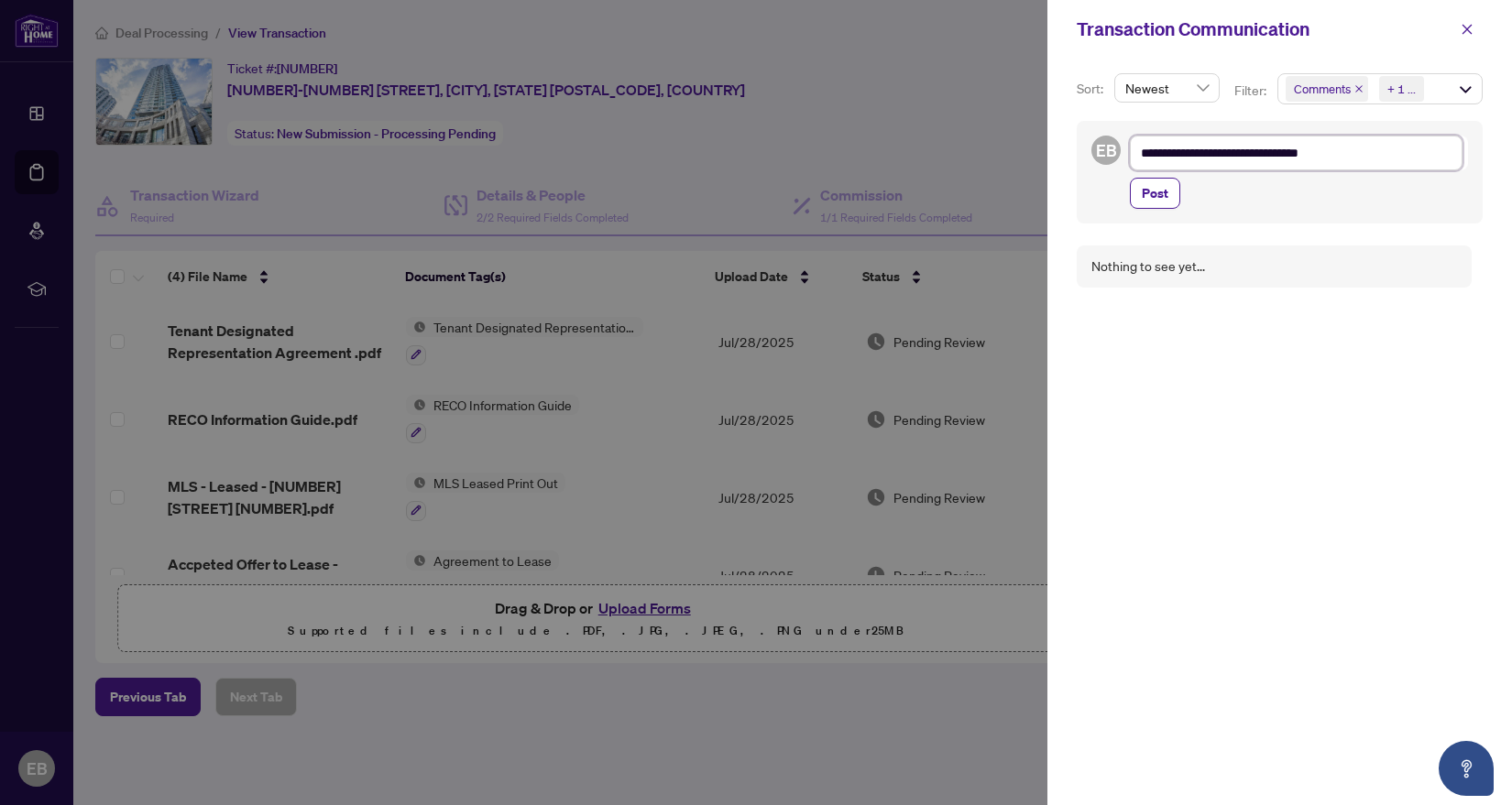 type on "**********" 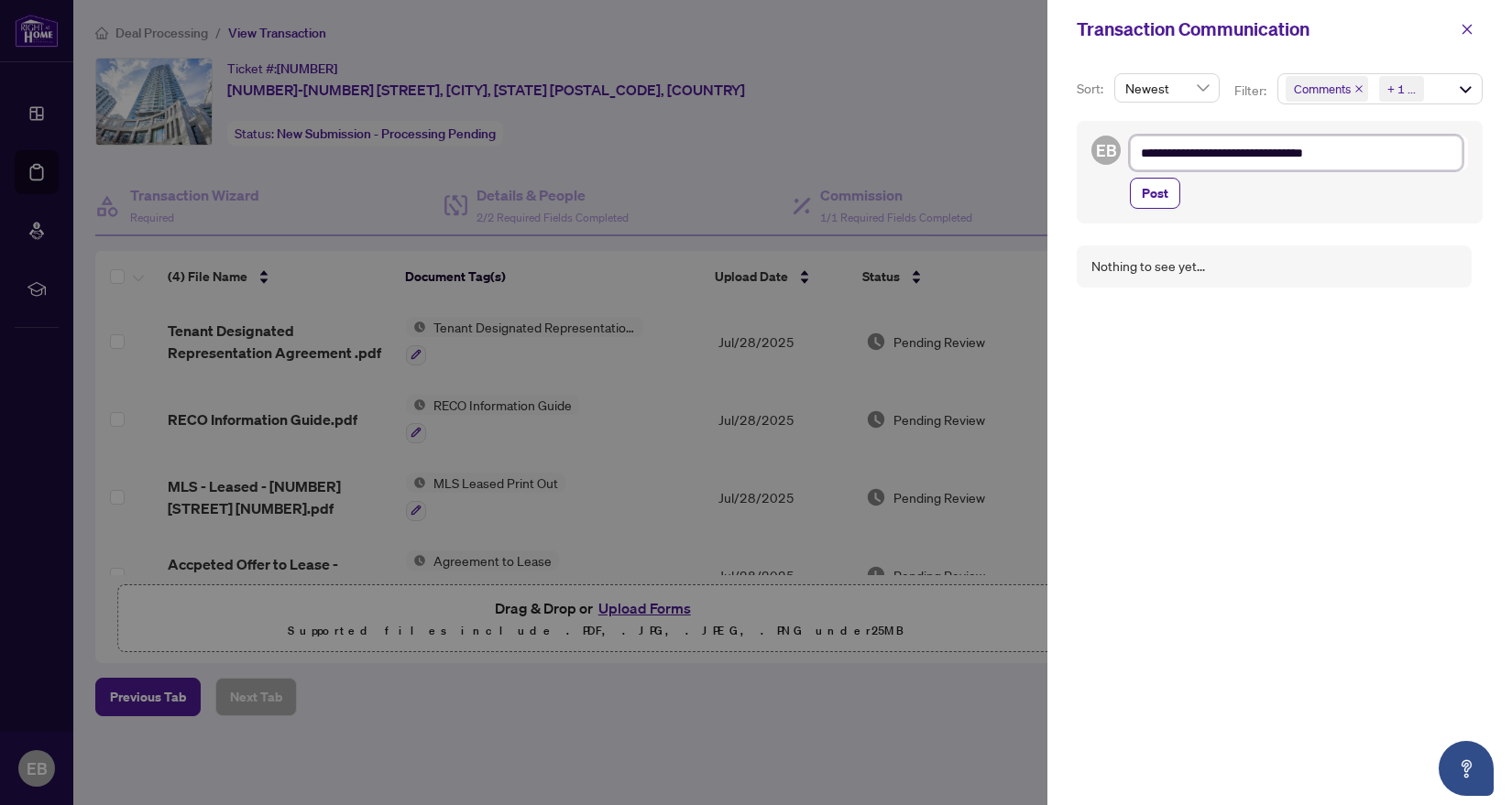 type on "**********" 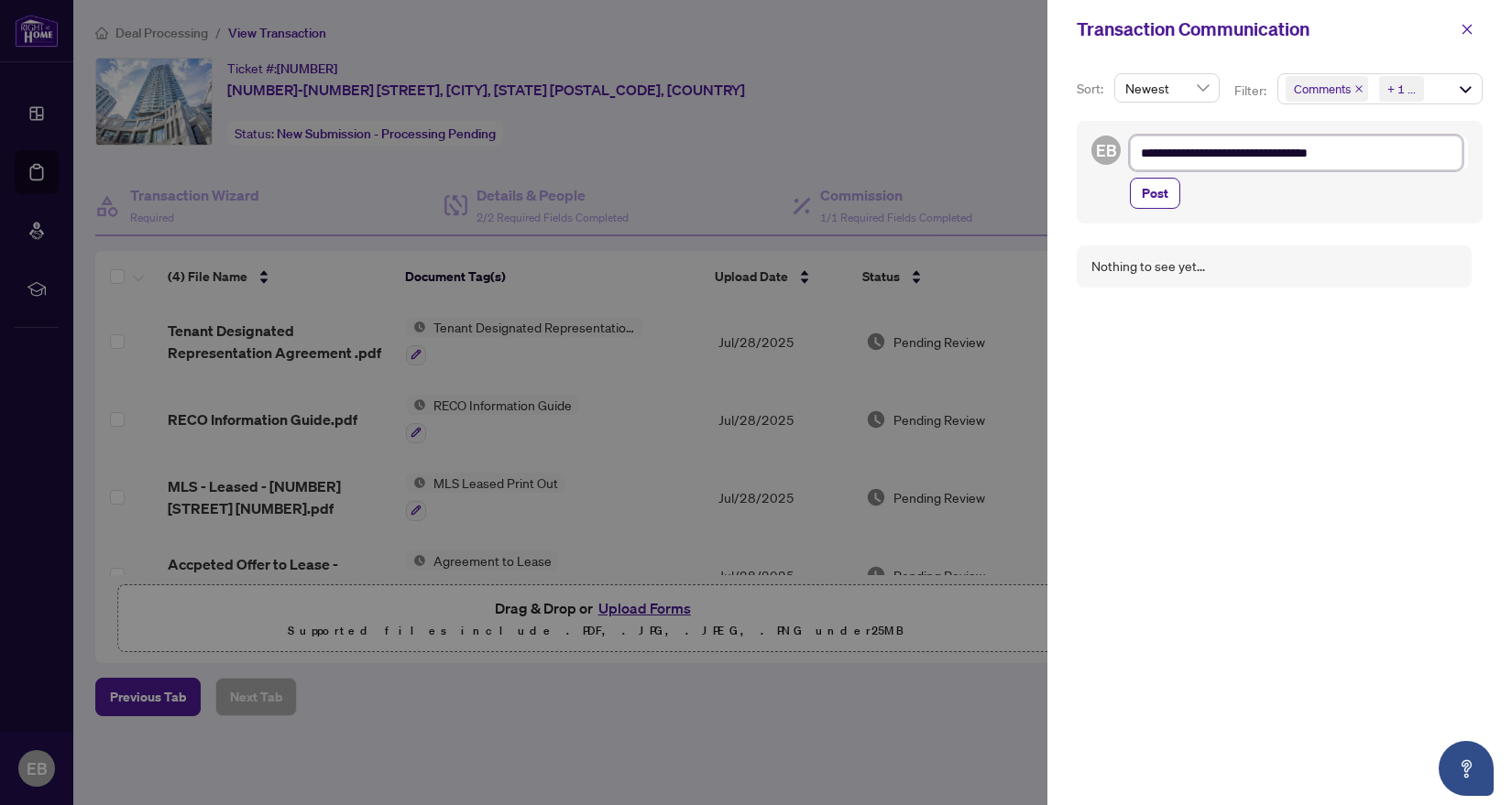 type on "**********" 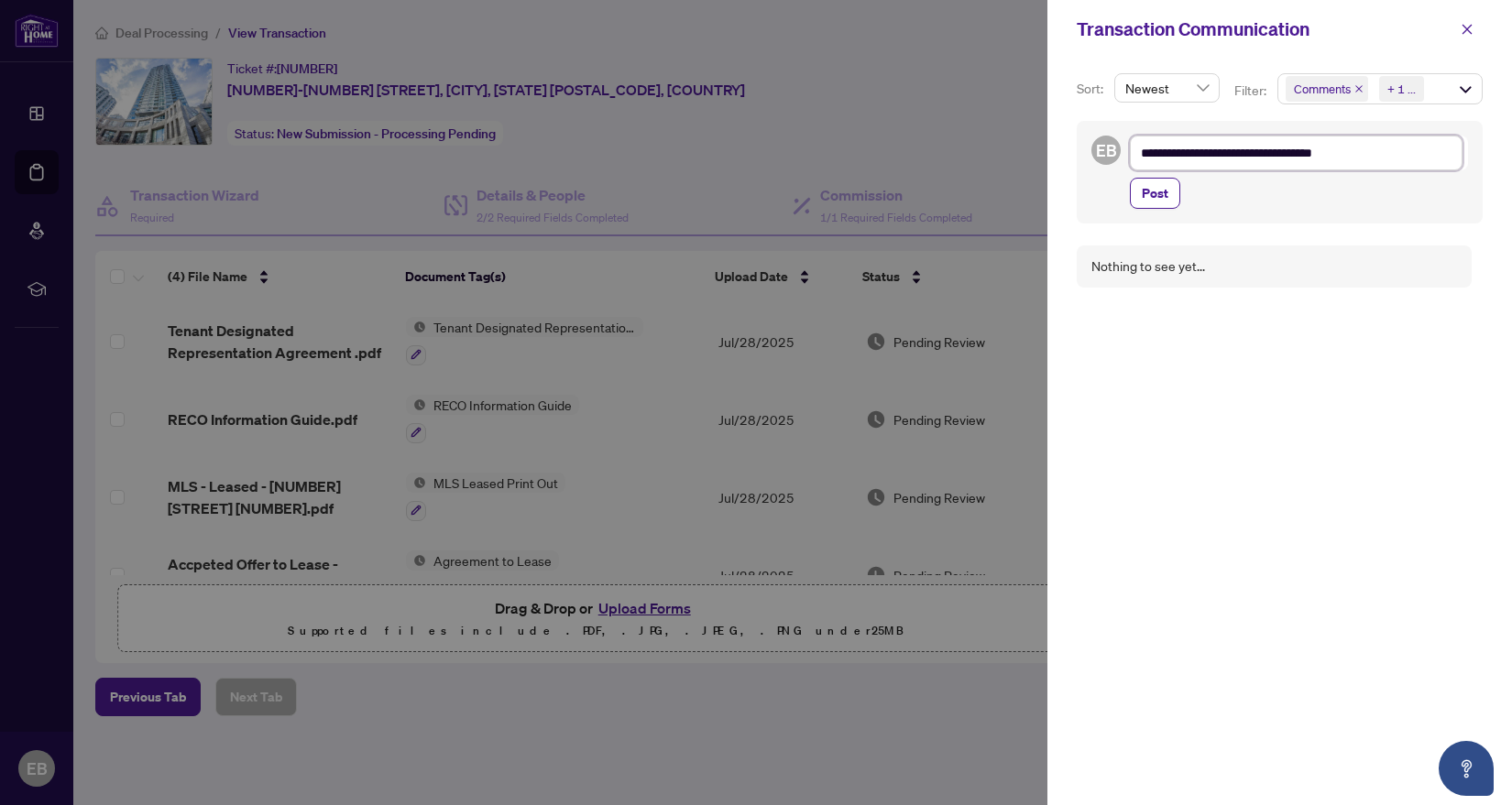 type on "**********" 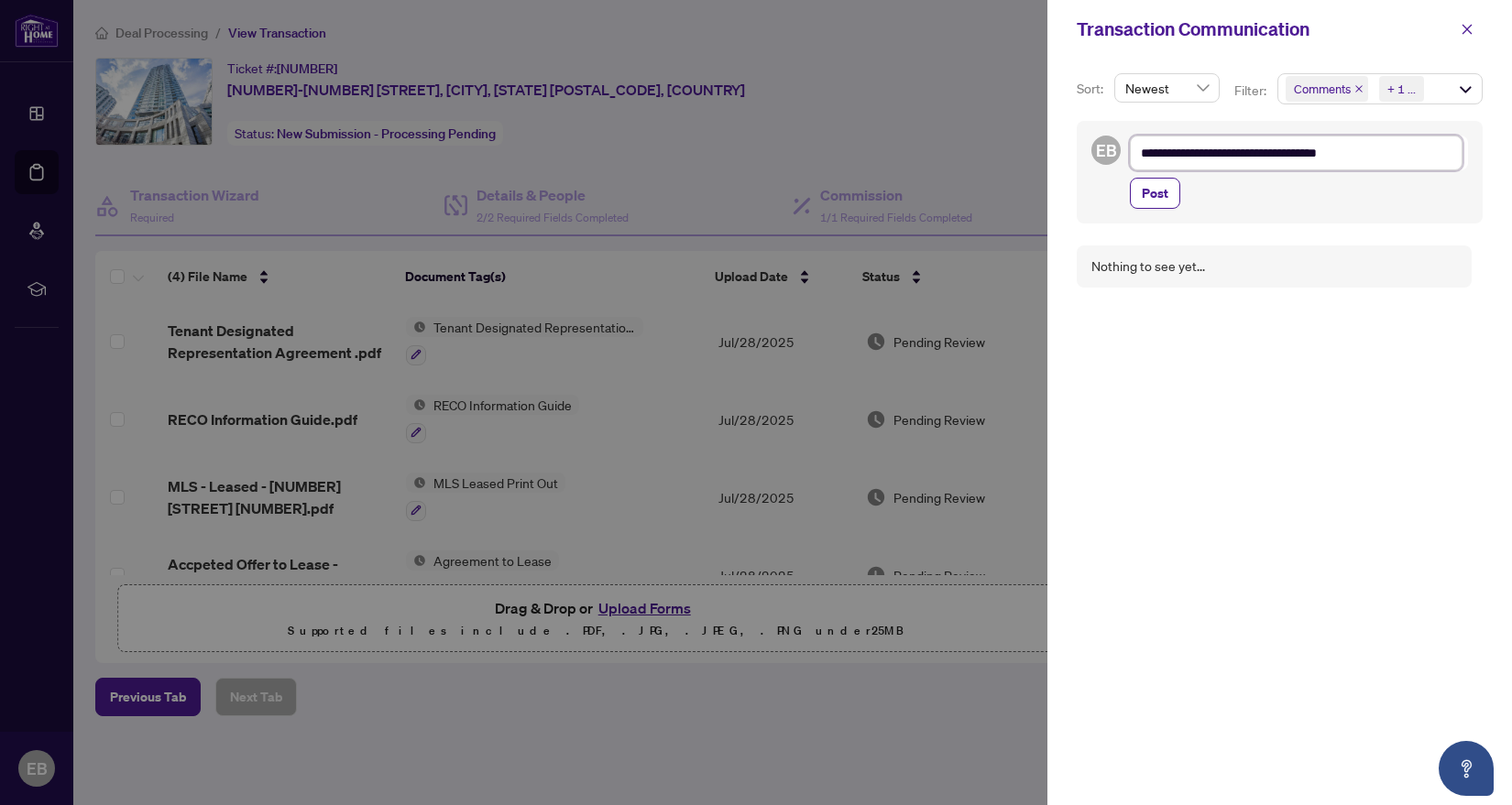 type on "**********" 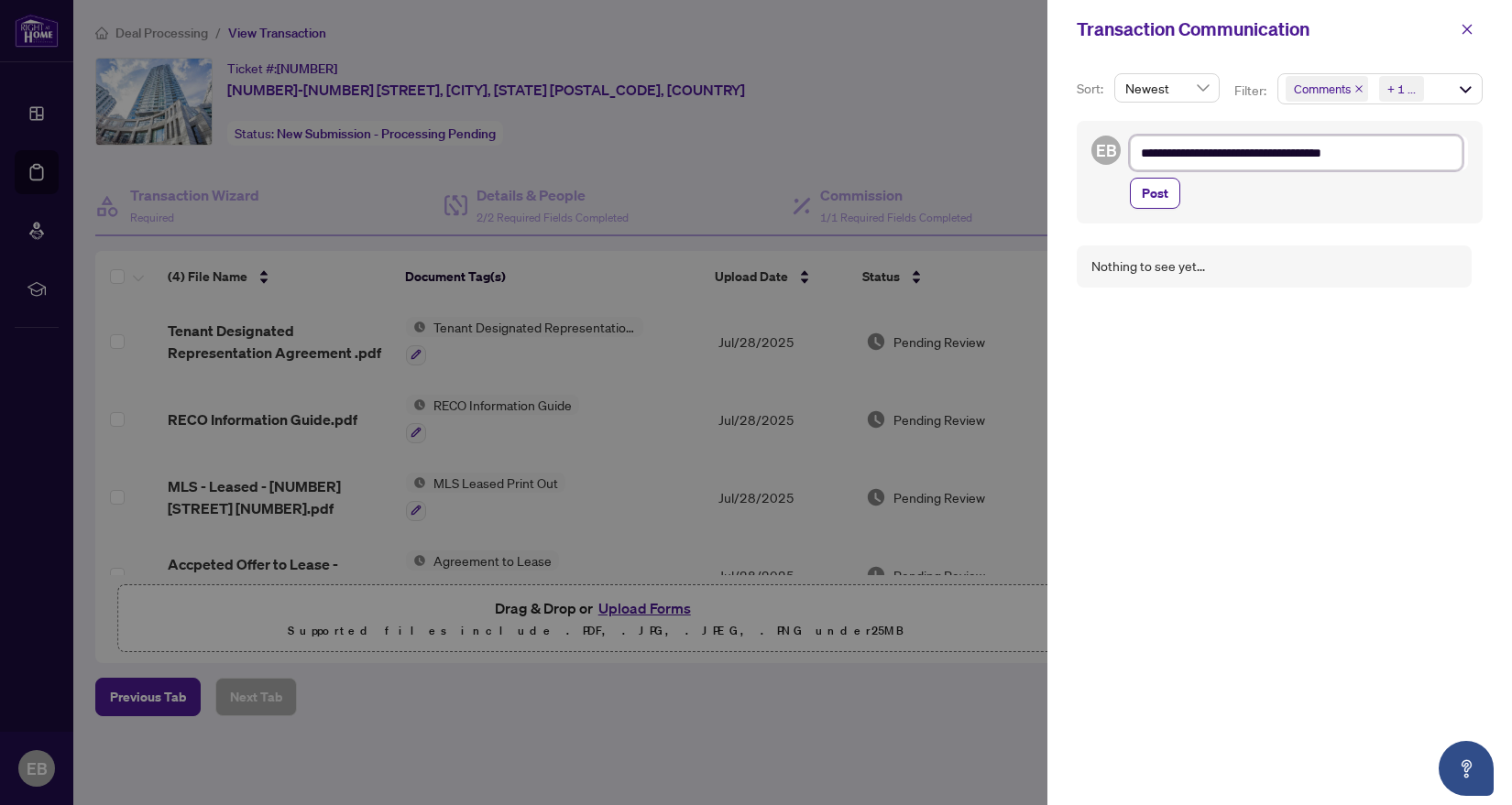 type on "**********" 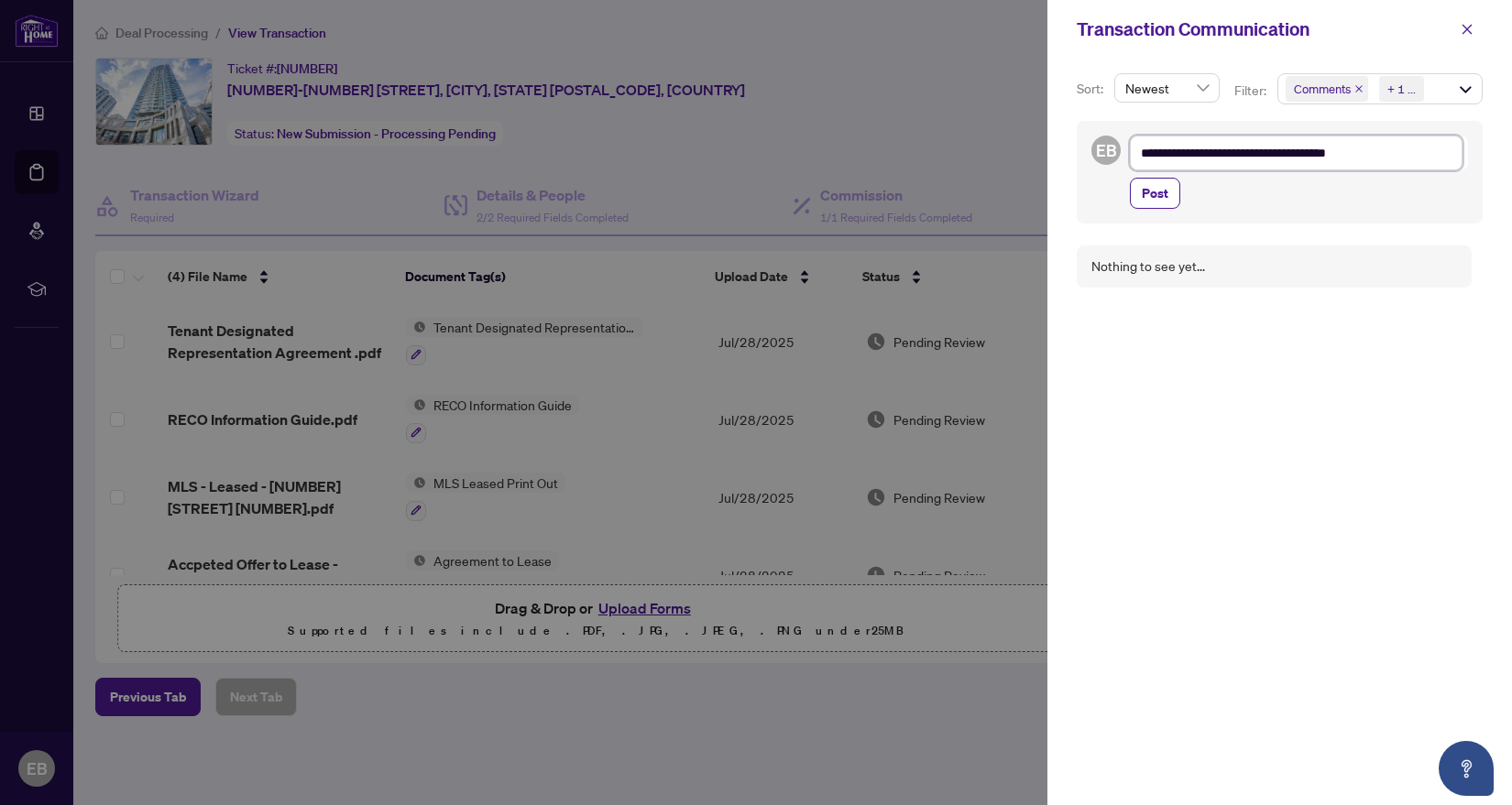 type on "**********" 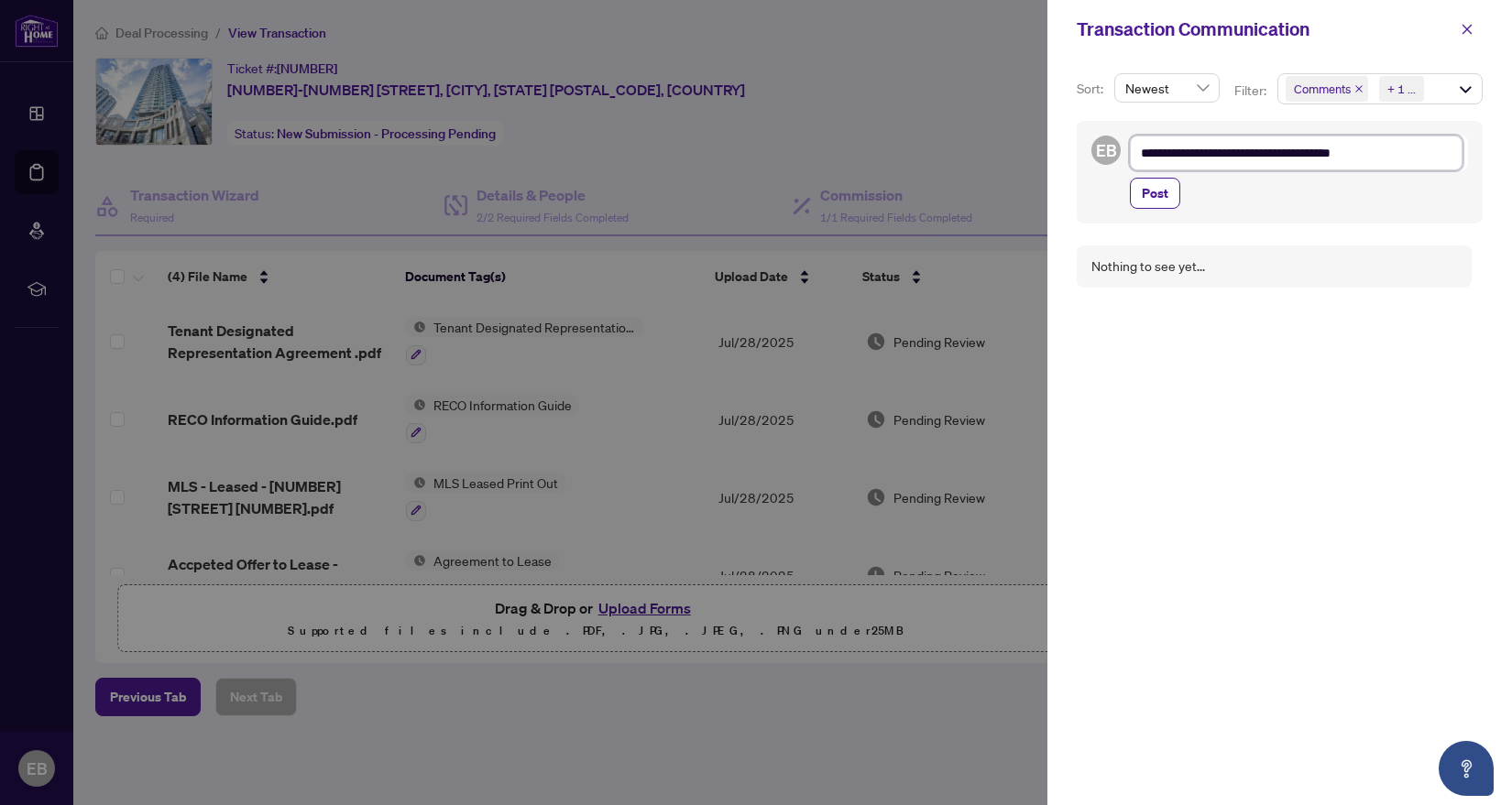 type on "**********" 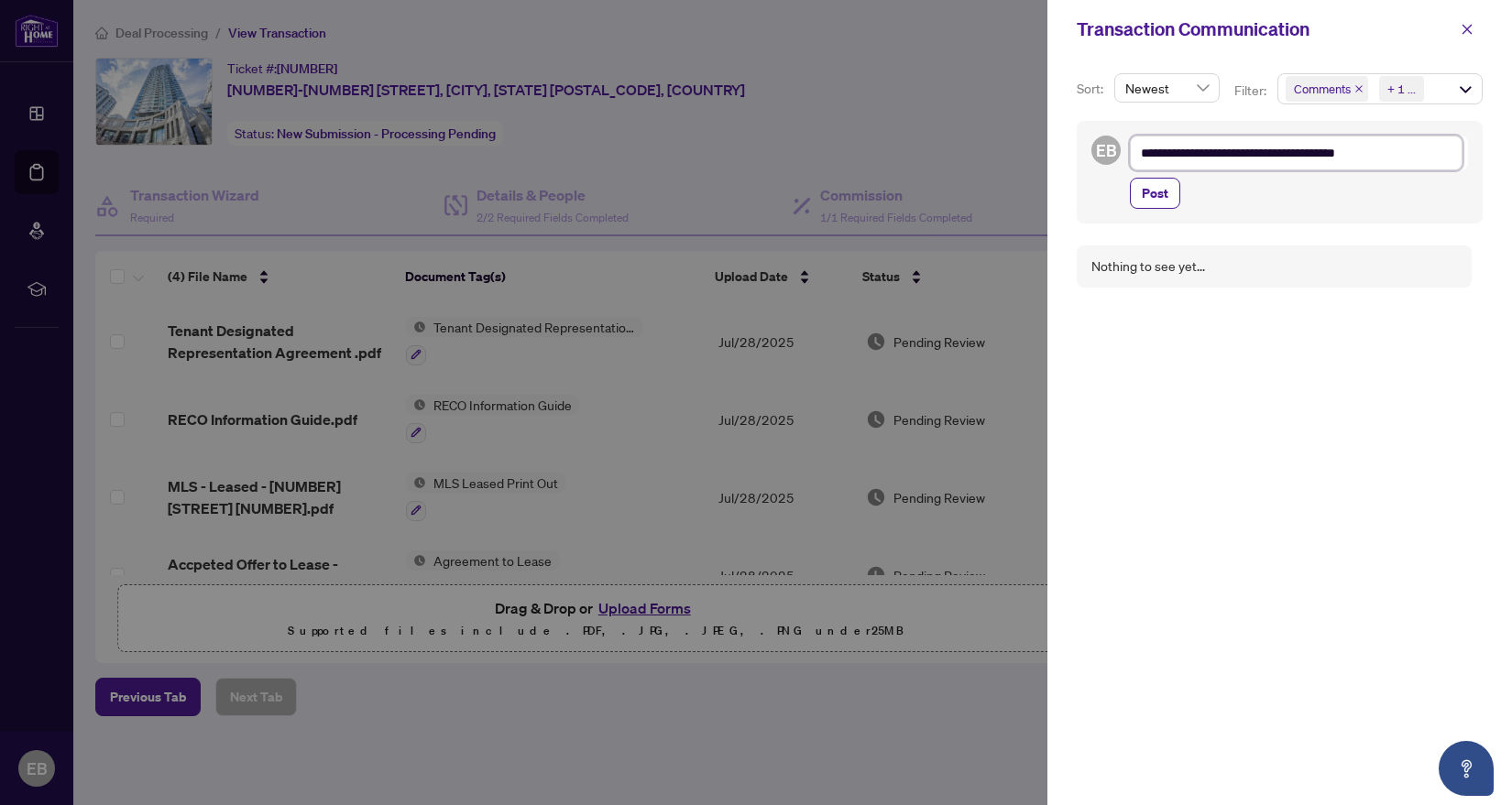 type on "**********" 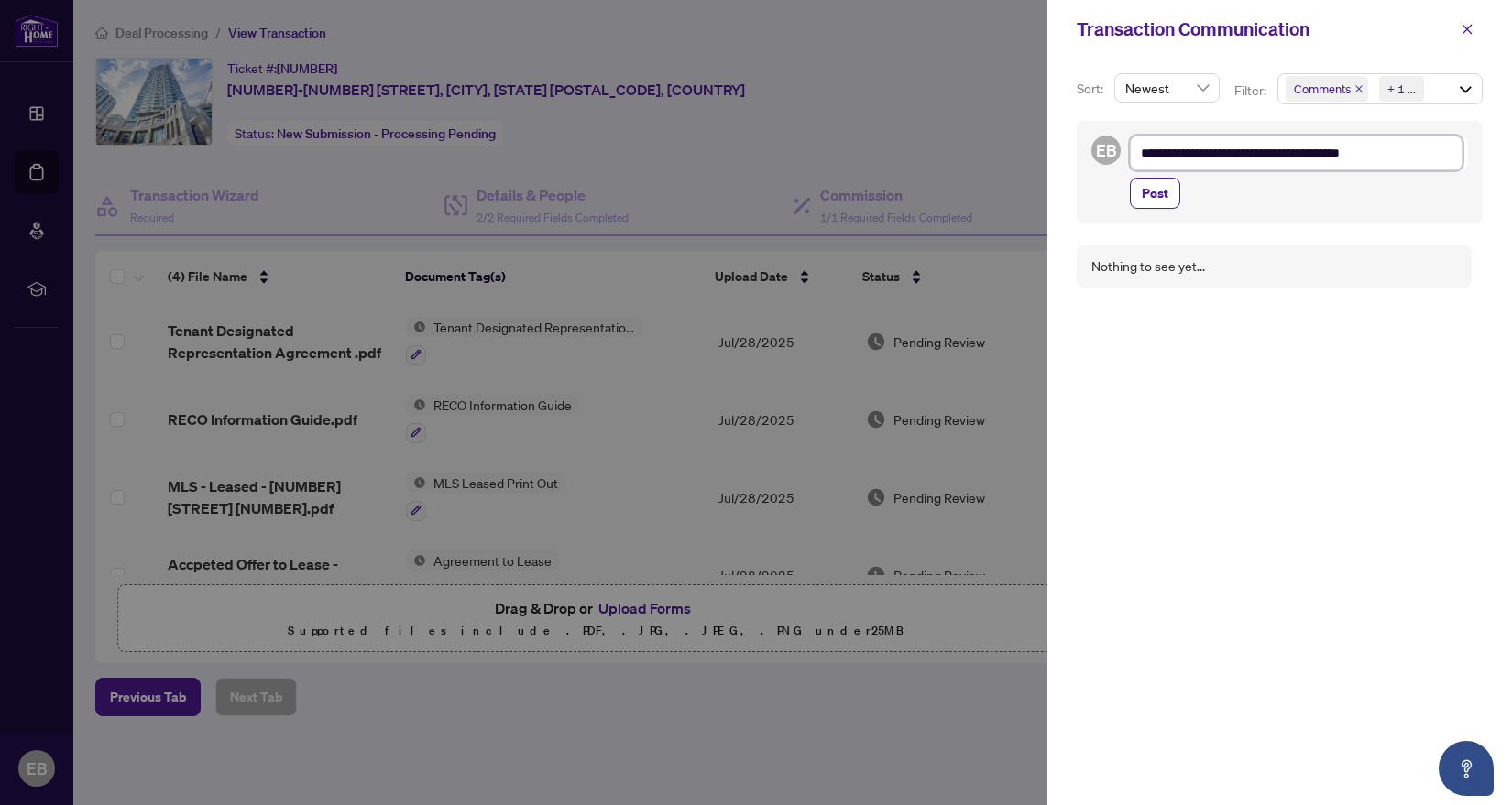 type on "**********" 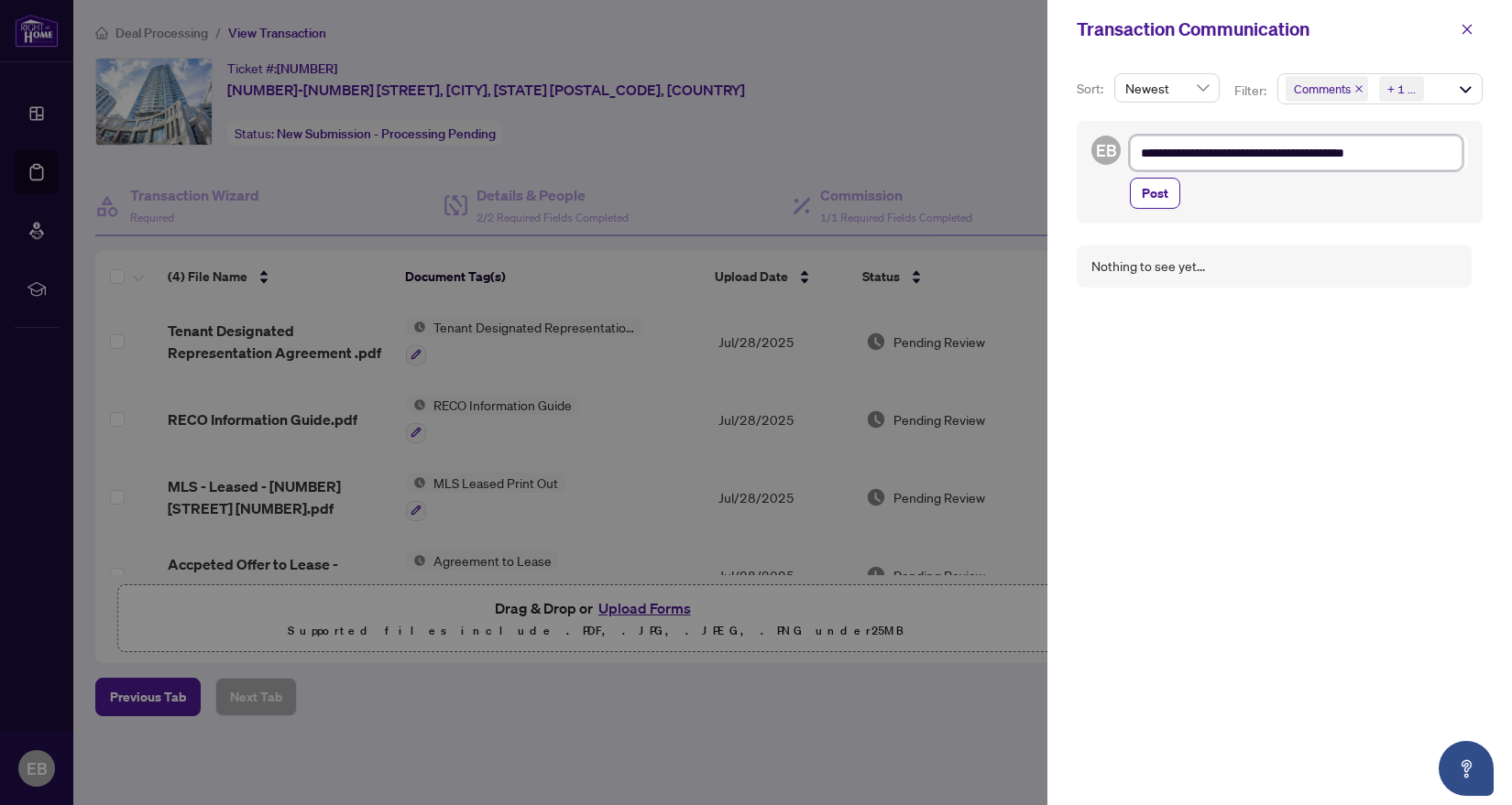 type on "**********" 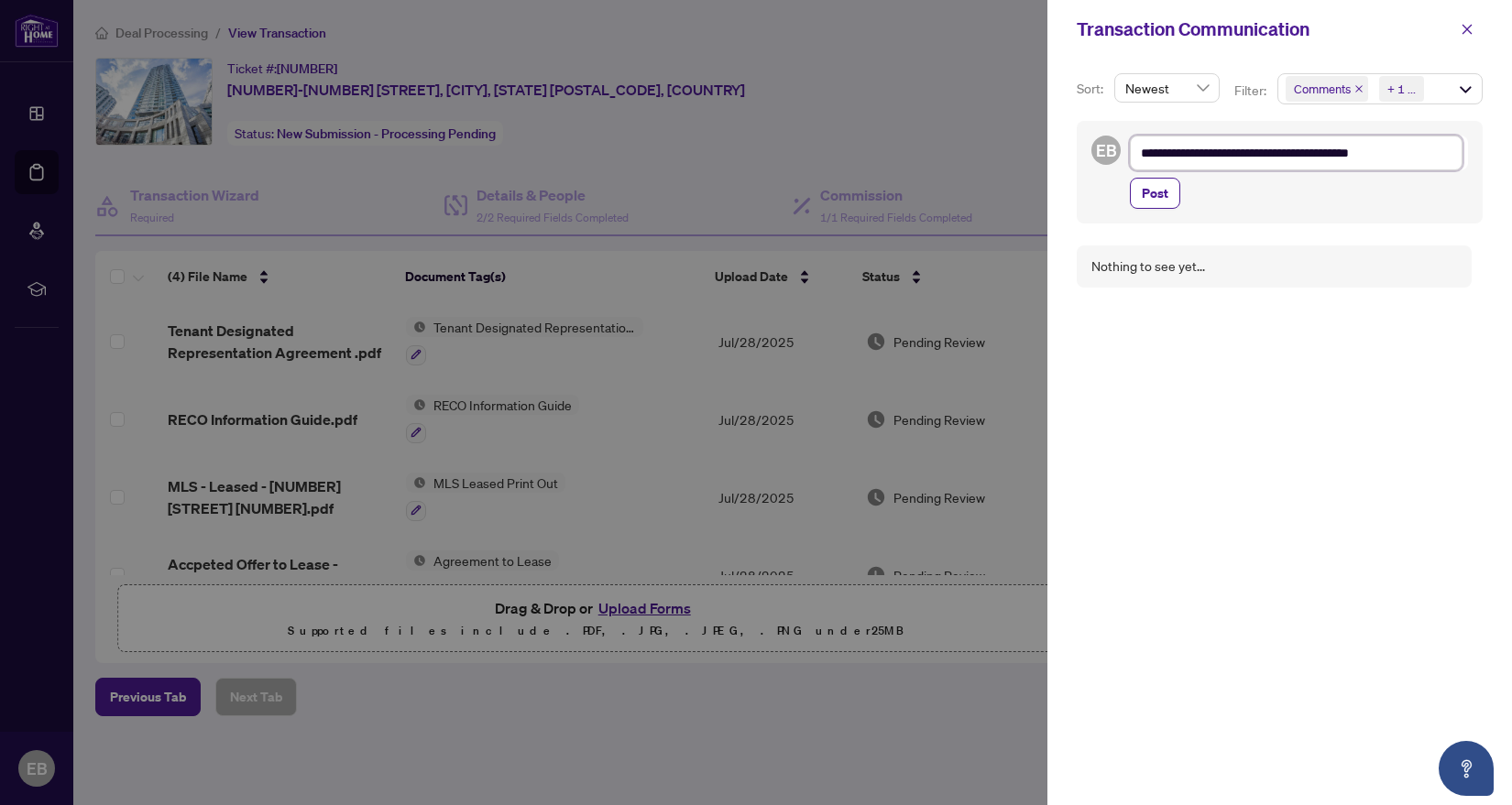 type on "**********" 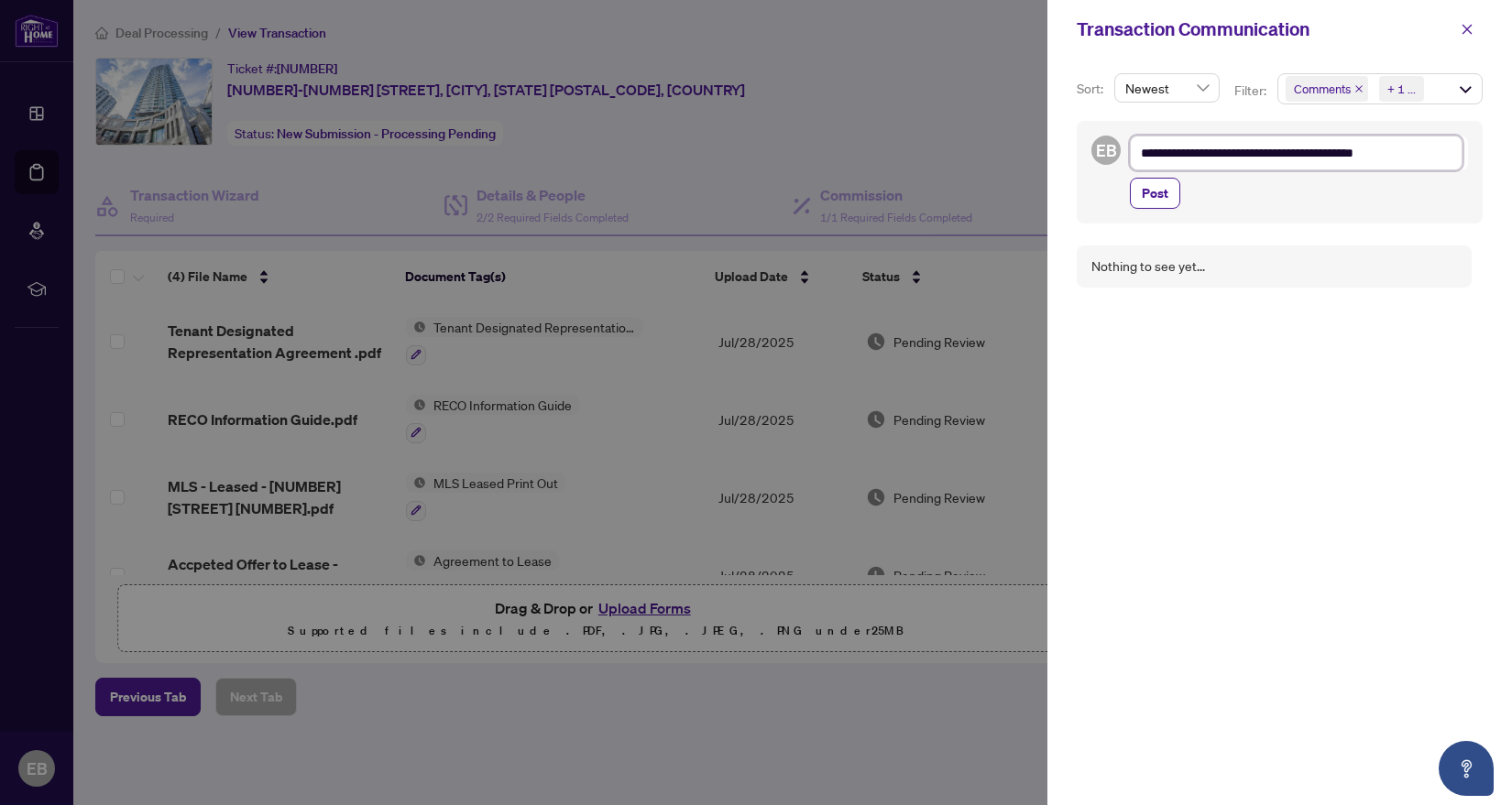 type on "**********" 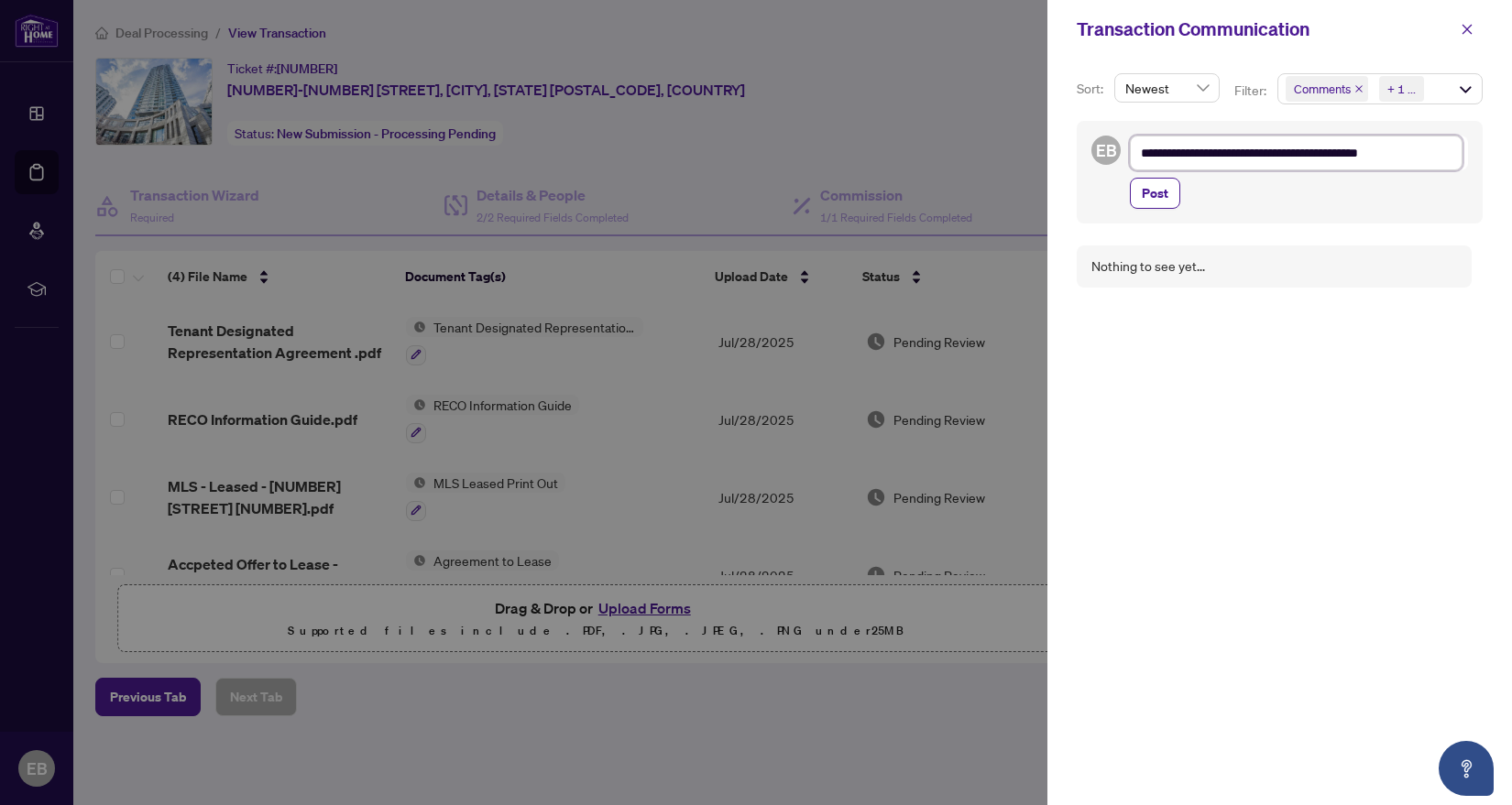 type on "**********" 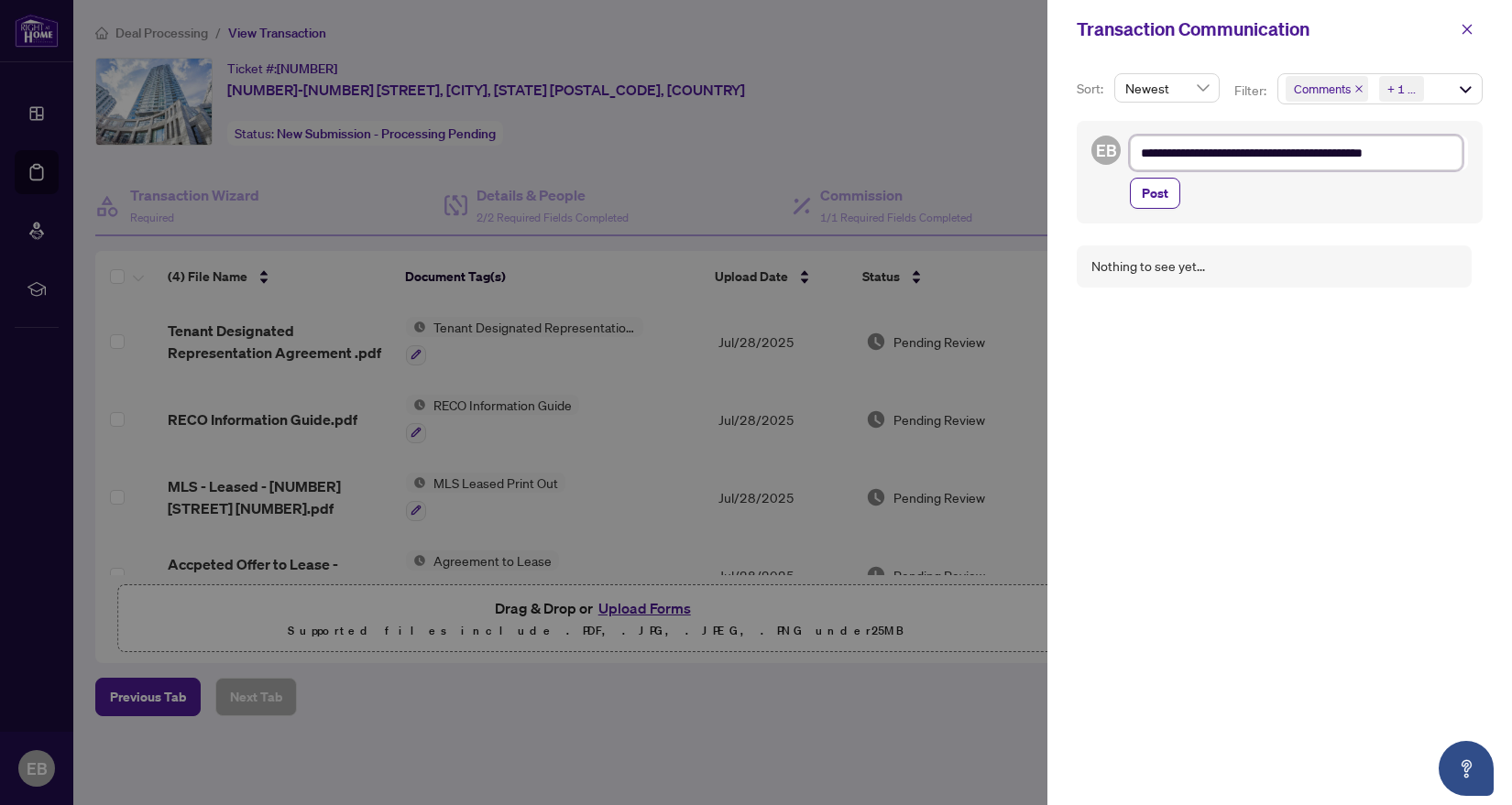 type on "**********" 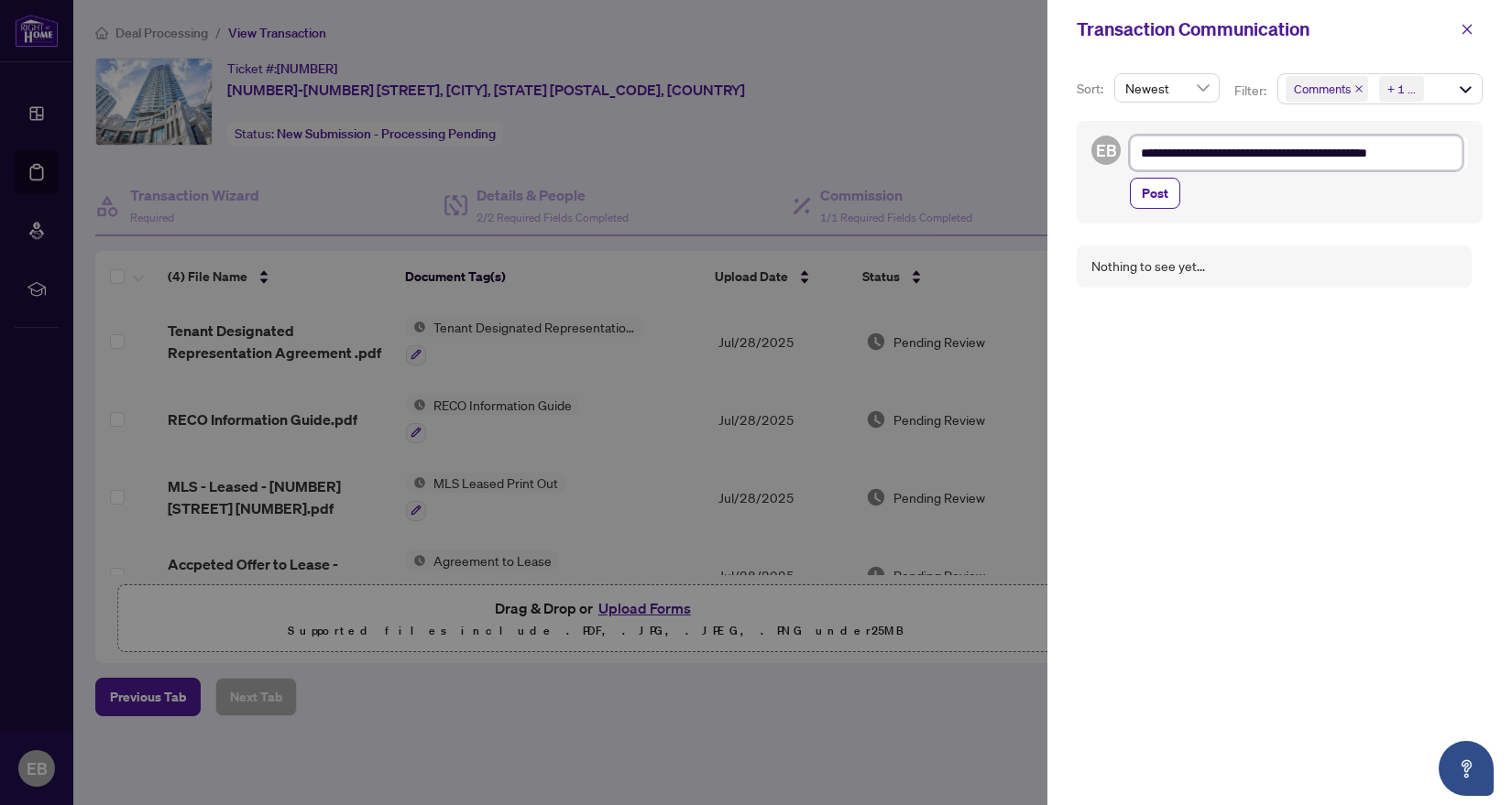 type on "**********" 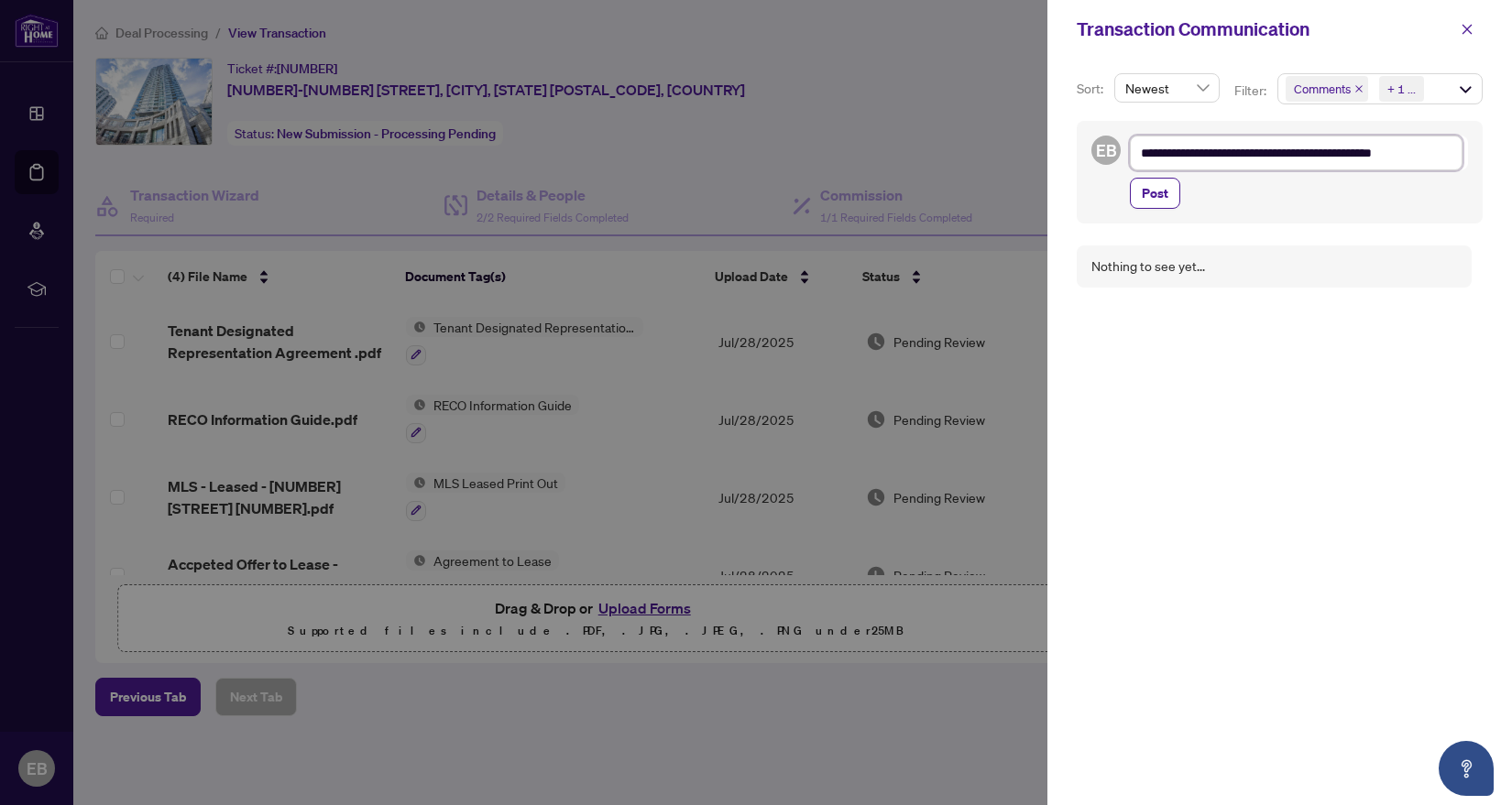type on "**********" 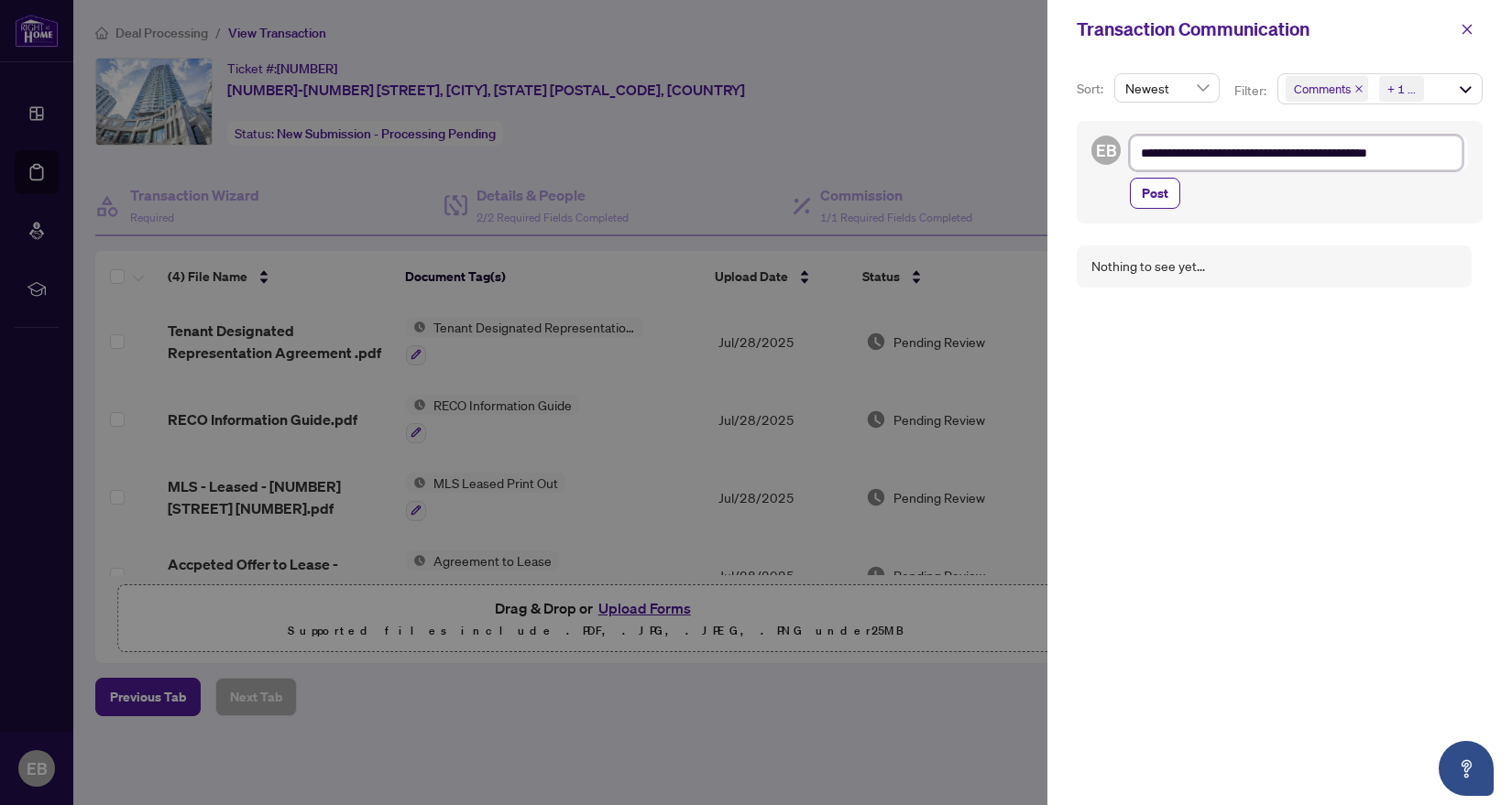 type on "**********" 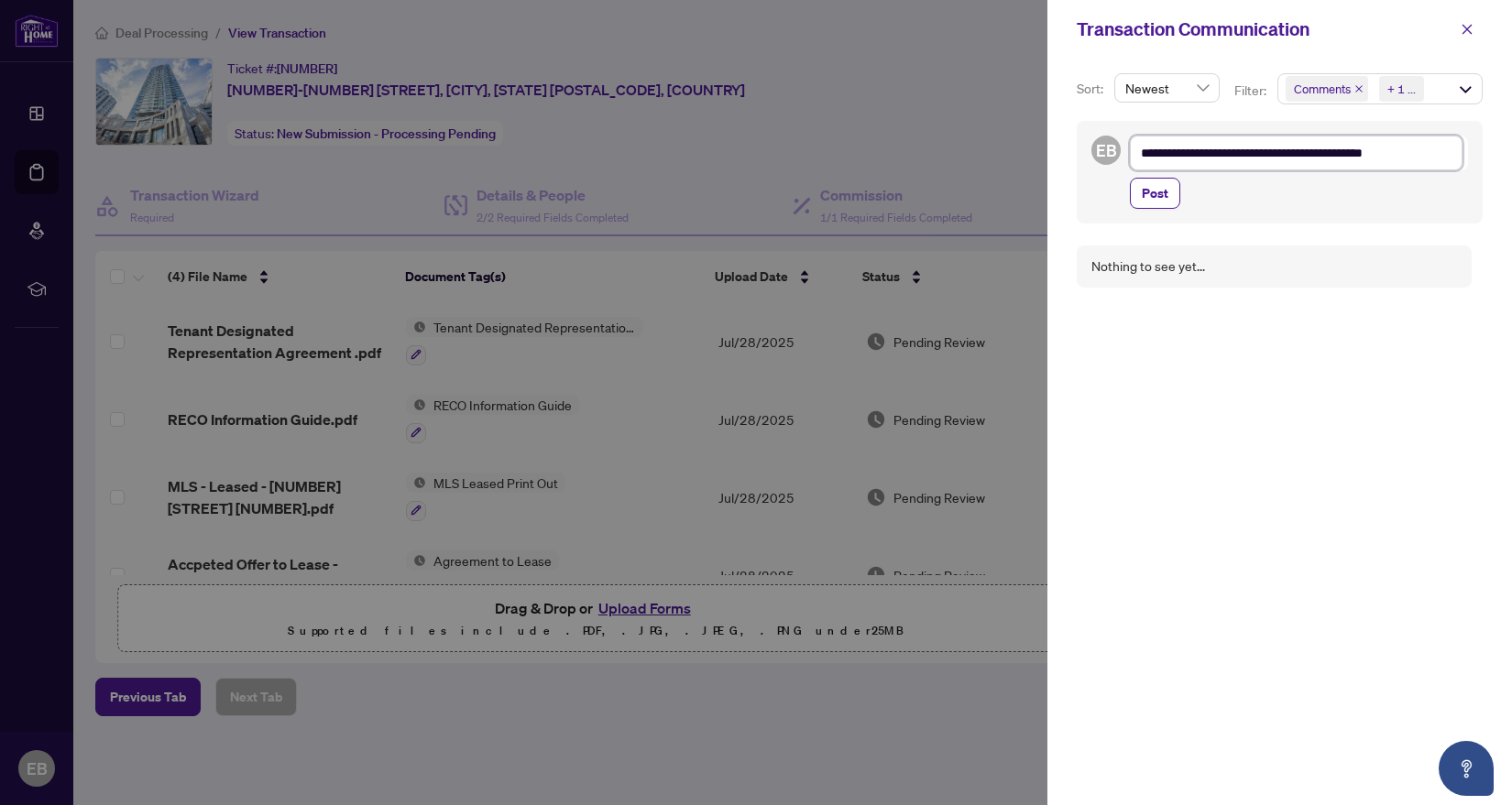 type on "**********" 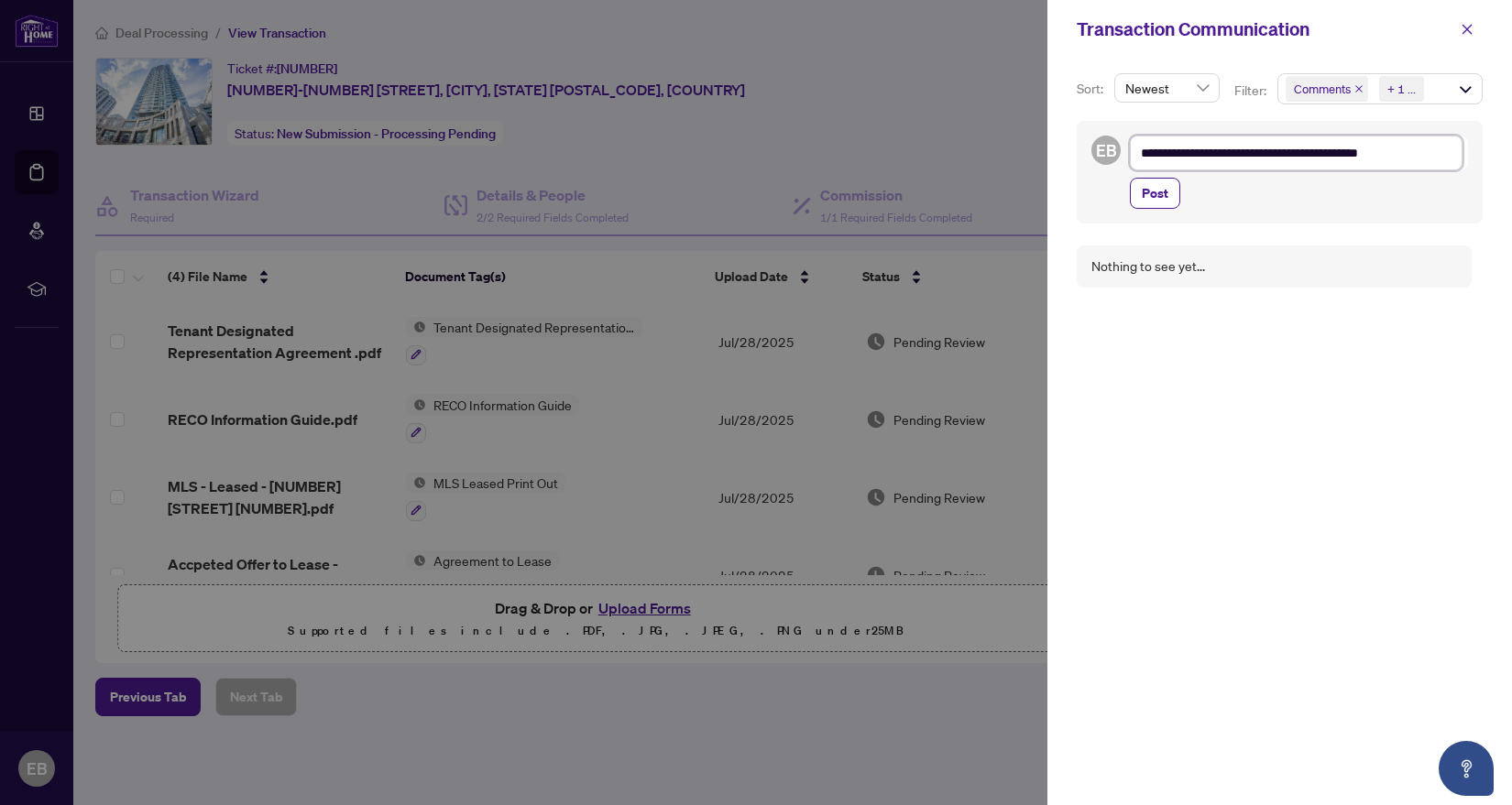 type on "**********" 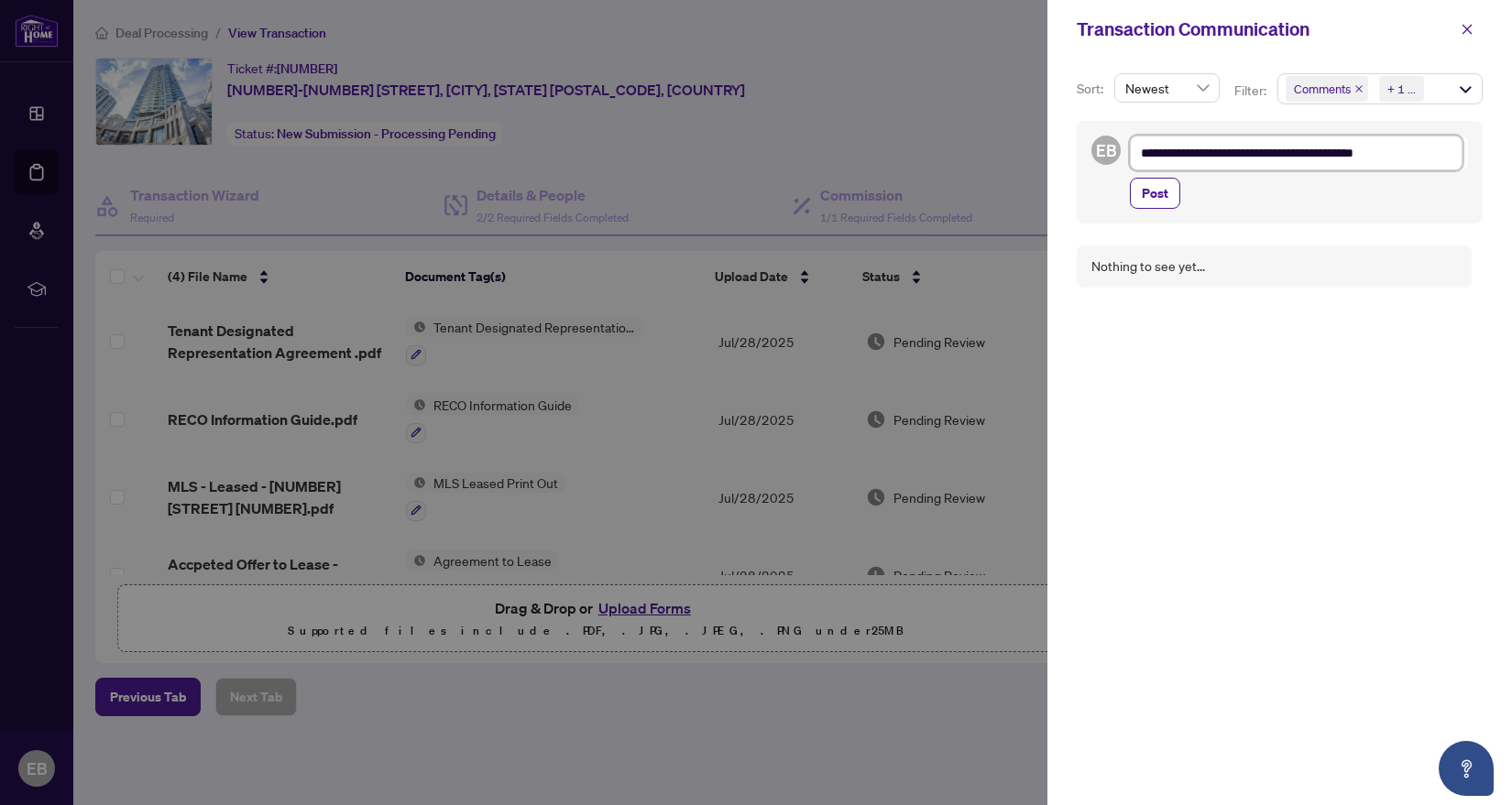type on "**********" 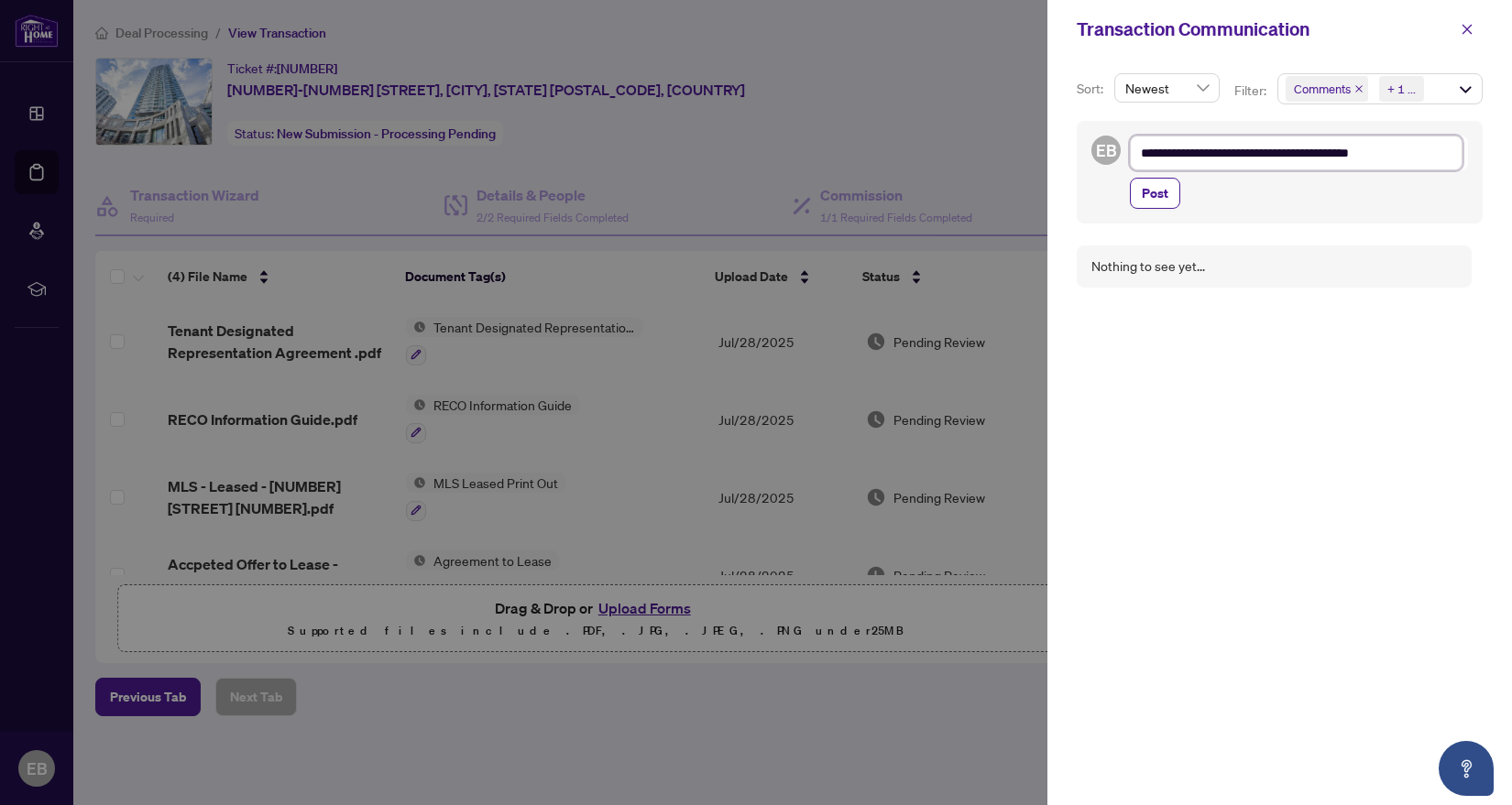 type on "**********" 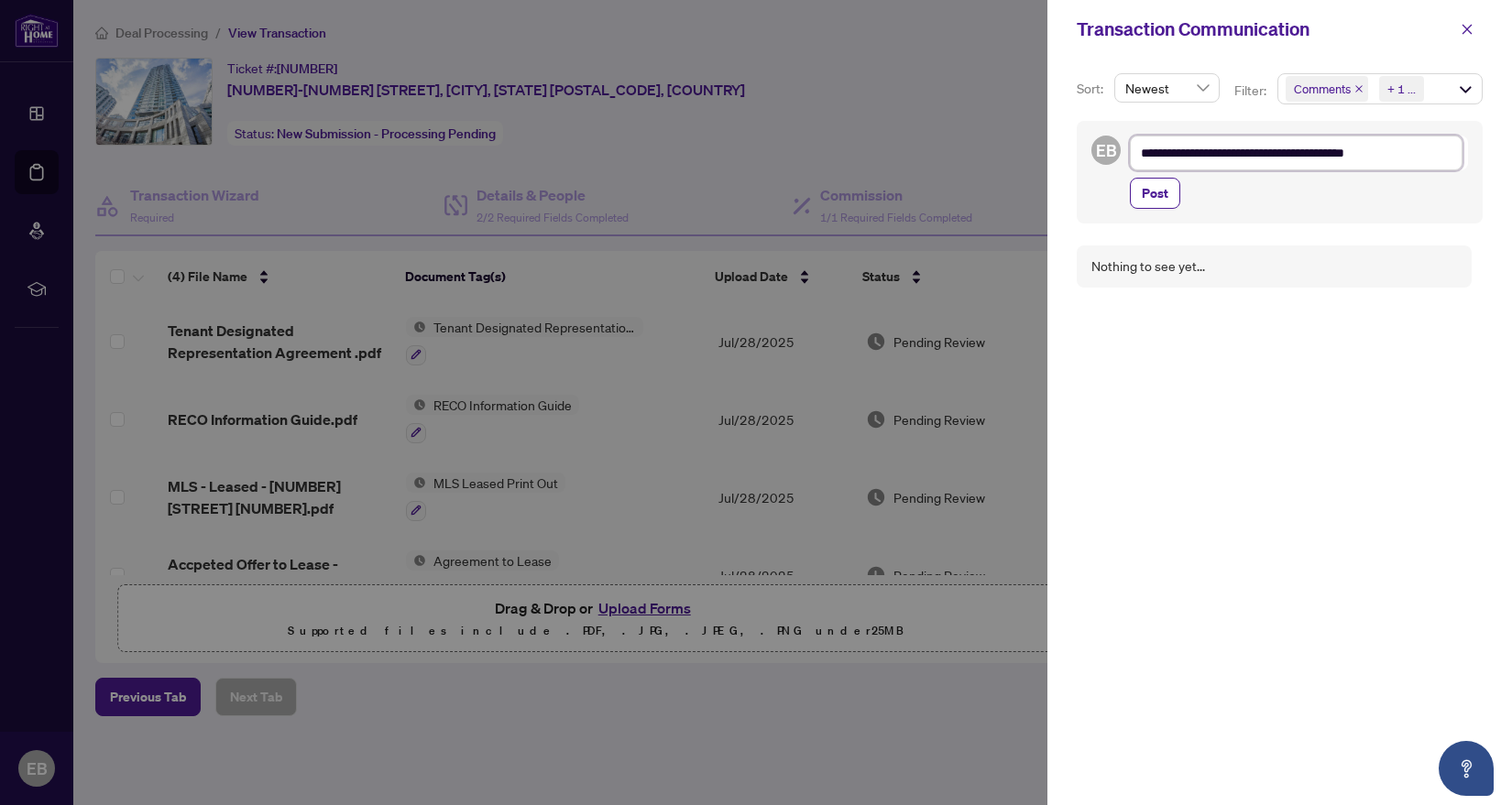 type on "**********" 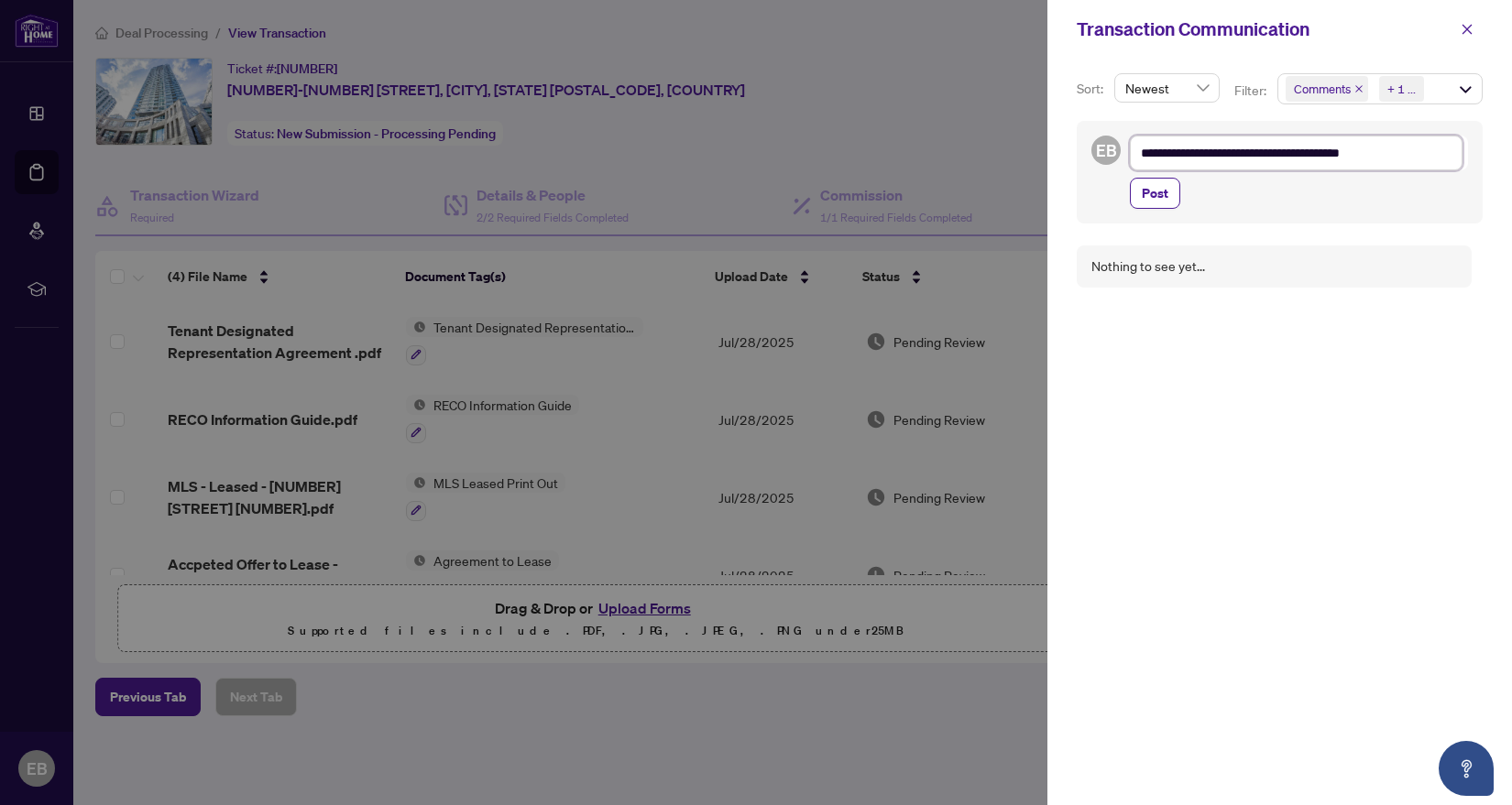 type on "**********" 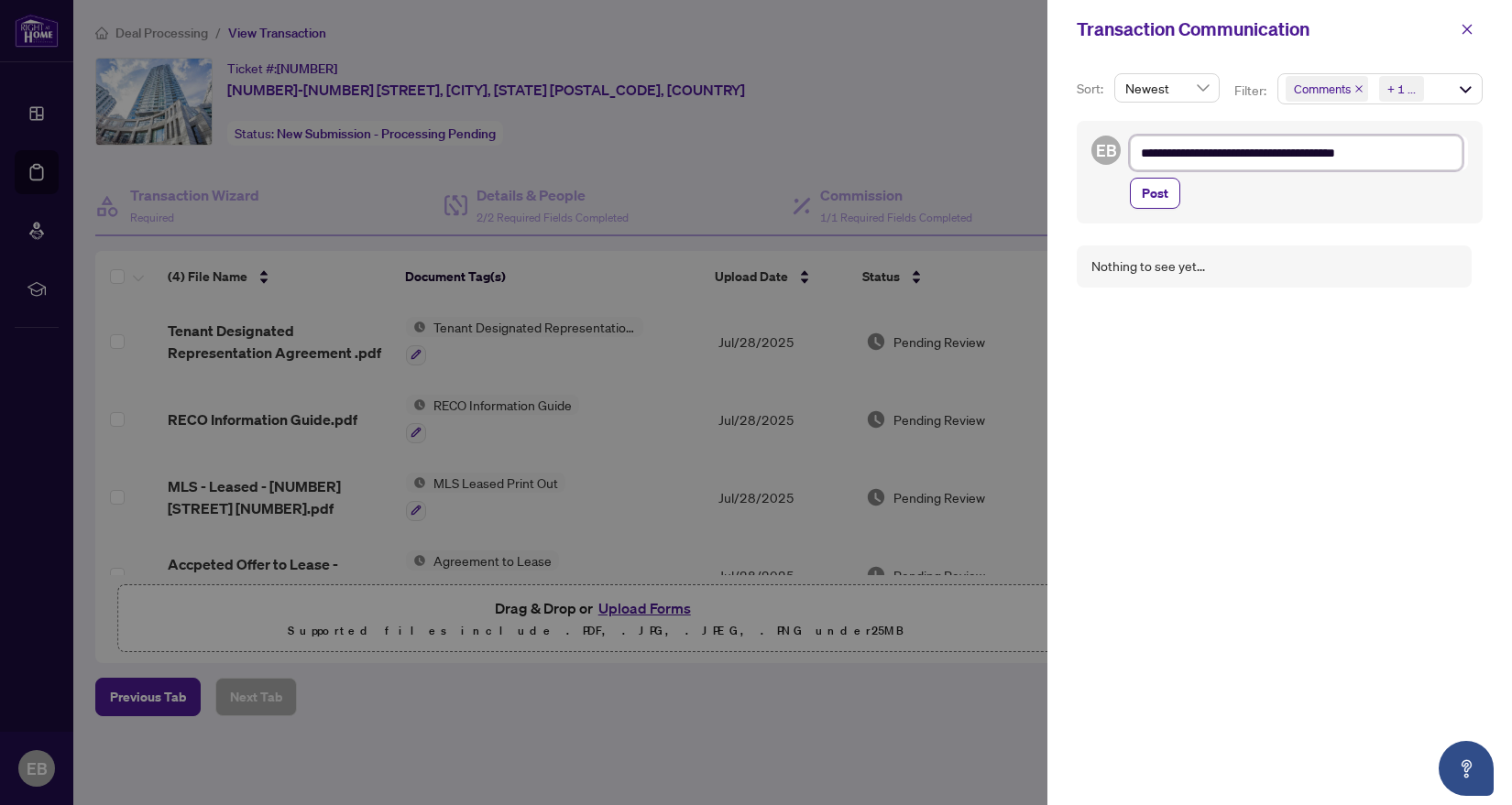 type on "**********" 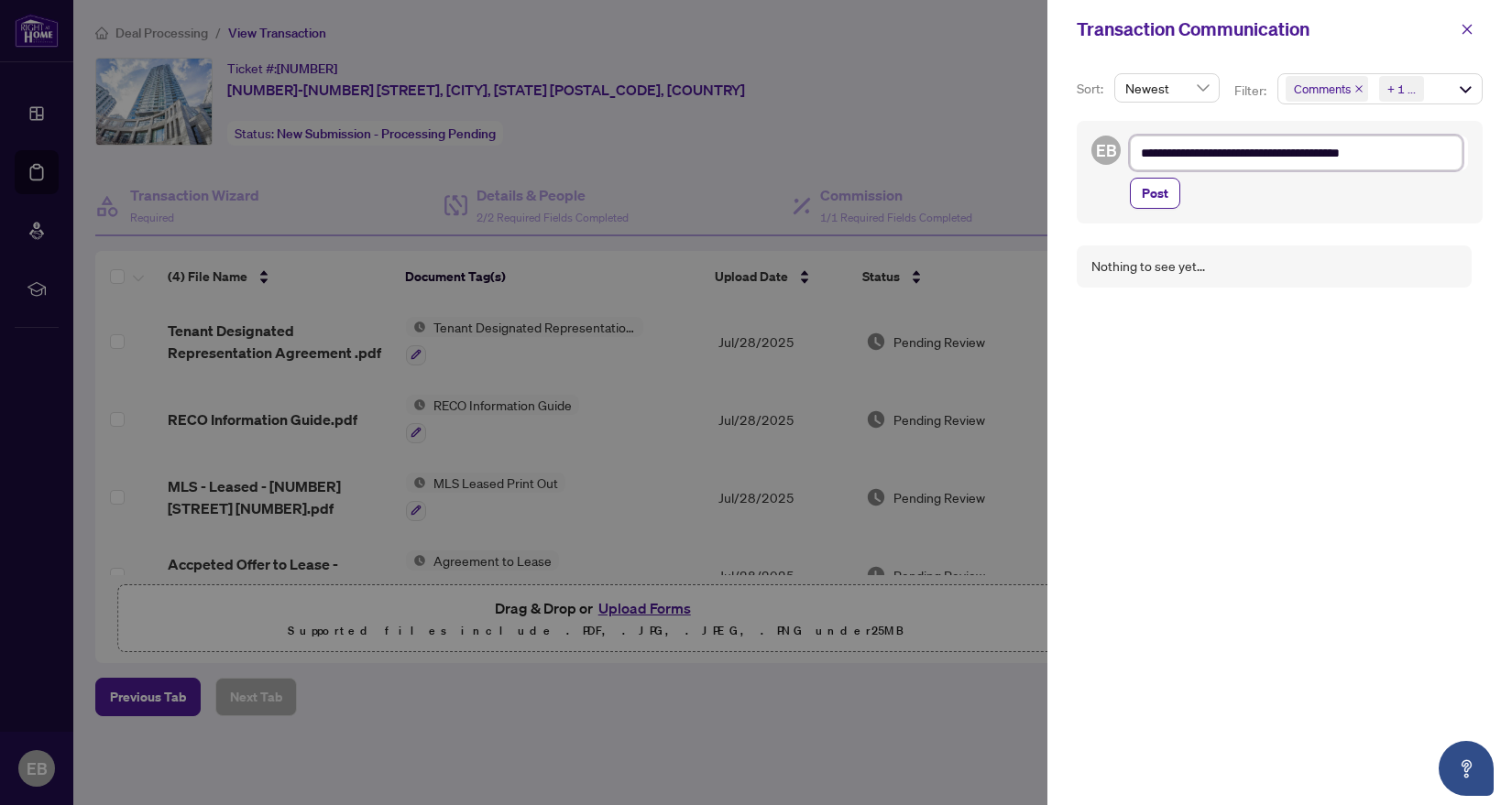 type on "**********" 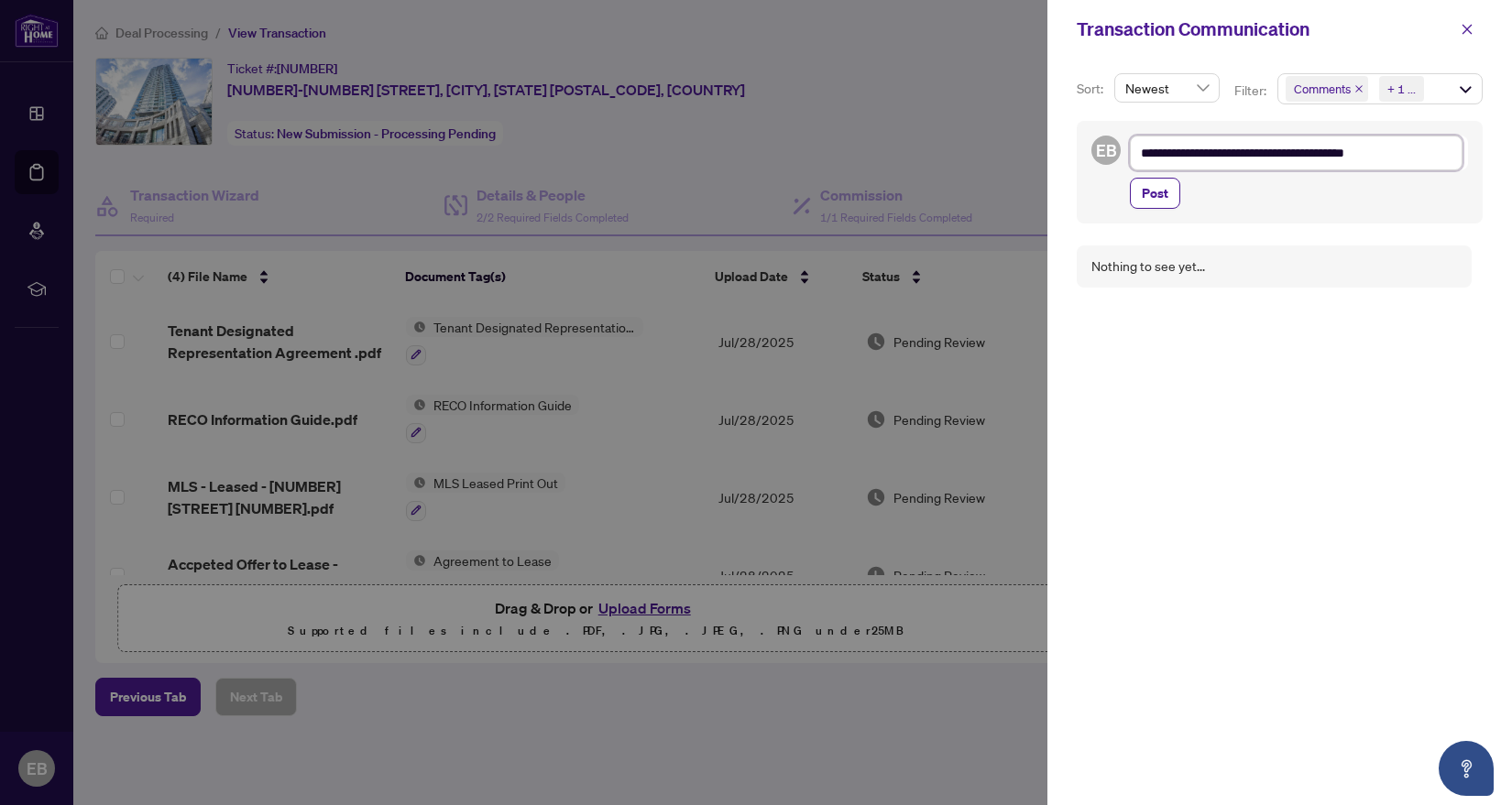 type on "**********" 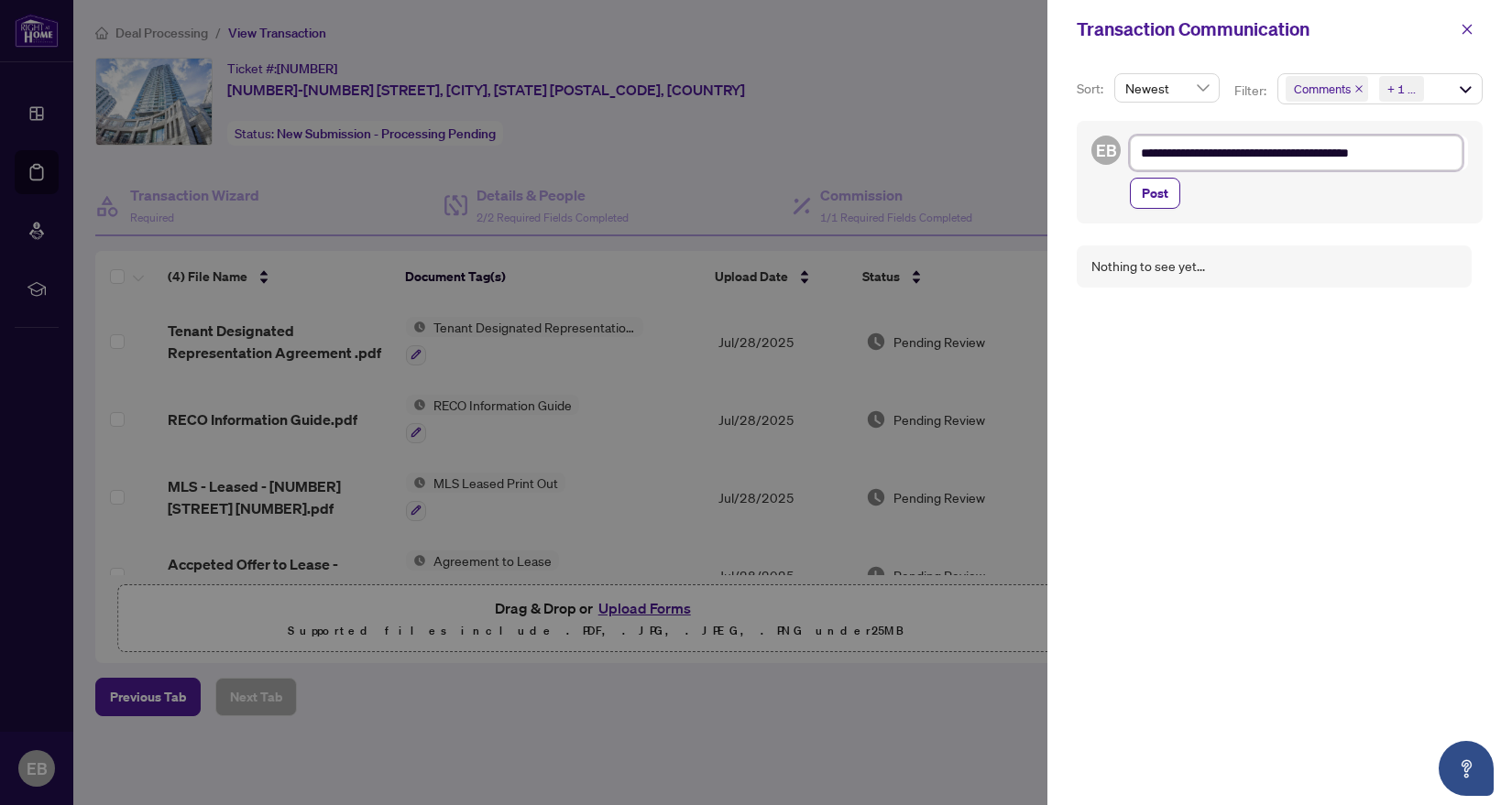 type on "**********" 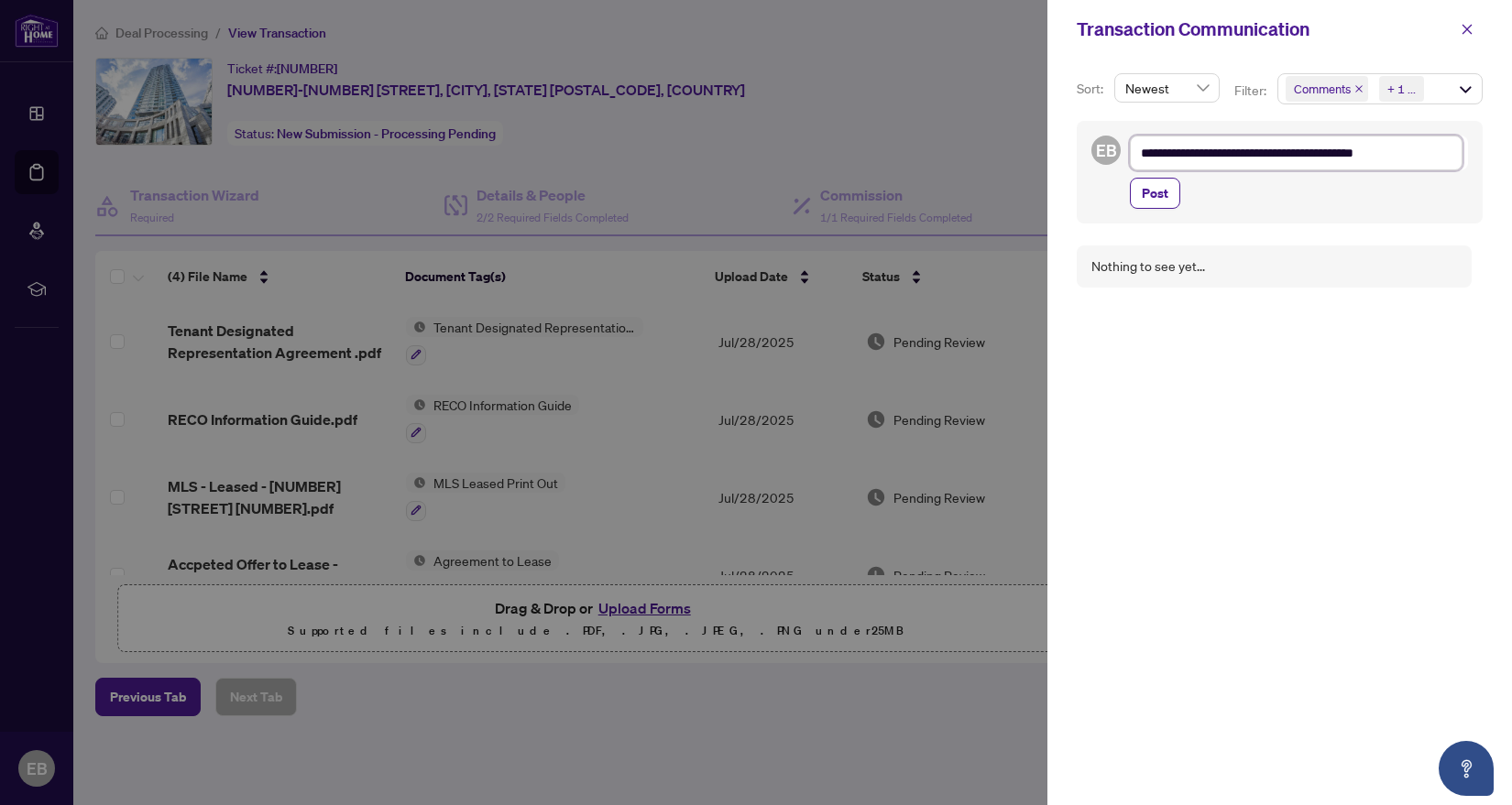 type on "**********" 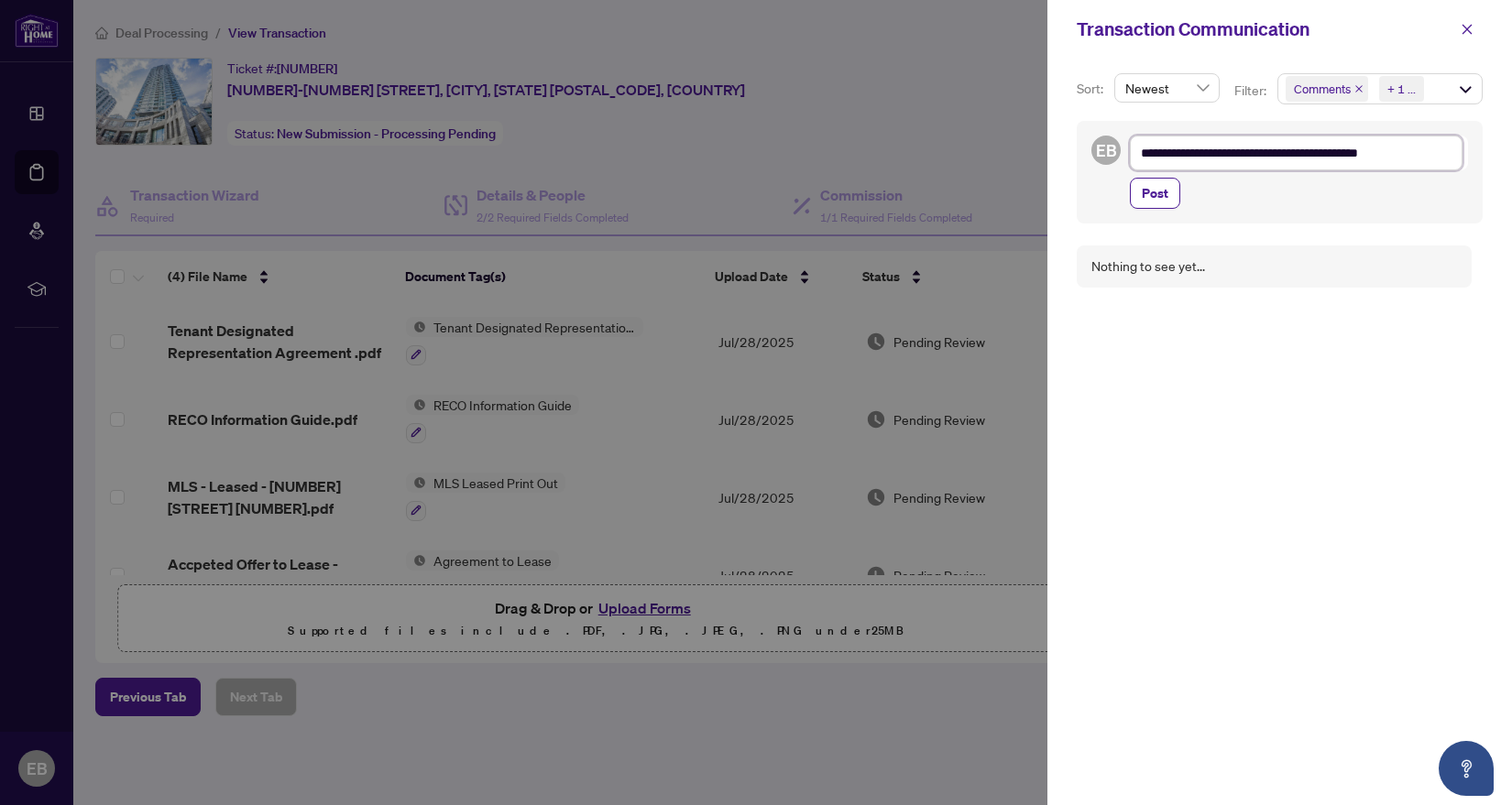 type on "**********" 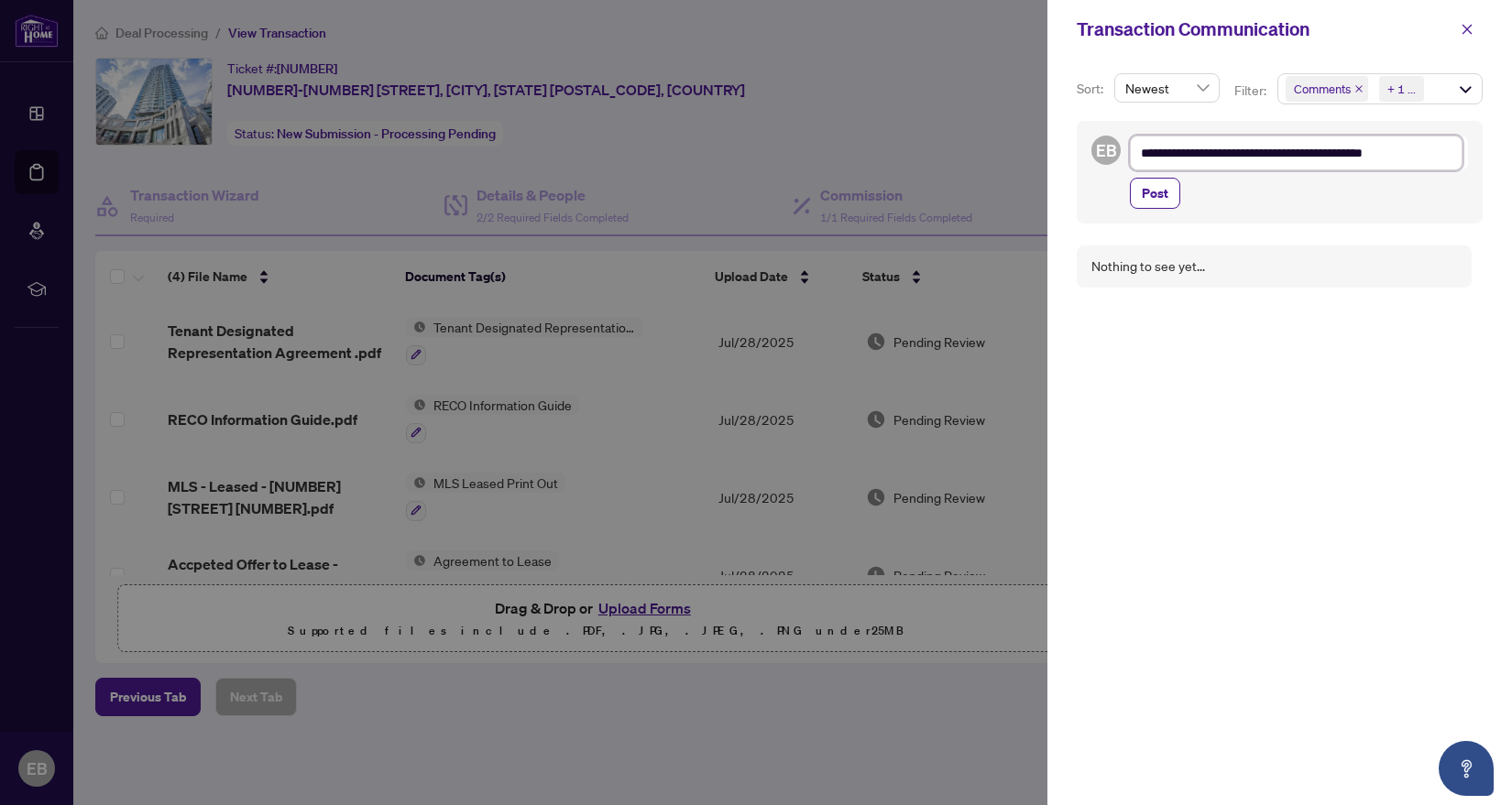 type on "**********" 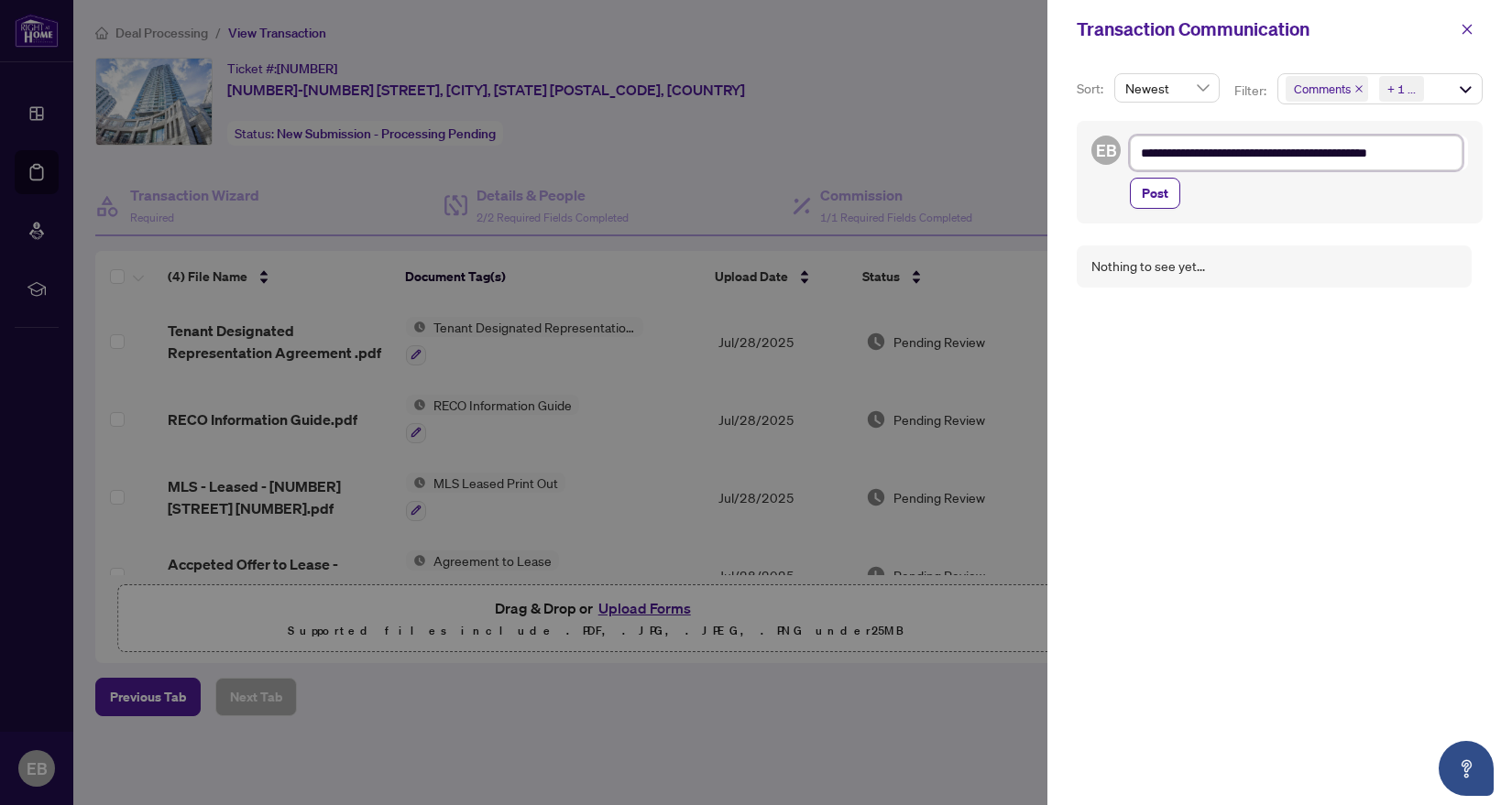 type on "**********" 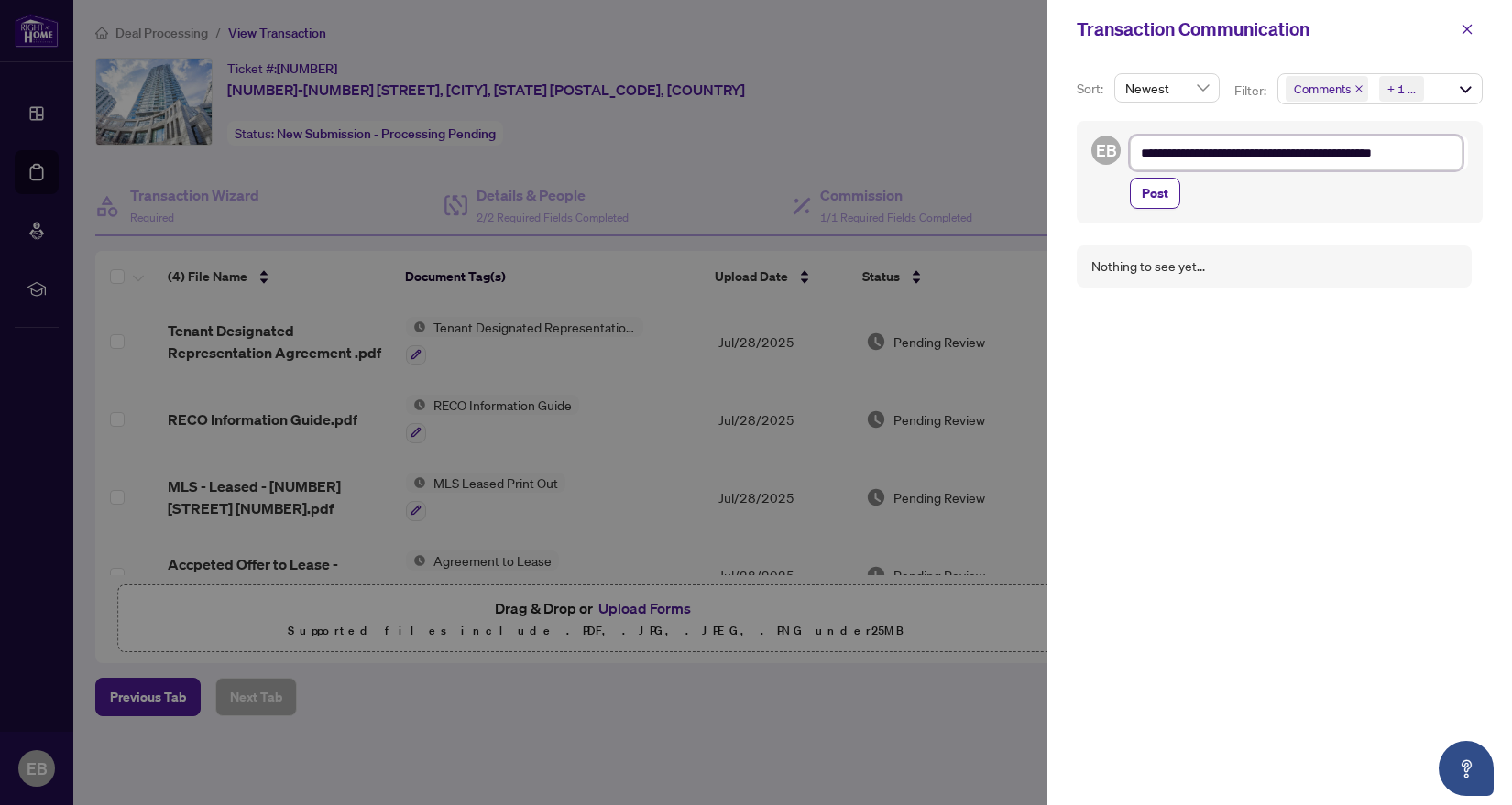 type on "**********" 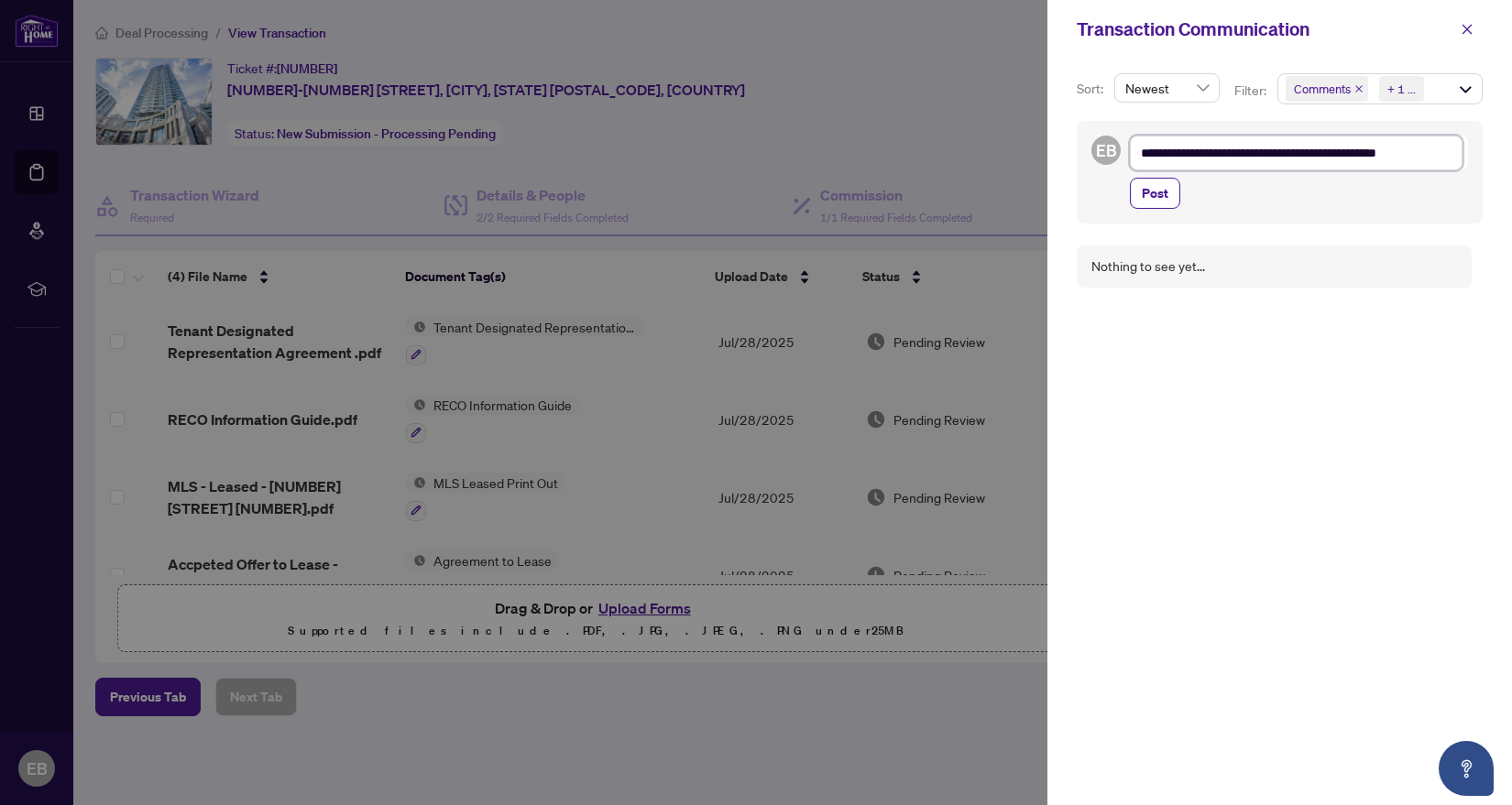 type on "**********" 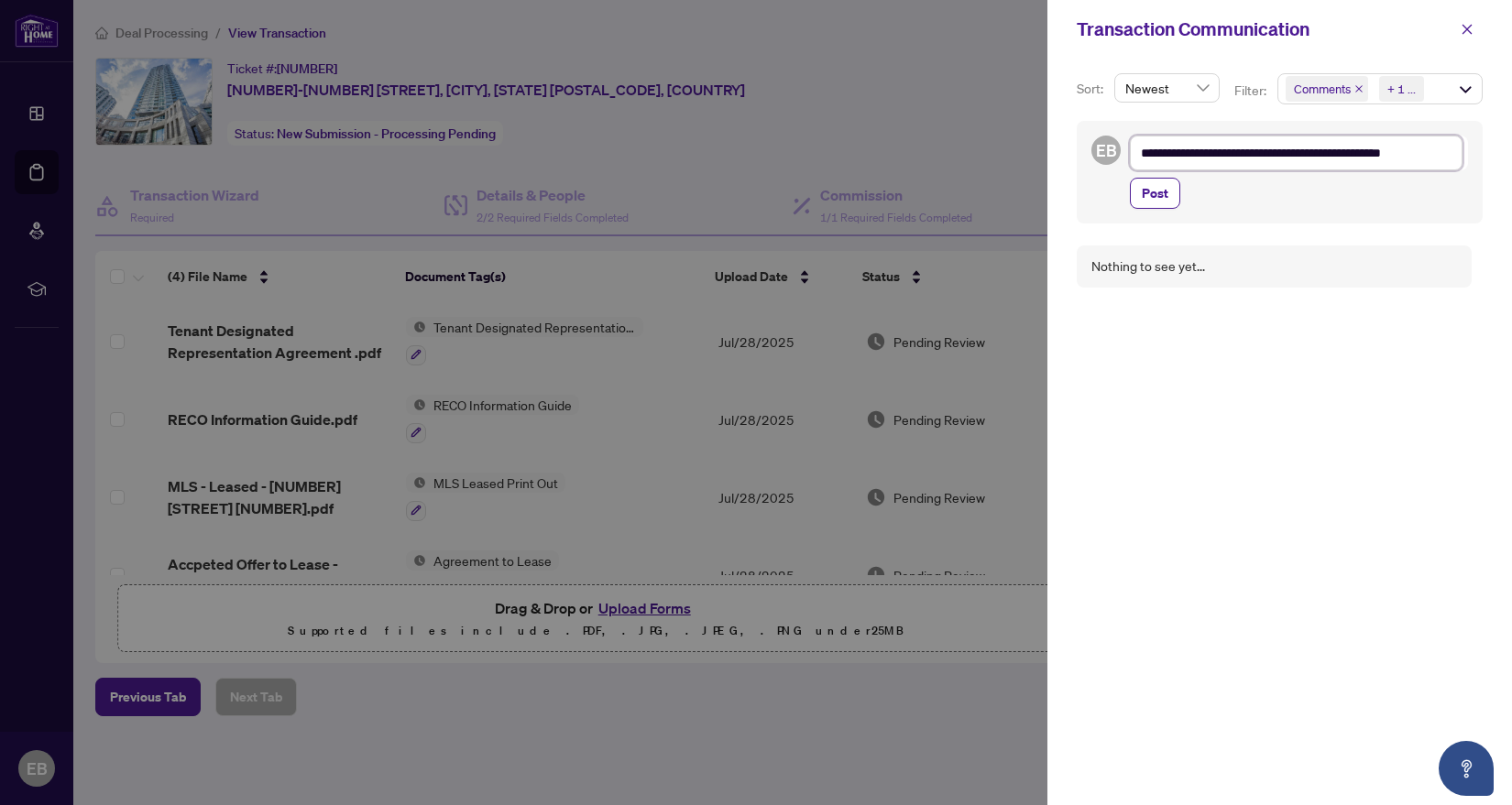 type on "**********" 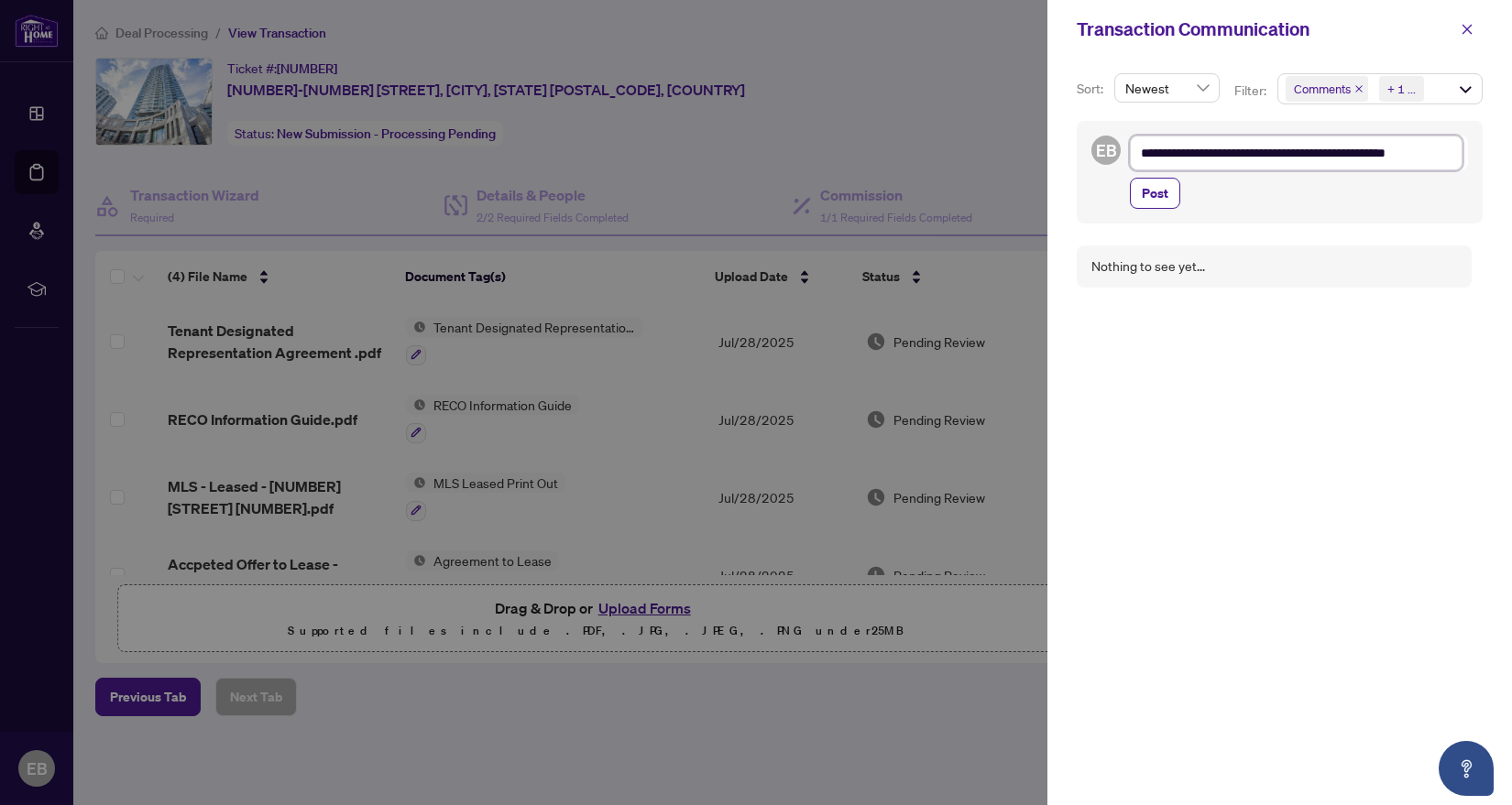 type on "**********" 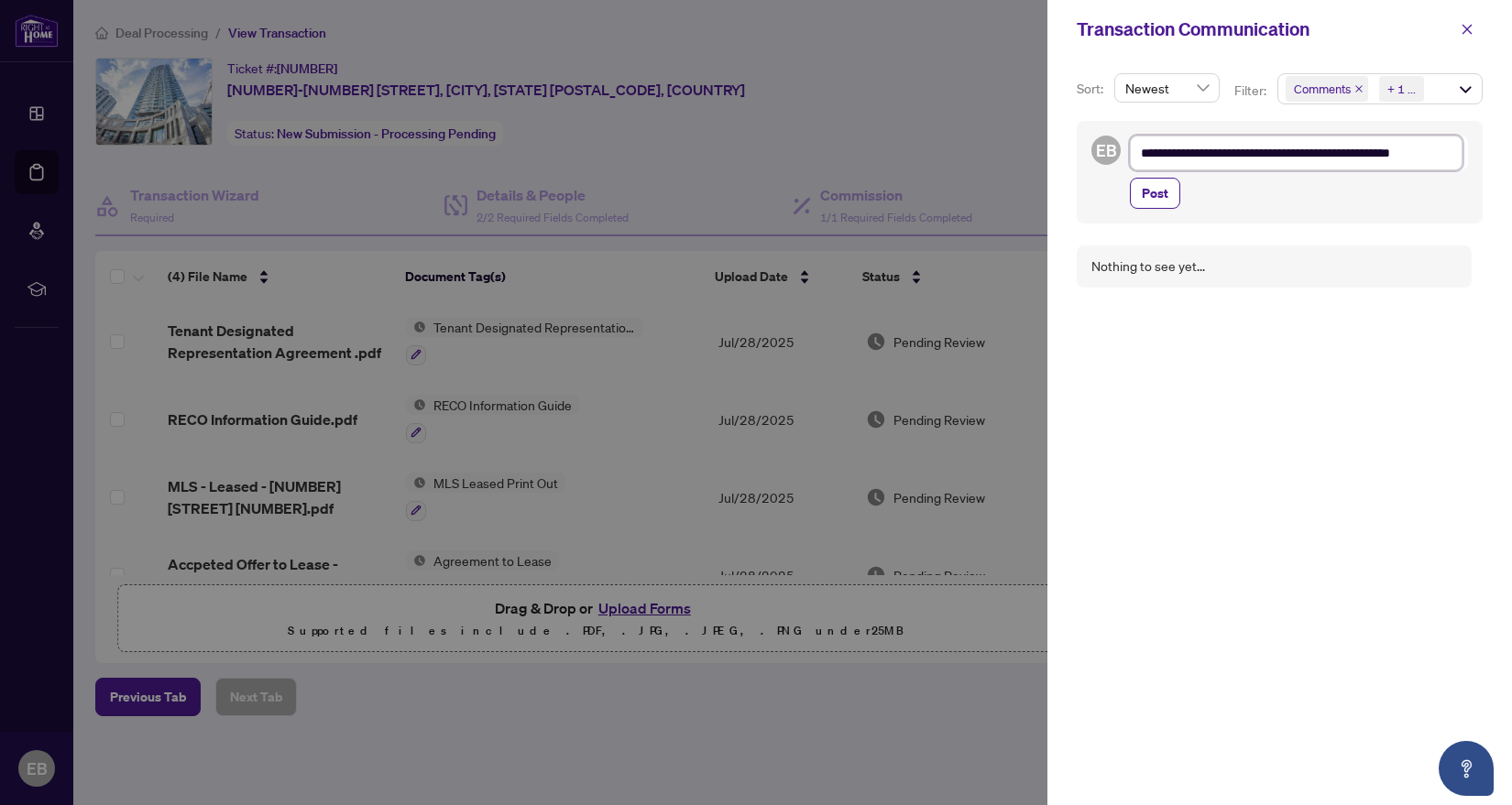 type on "**********" 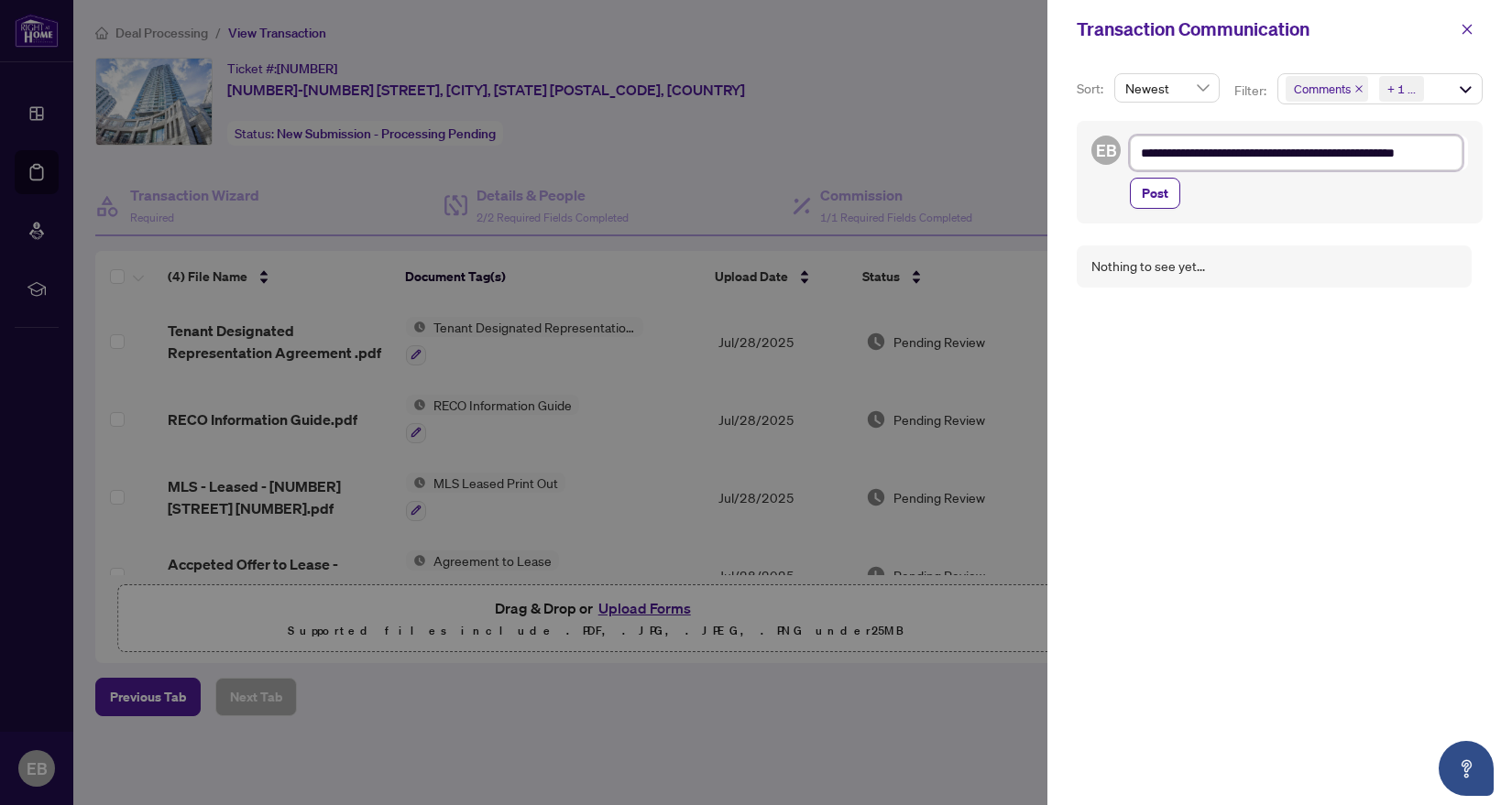 type on "**********" 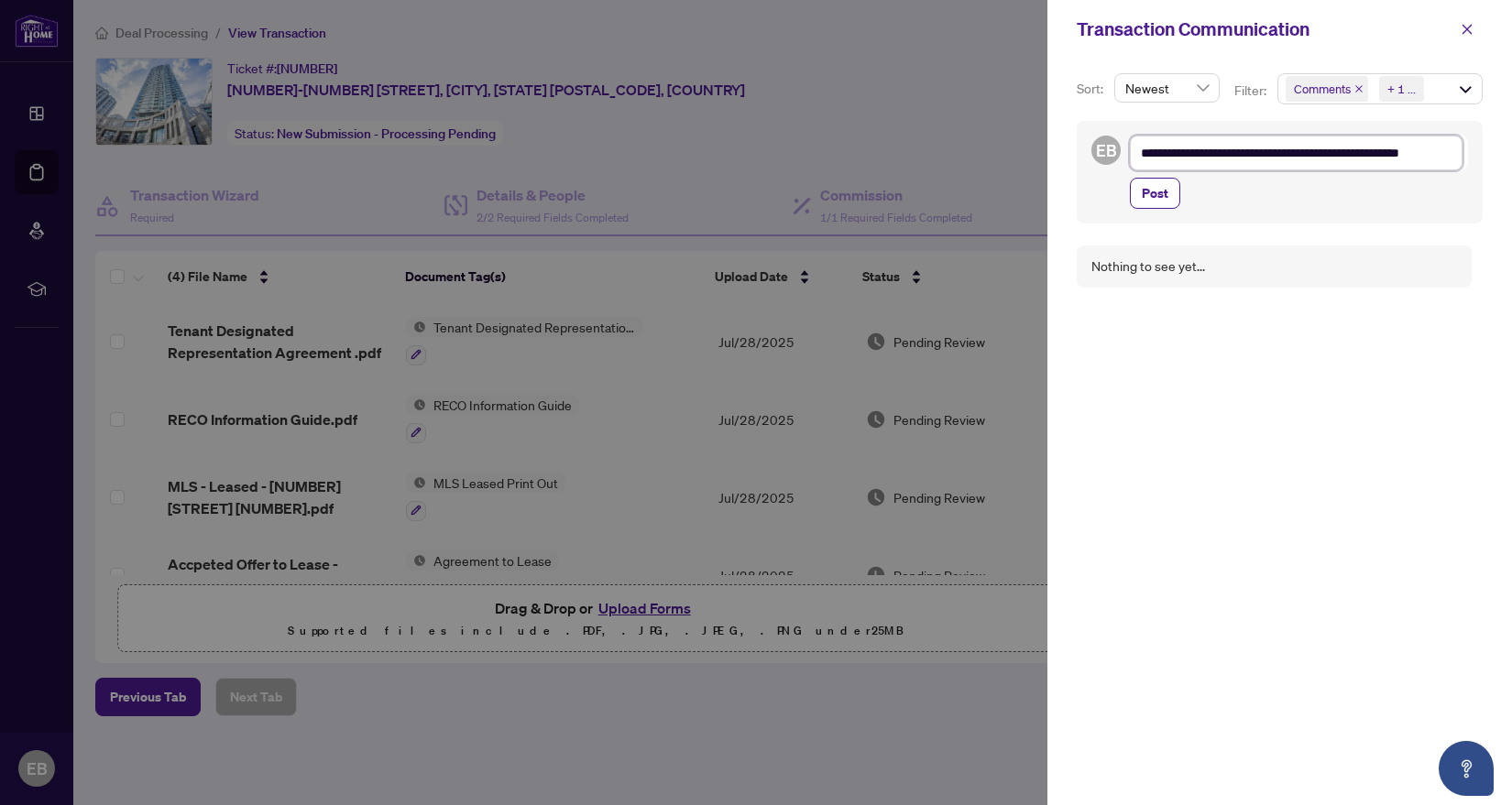 type on "**********" 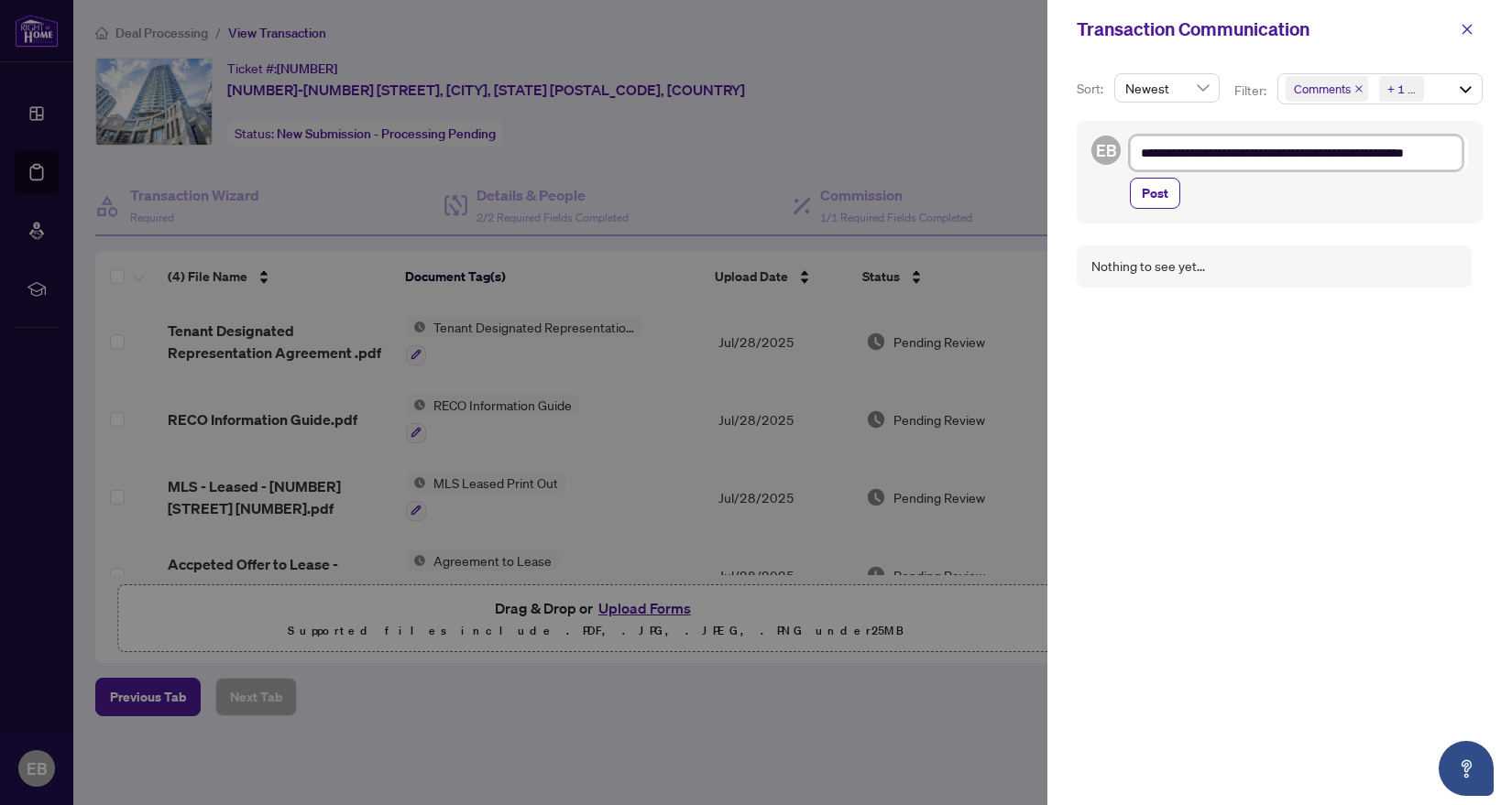 type on "**********" 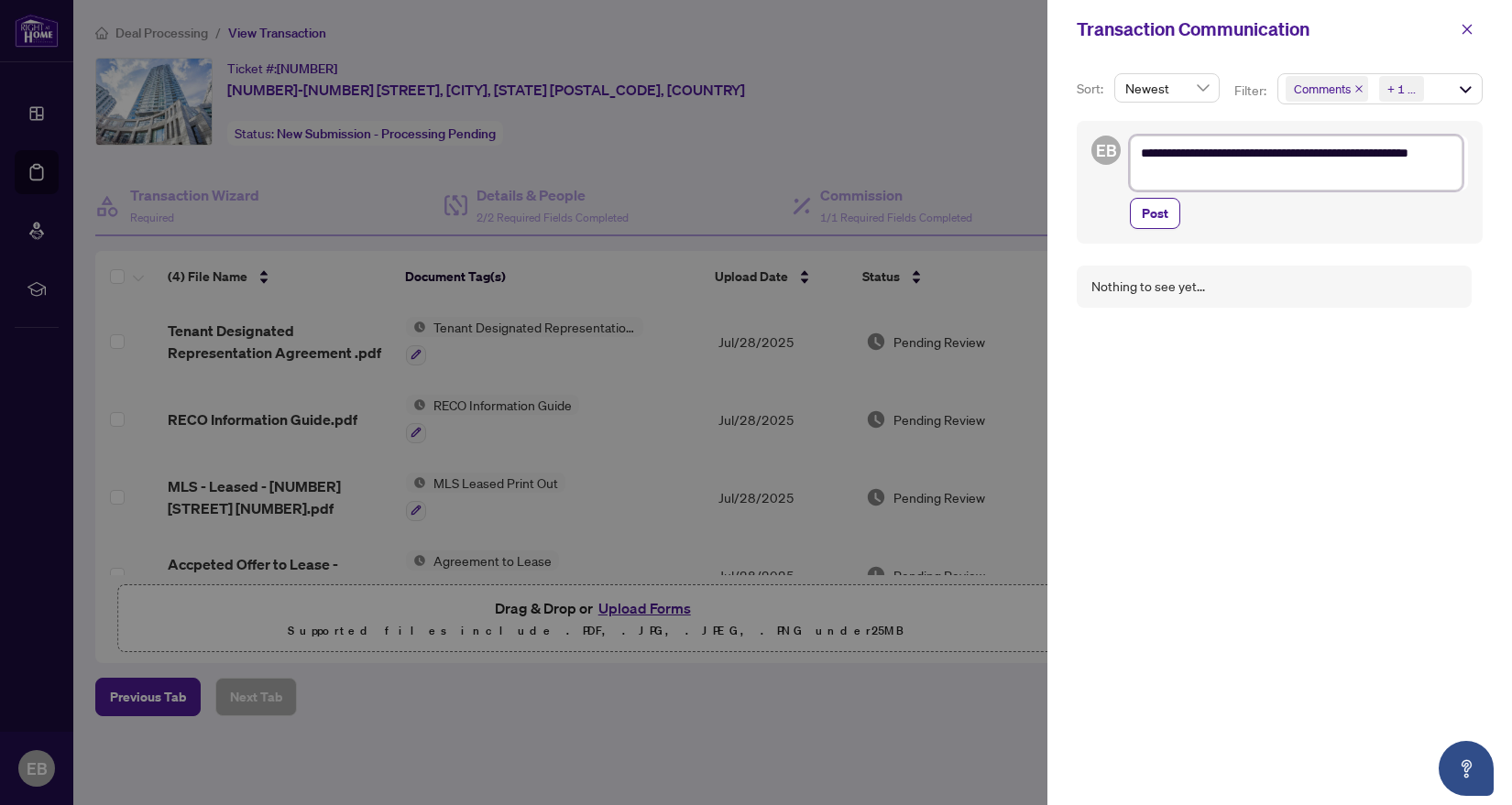 type on "**********" 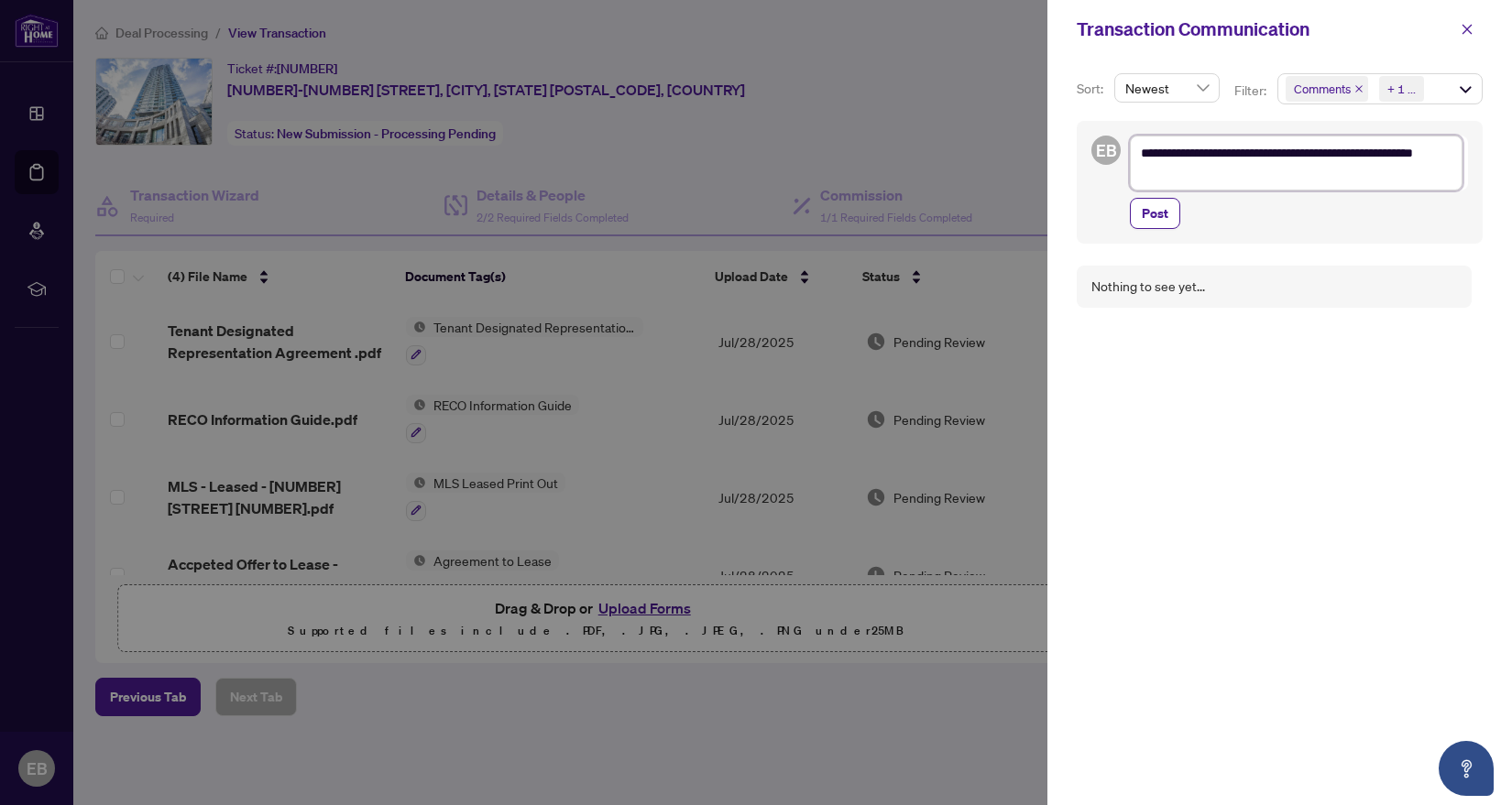 type on "**********" 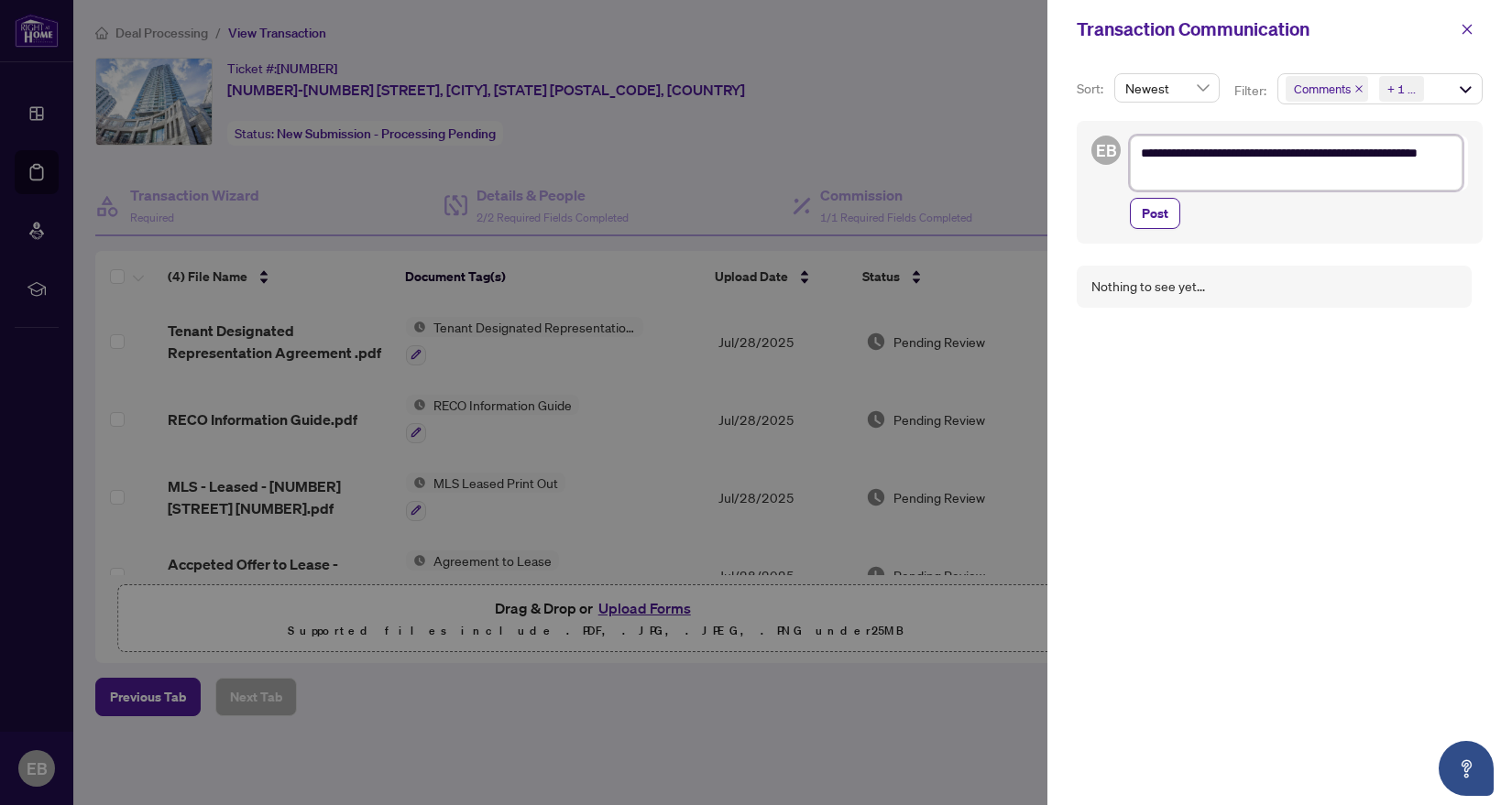 type on "**********" 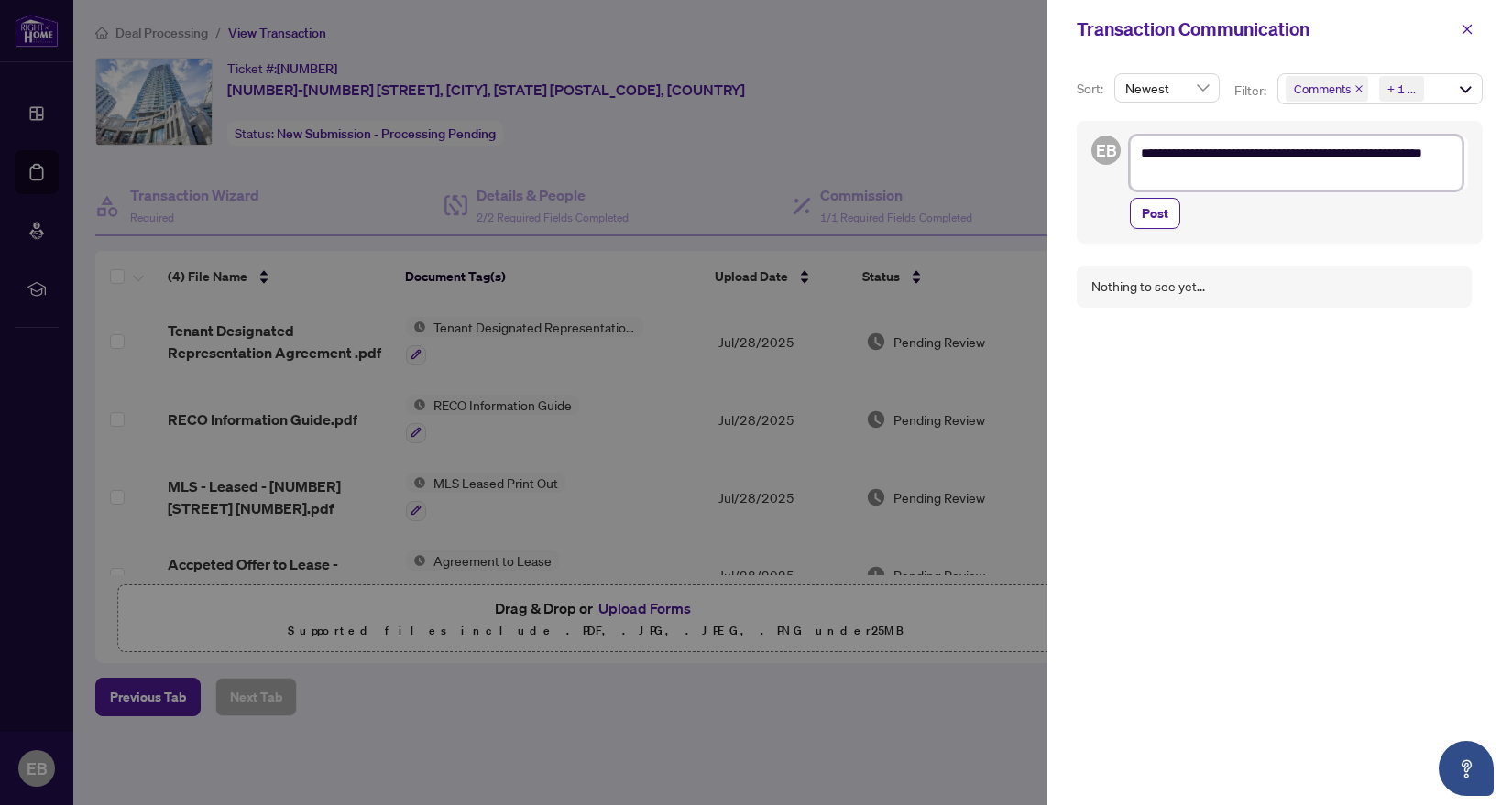 type on "**********" 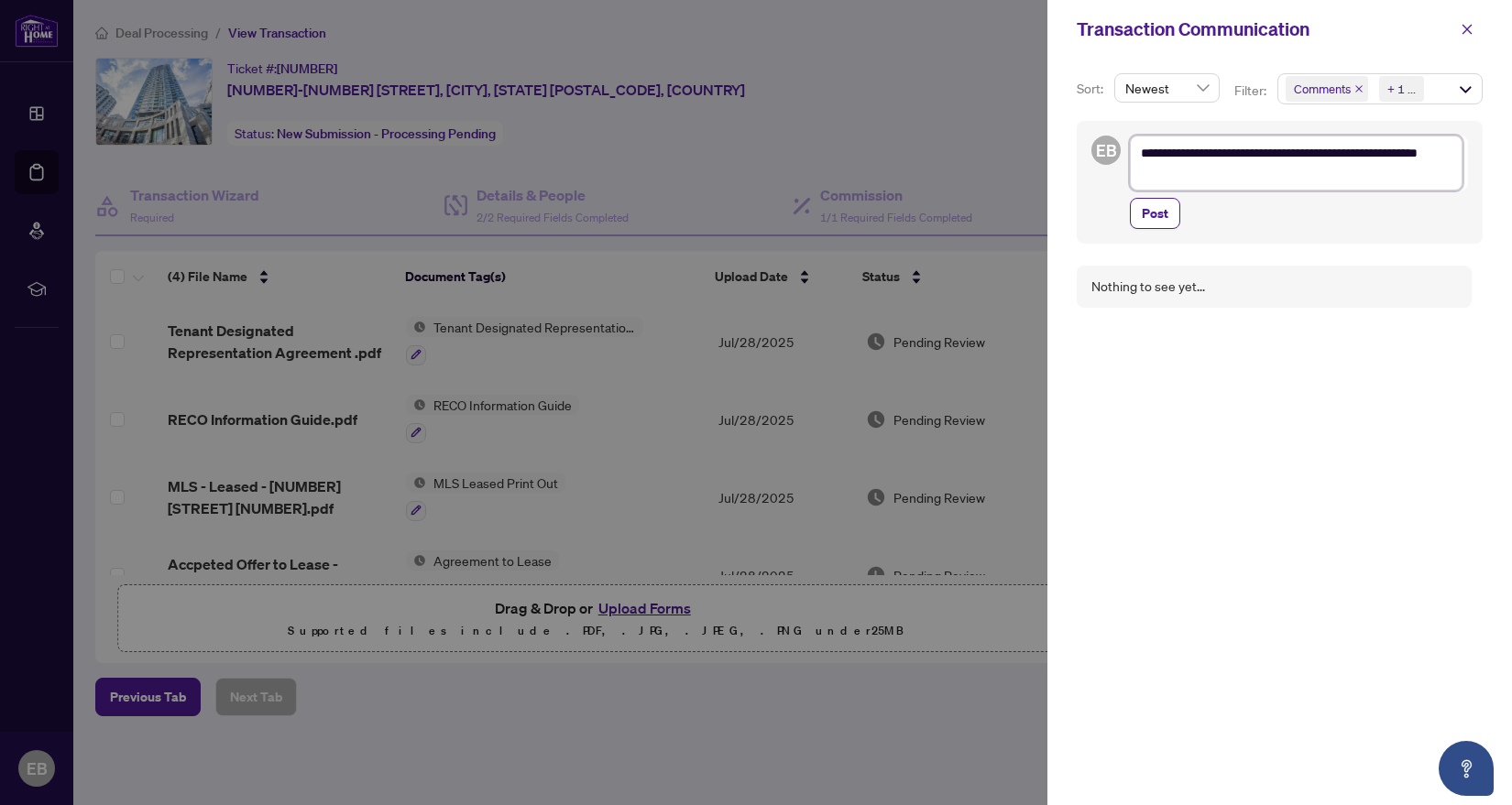 type on "**********" 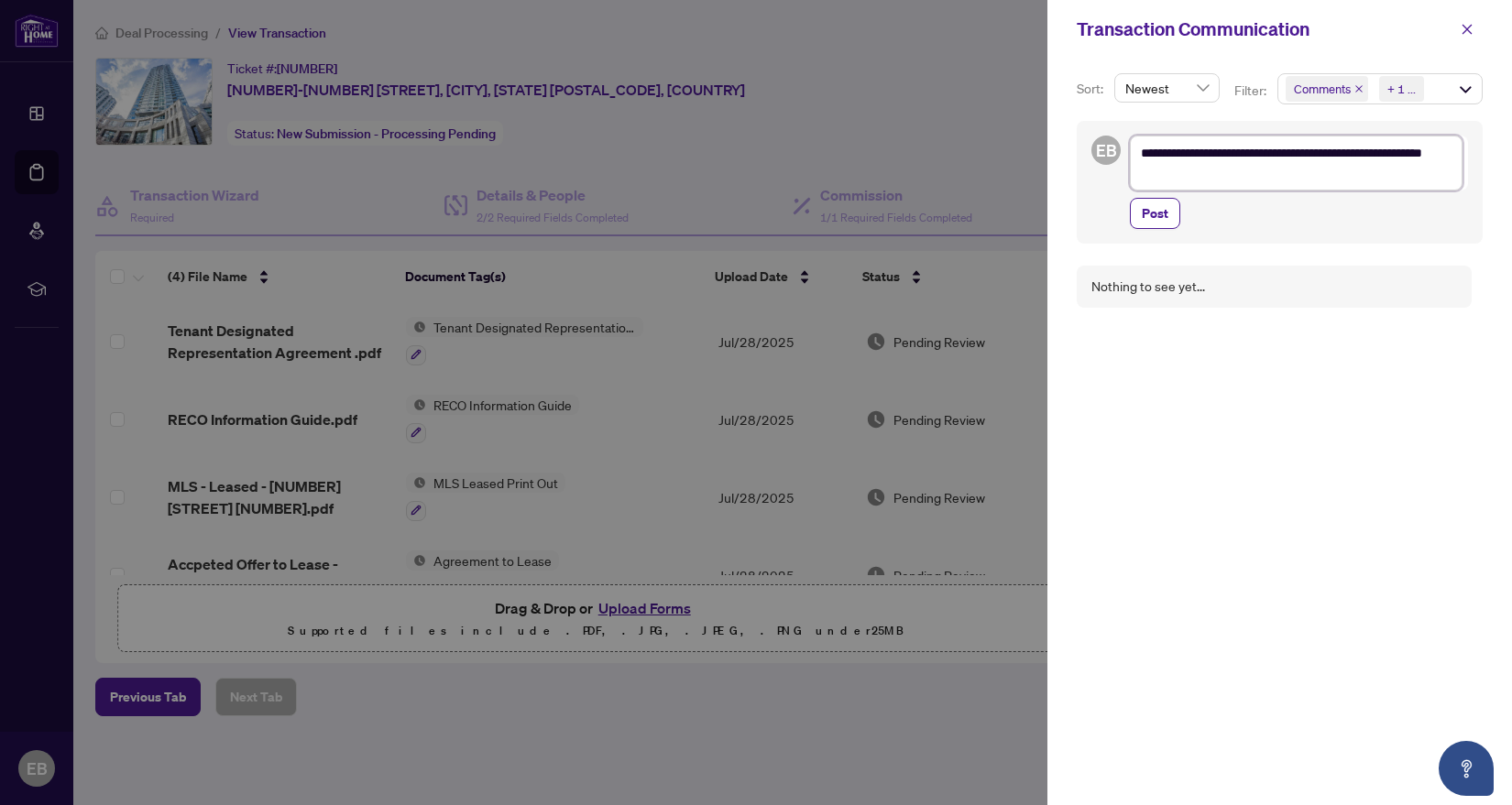 type on "**********" 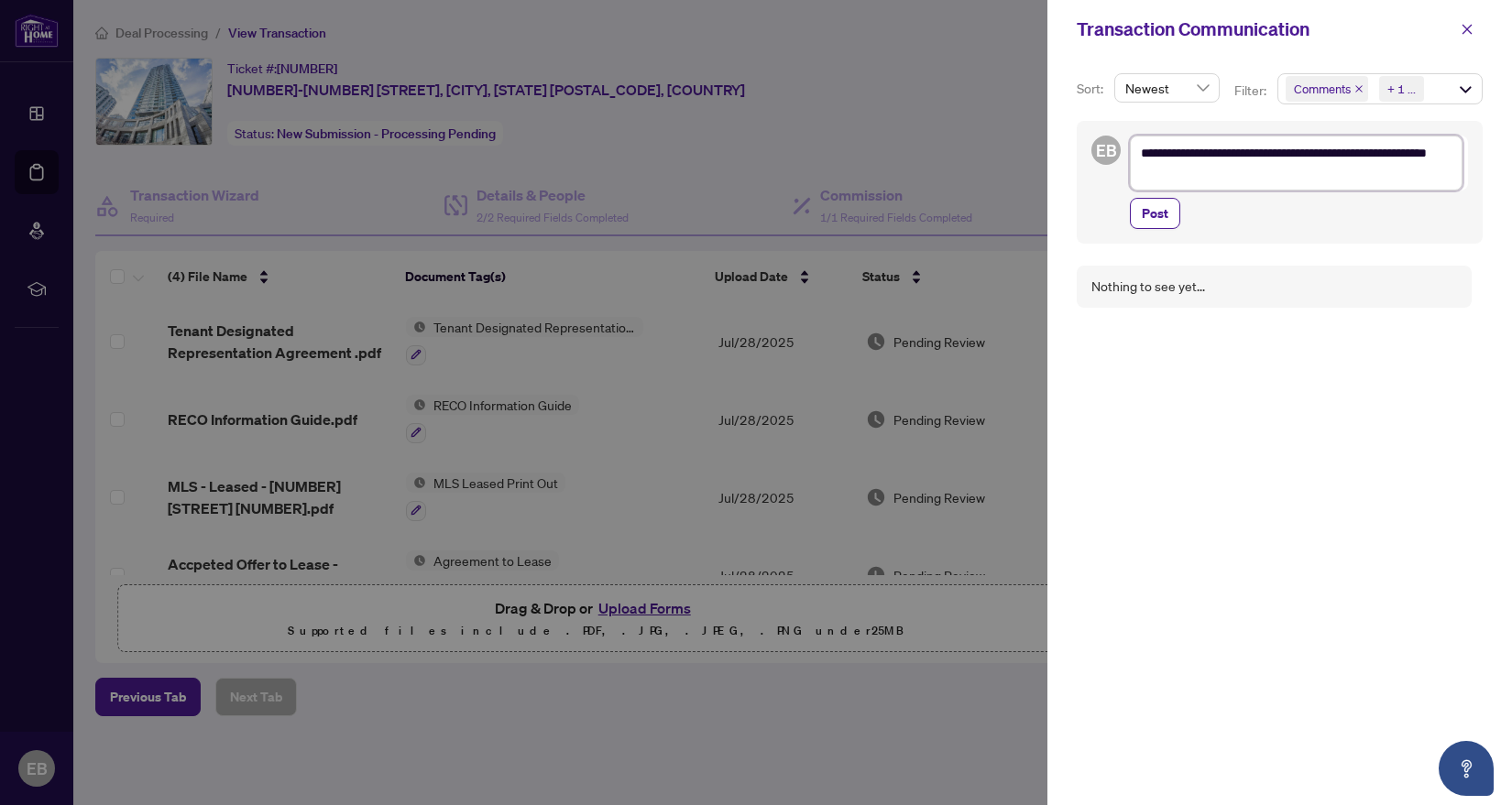 type on "**********" 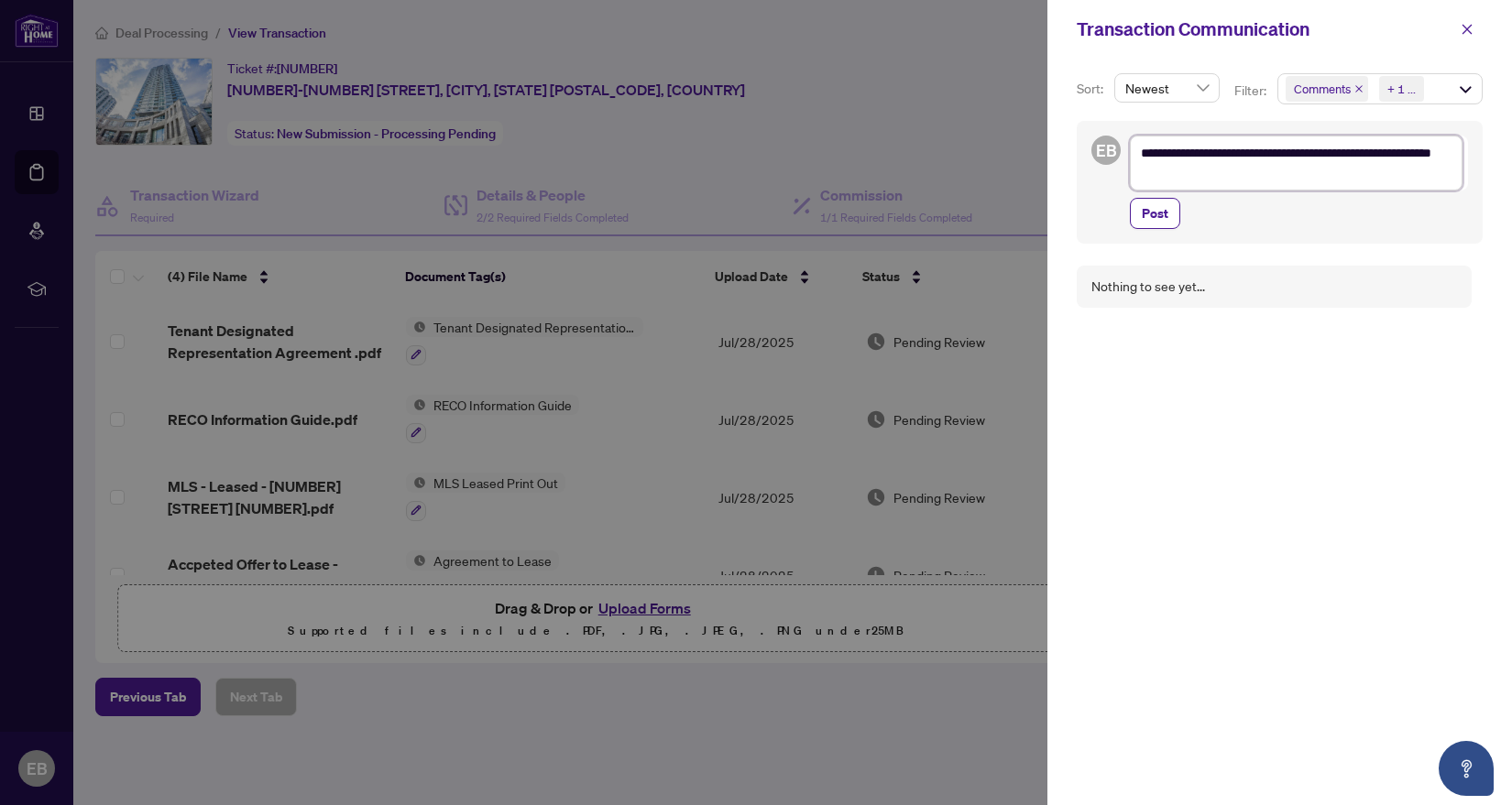 type on "**********" 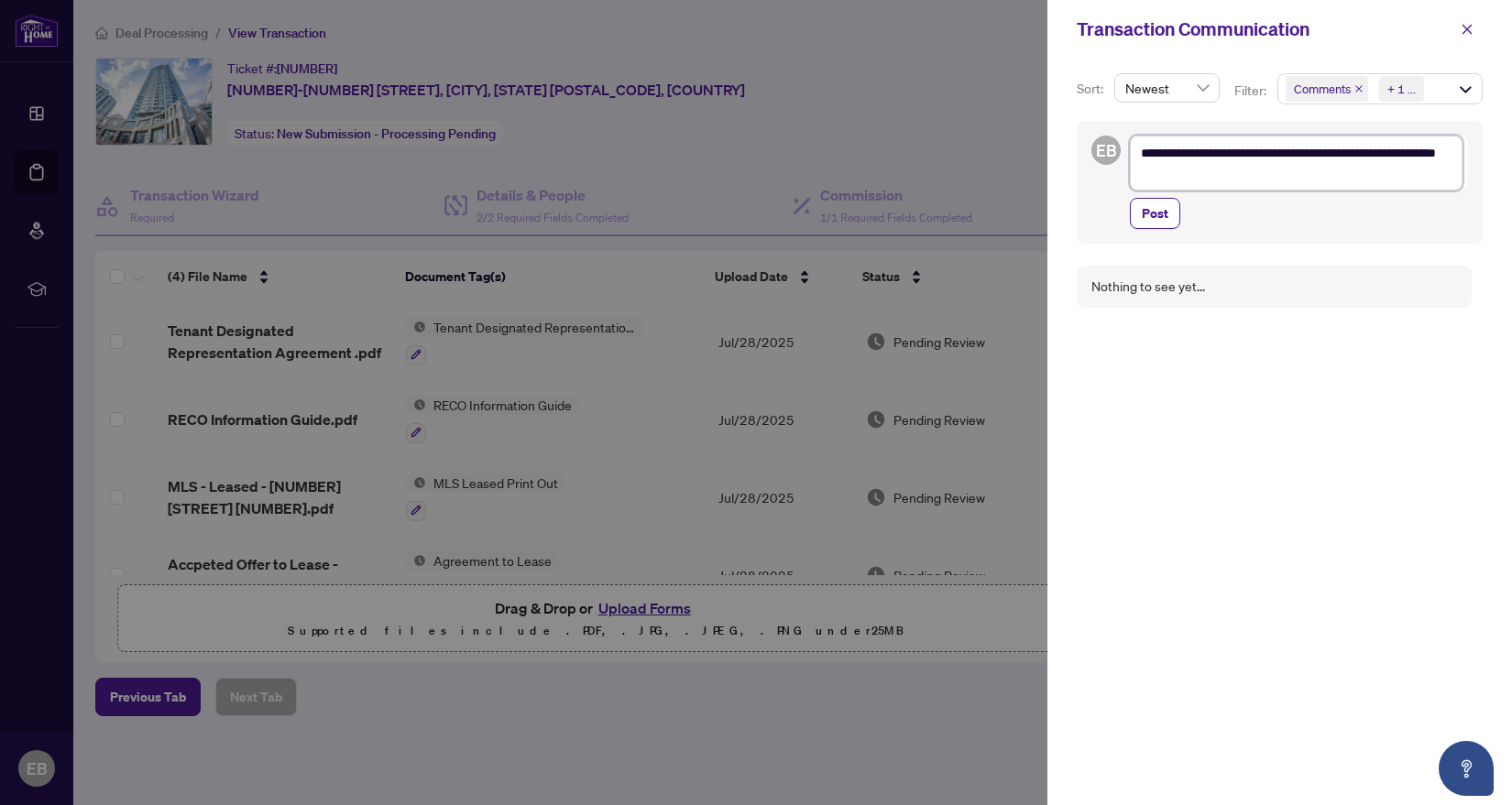 type on "**********" 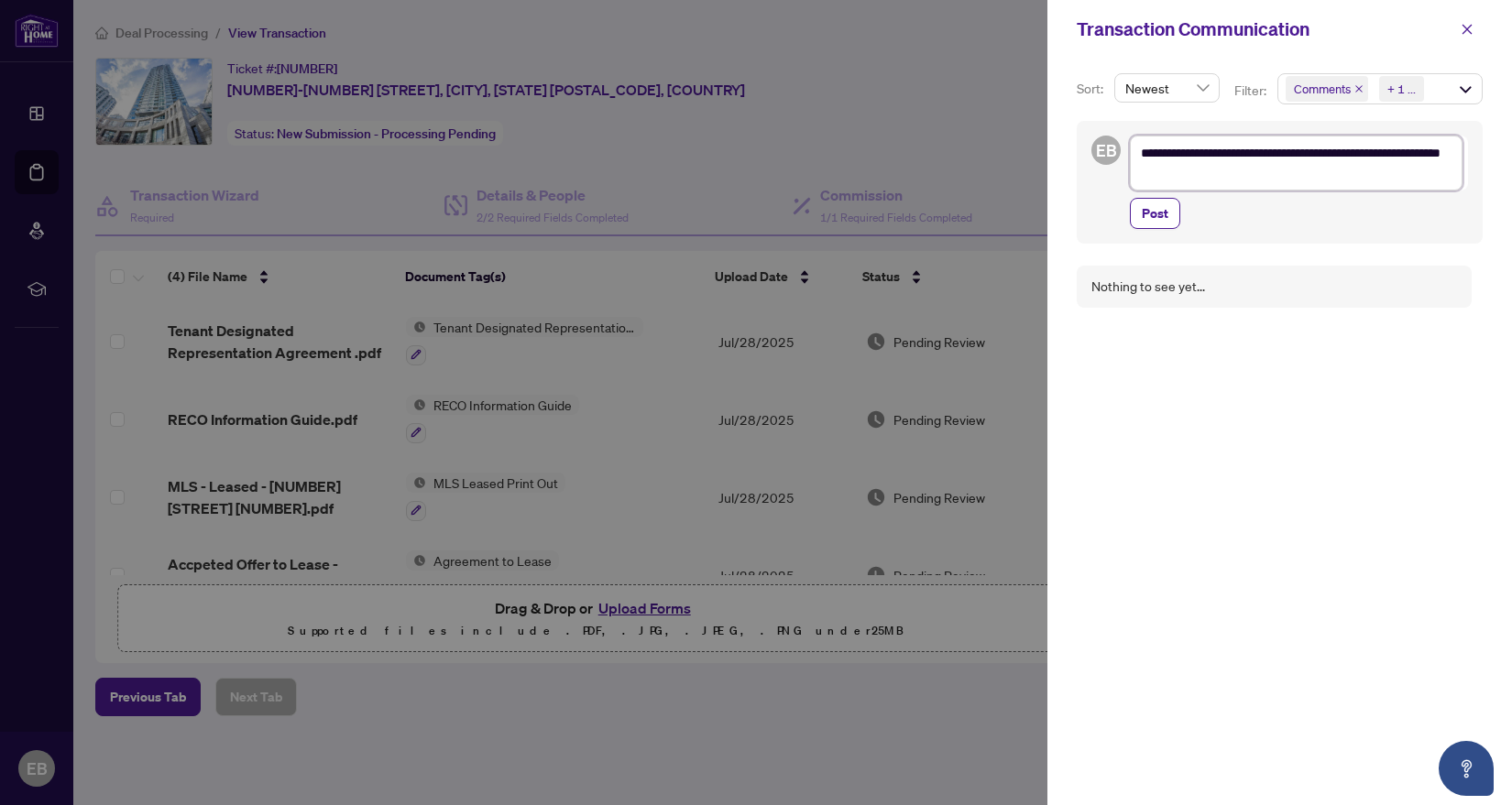 type on "**********" 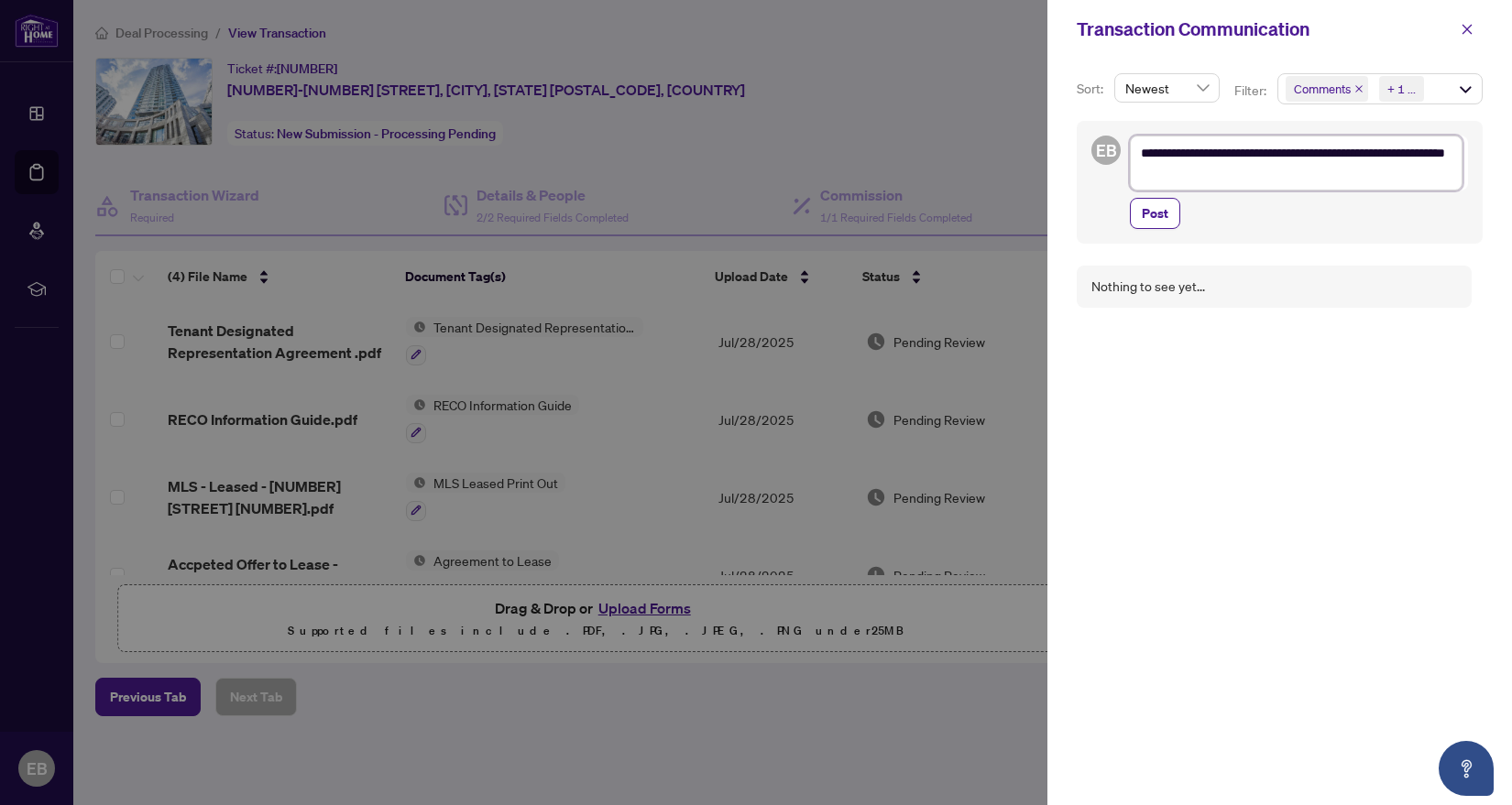 type on "**********" 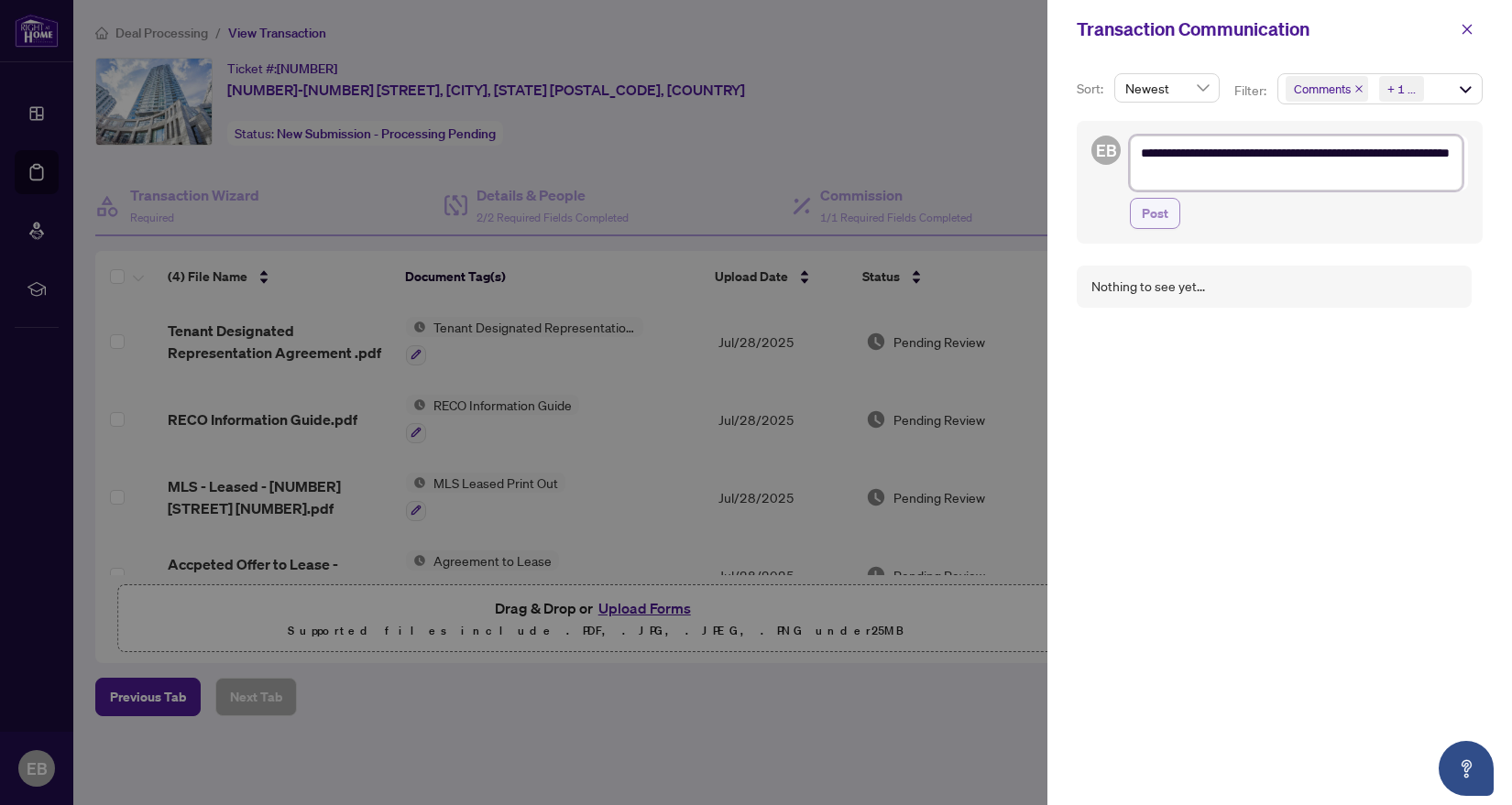 type on "**********" 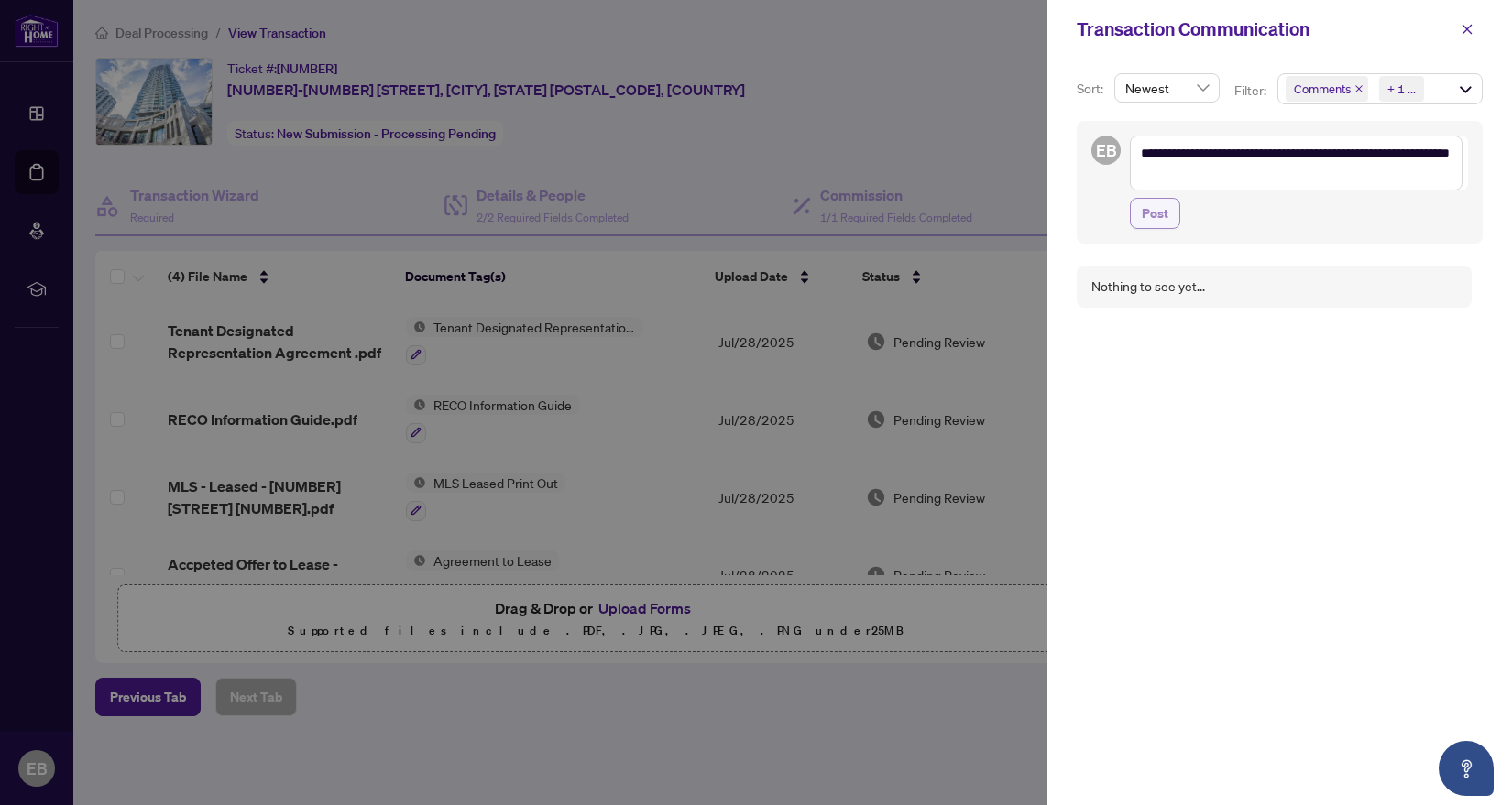 click on "Post" at bounding box center (1155, 213) 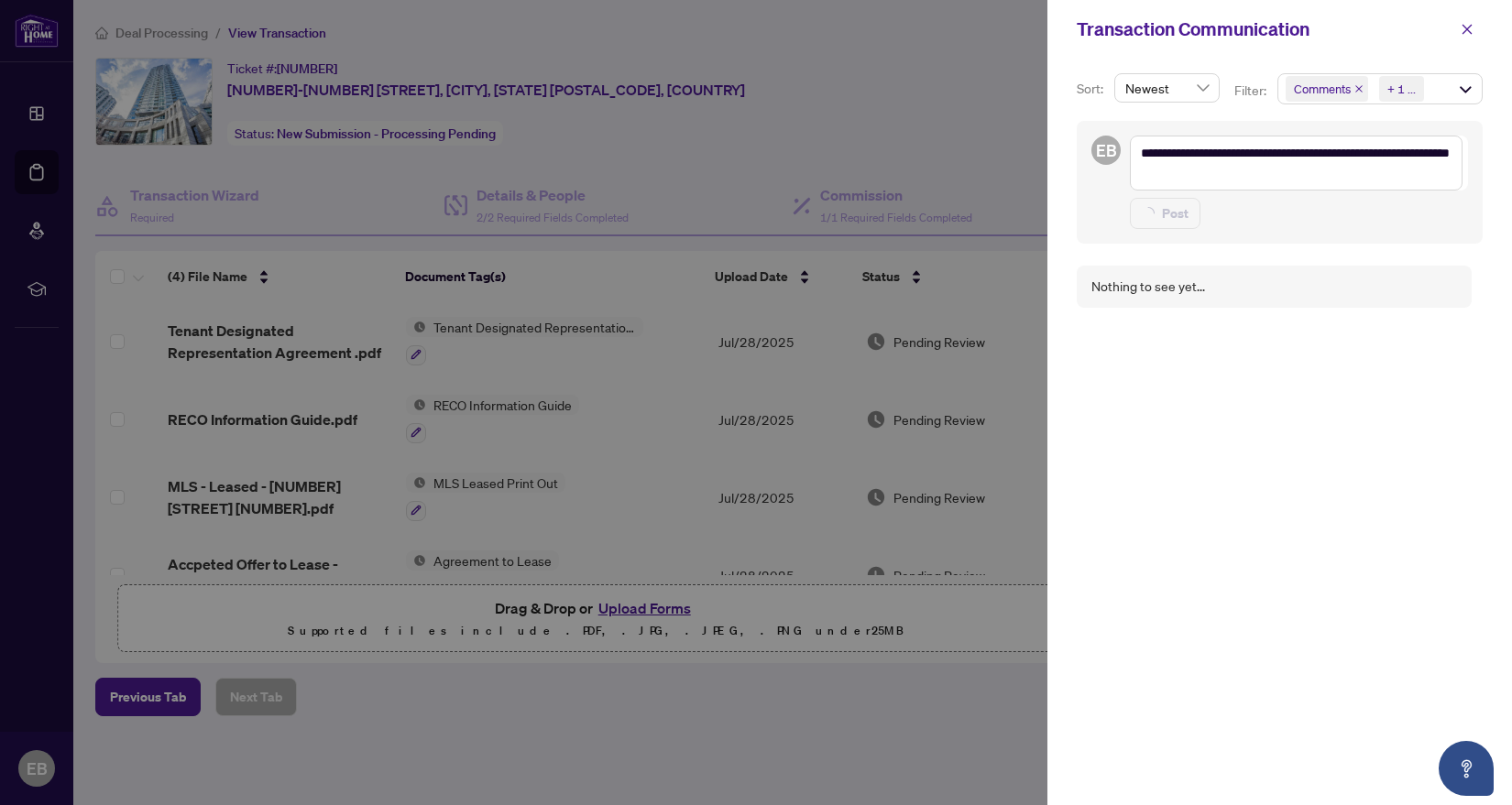 type on "**********" 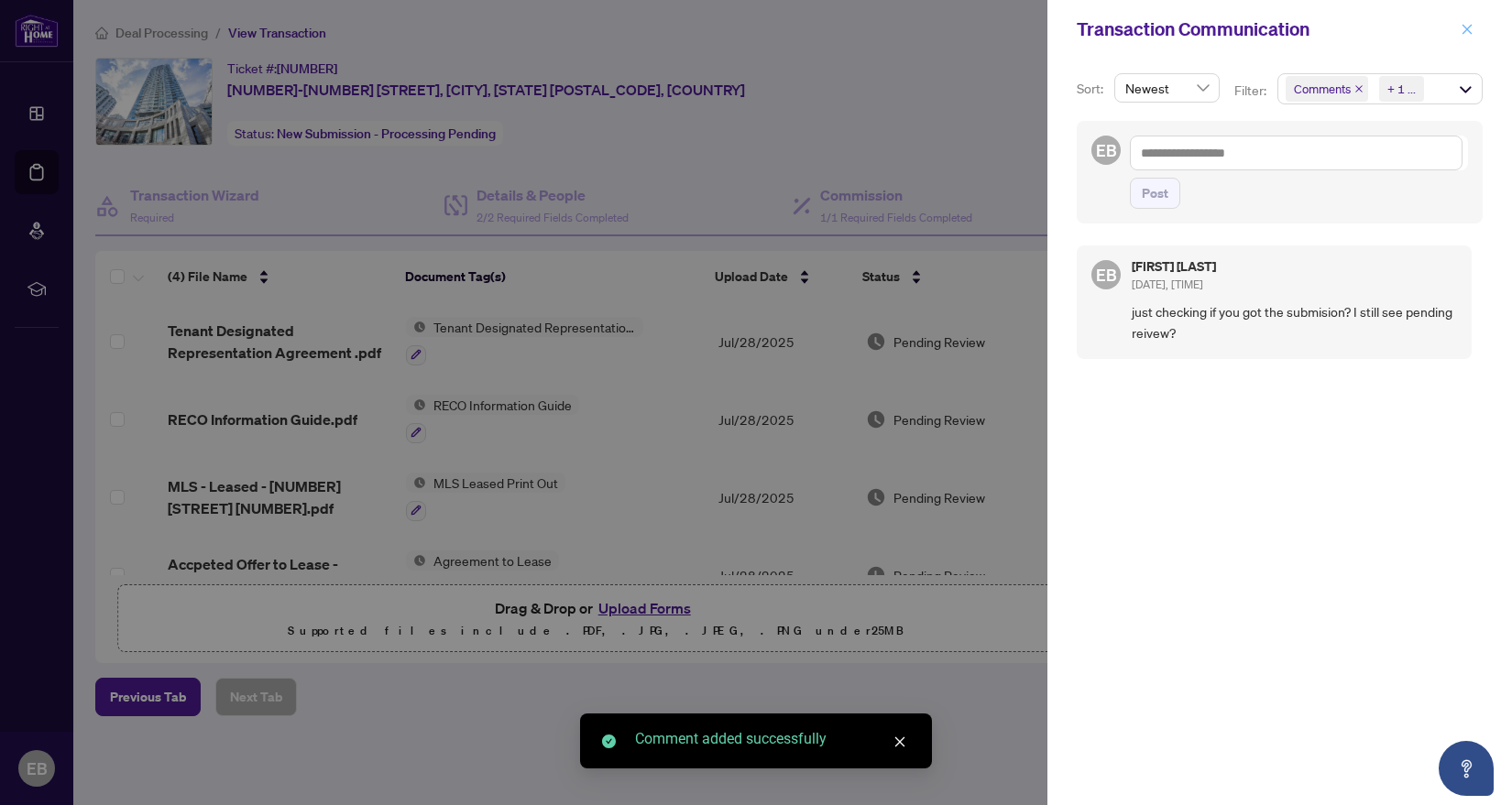 click 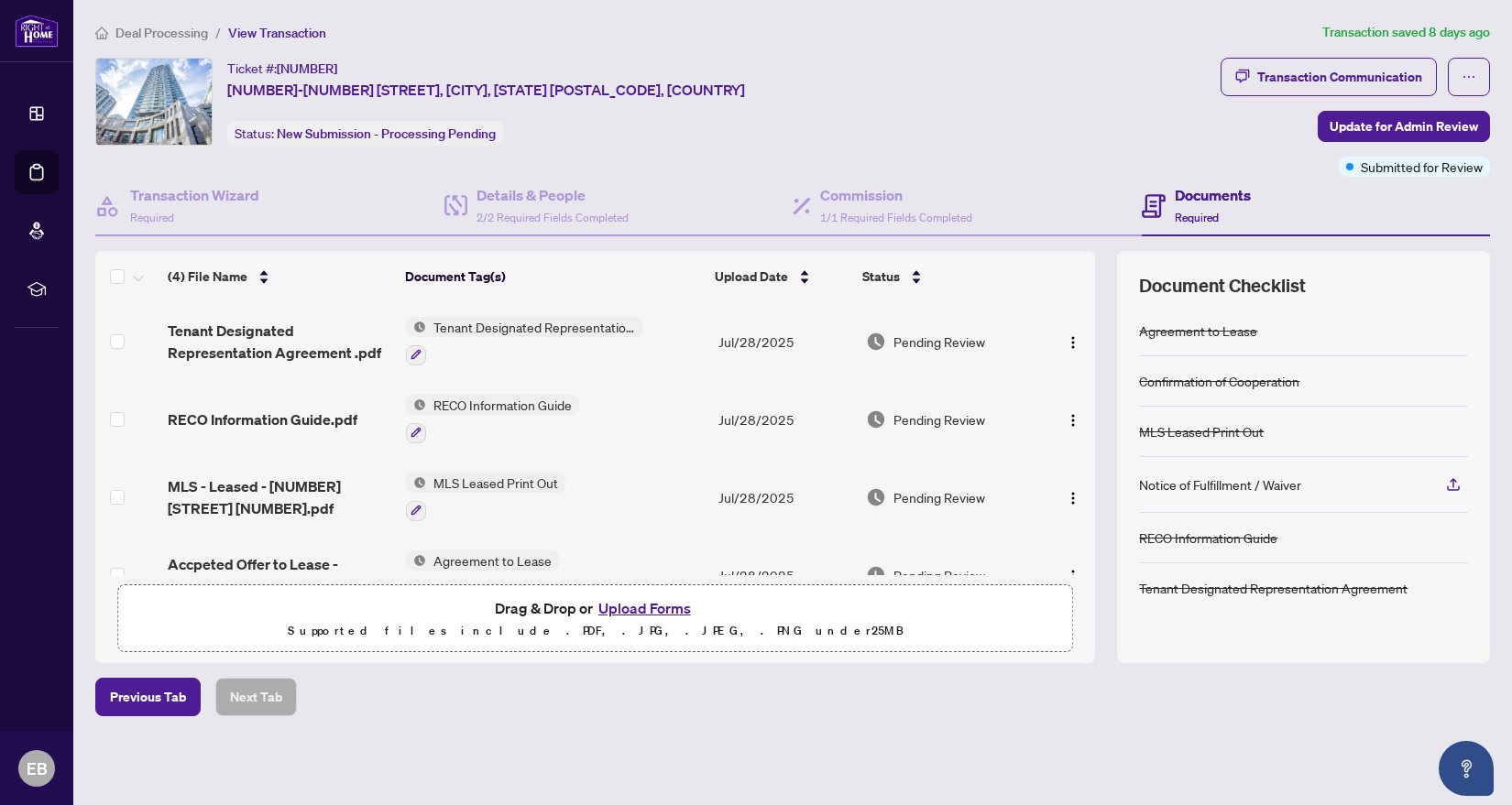 click on "Transaction Communication Update for Admin Review Submitted for Review" at bounding box center [1355, 117] 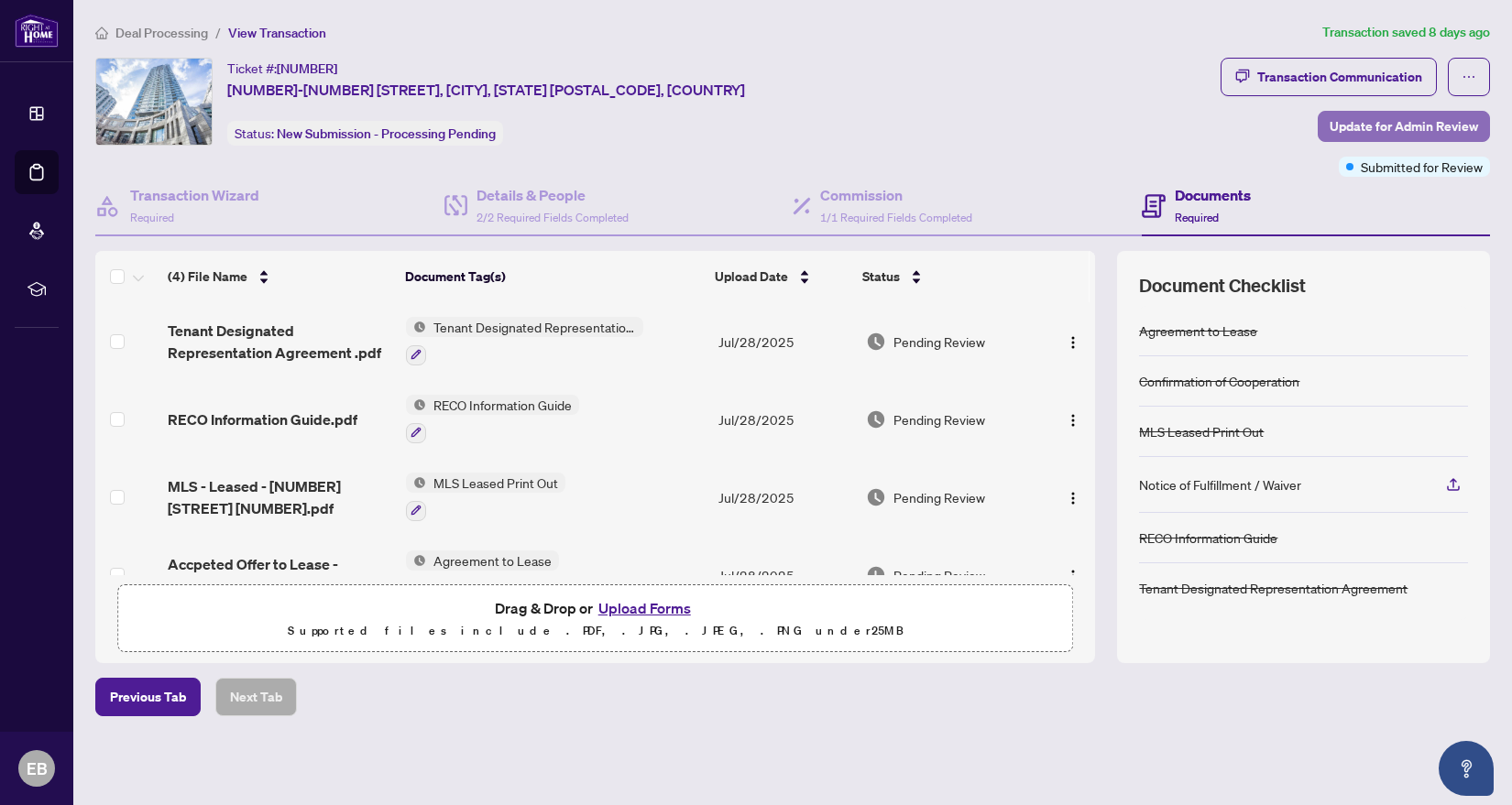 click on "Update for Admin Review" at bounding box center (1404, 126) 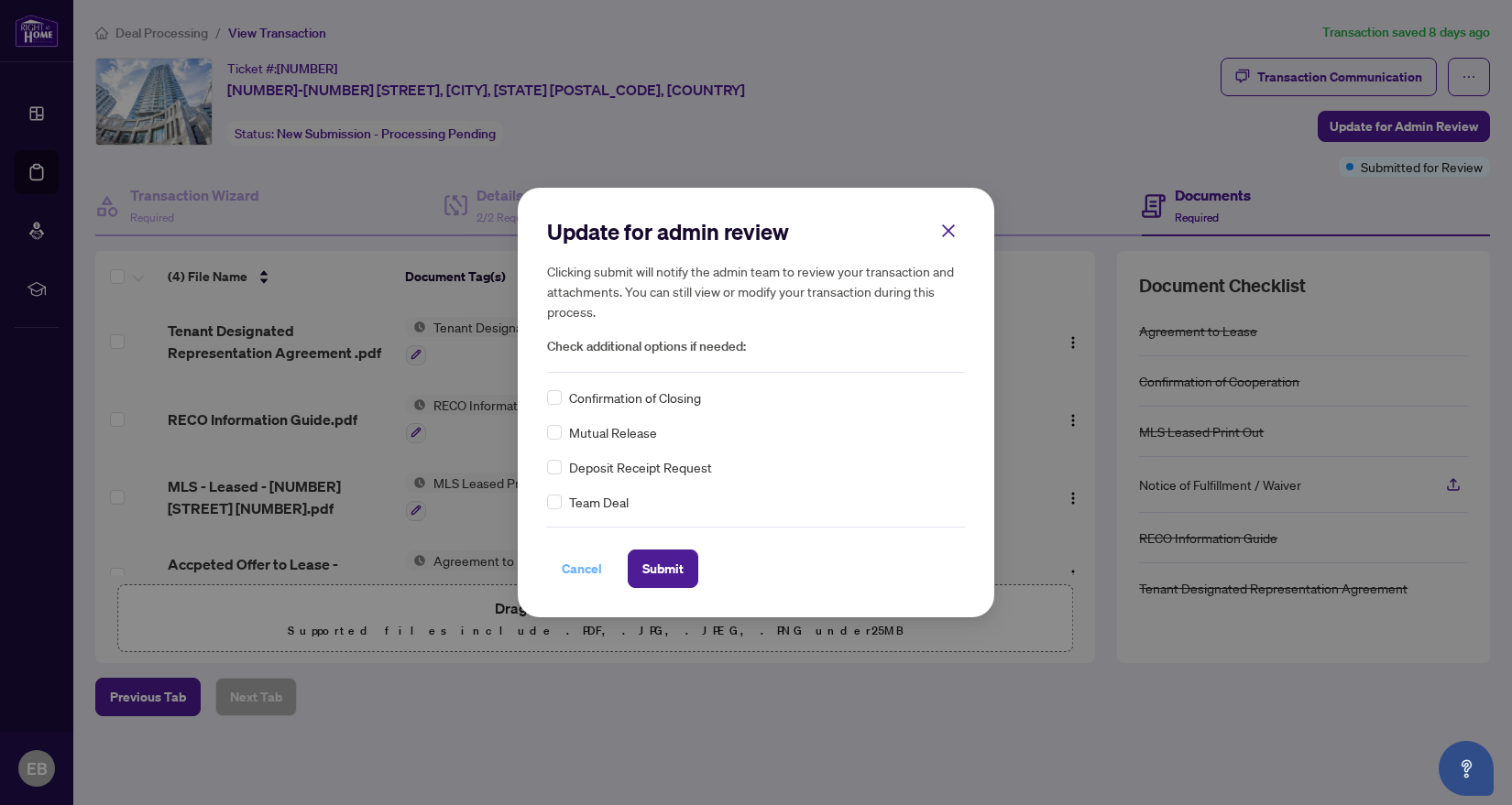 click on "Cancel" at bounding box center (582, 569) 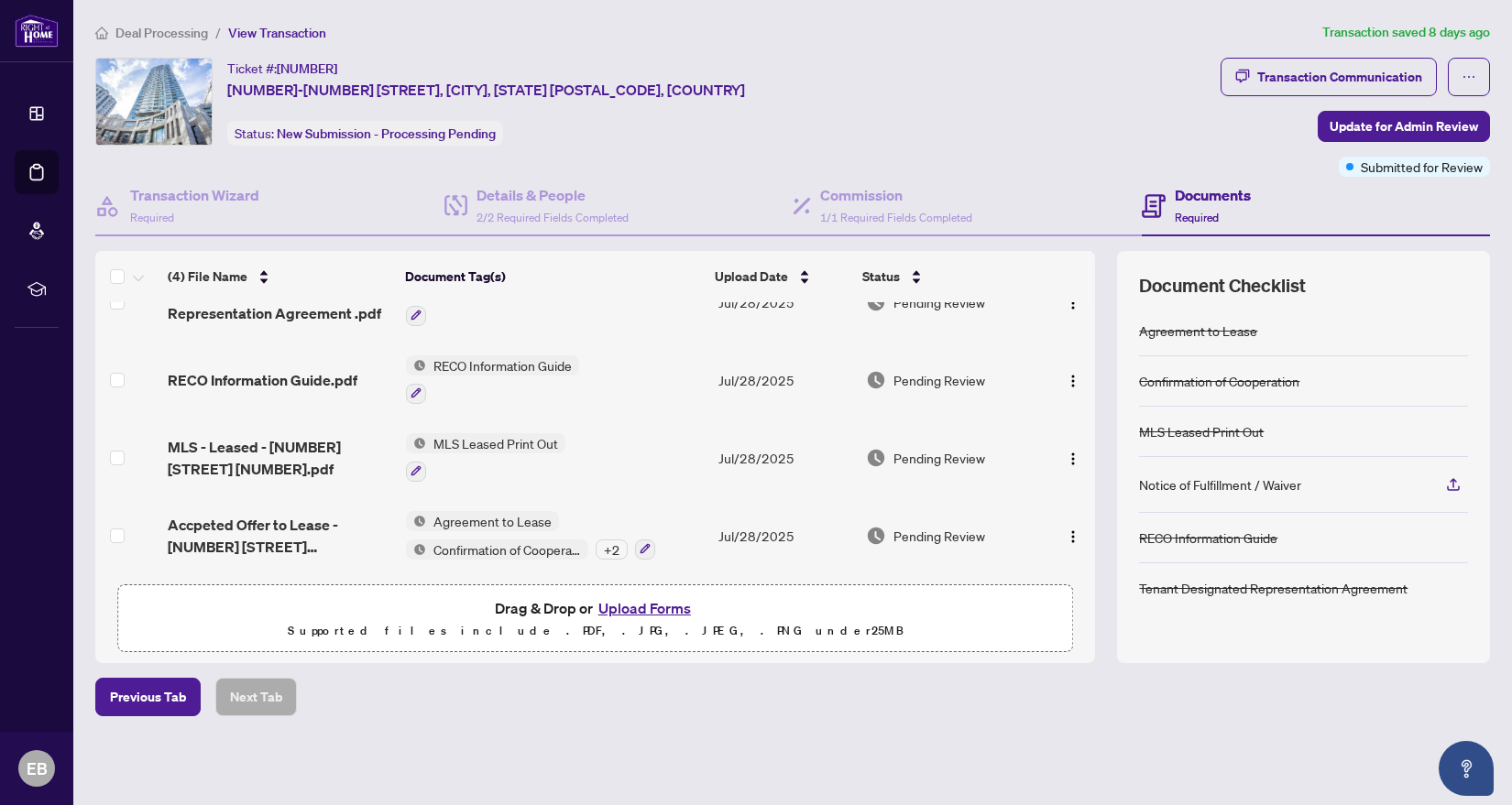 scroll, scrollTop: 0, scrollLeft: 0, axis: both 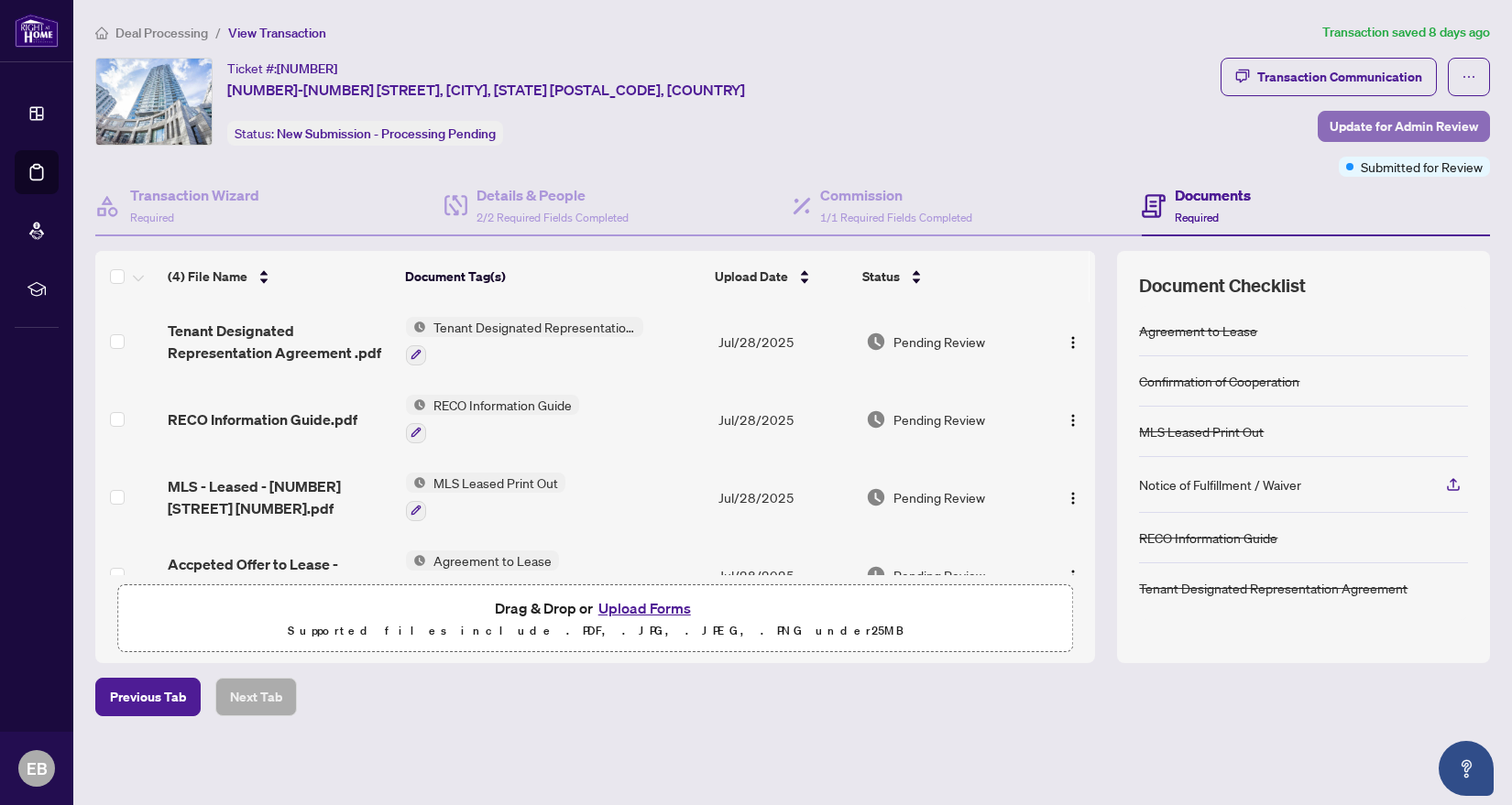 click on "Update for Admin Review" at bounding box center [1404, 126] 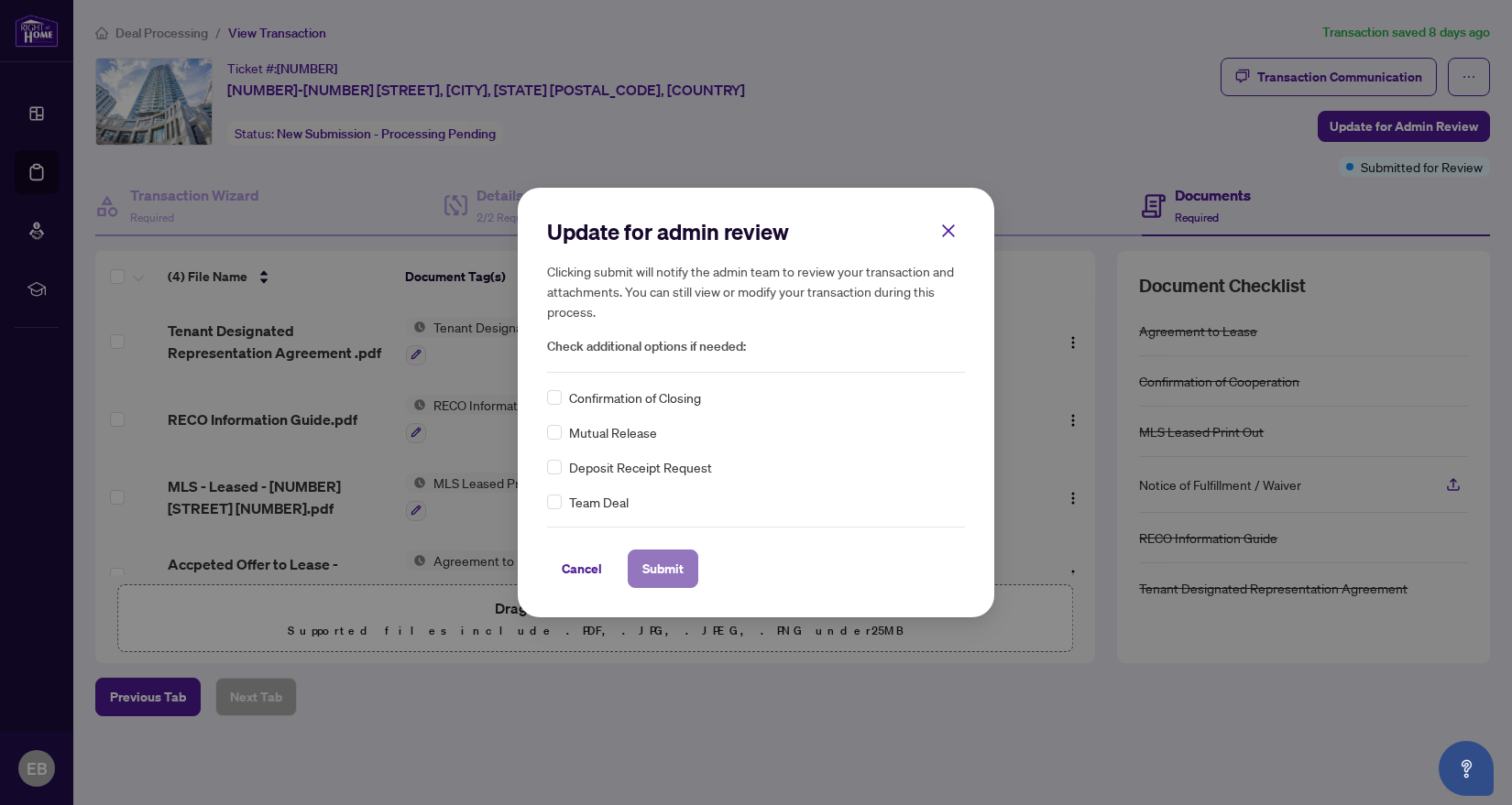 click on "Submit" at bounding box center (663, 569) 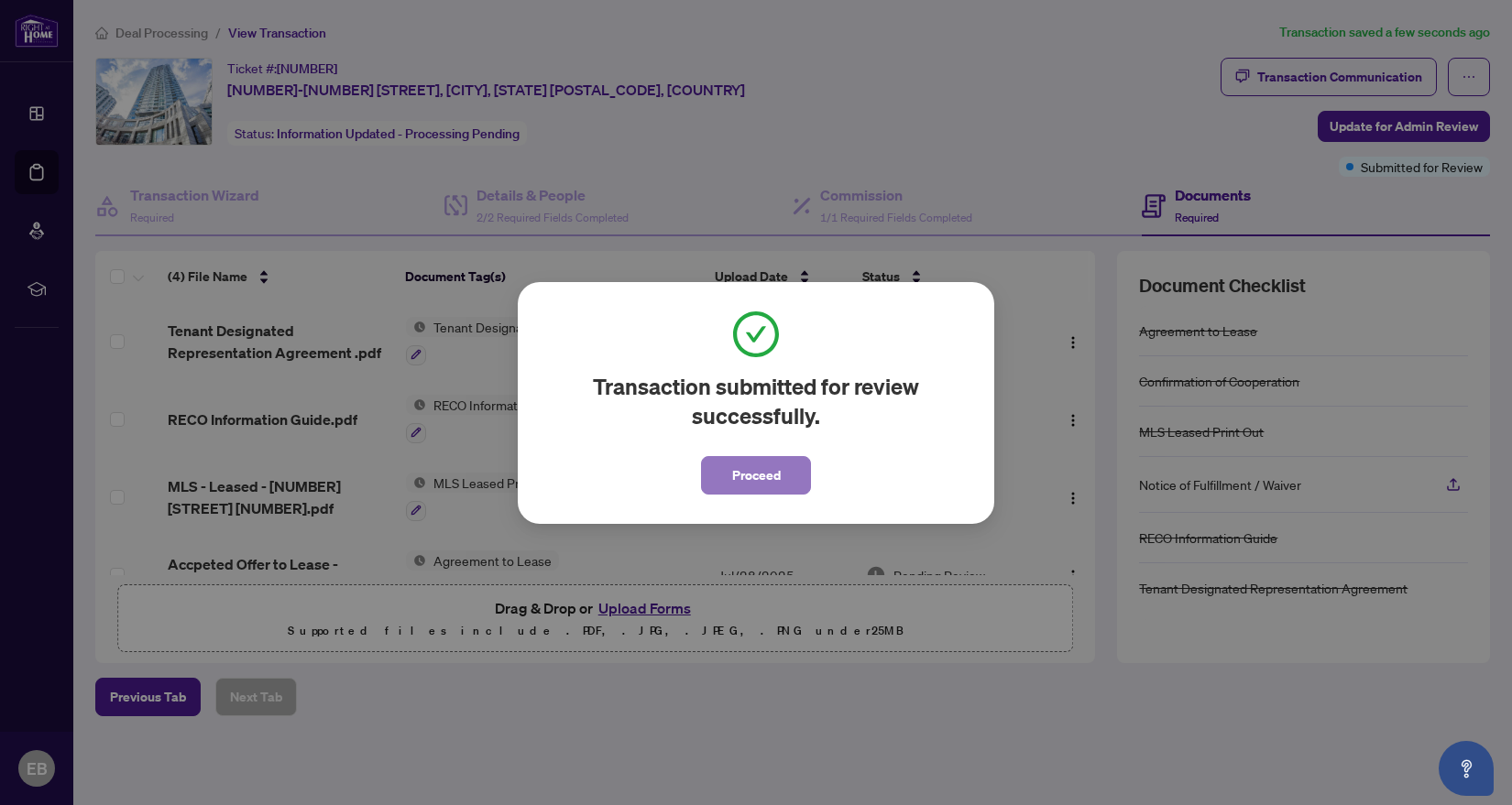 click on "Proceed" at bounding box center (756, 475) 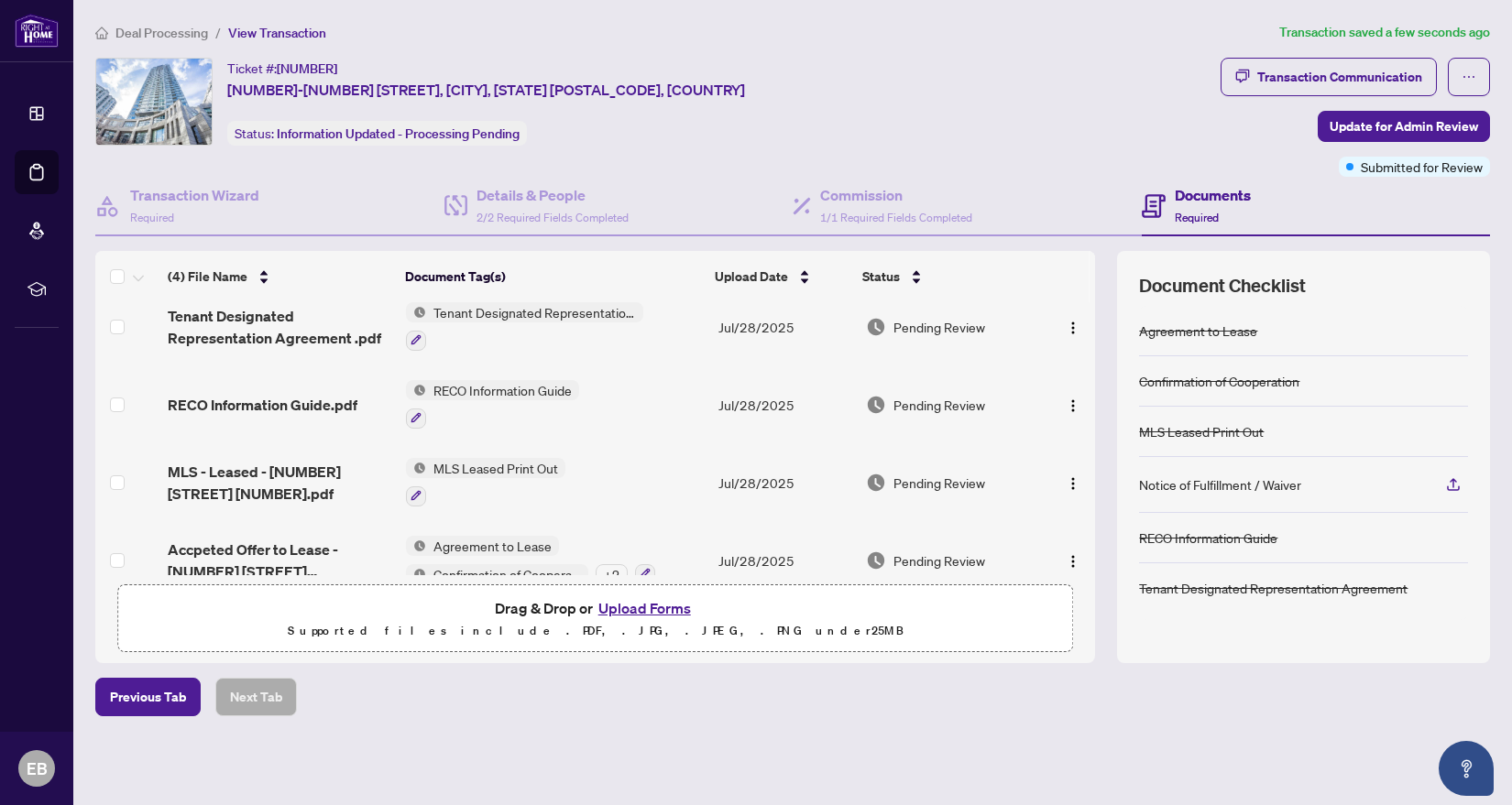 scroll, scrollTop: 0, scrollLeft: 0, axis: both 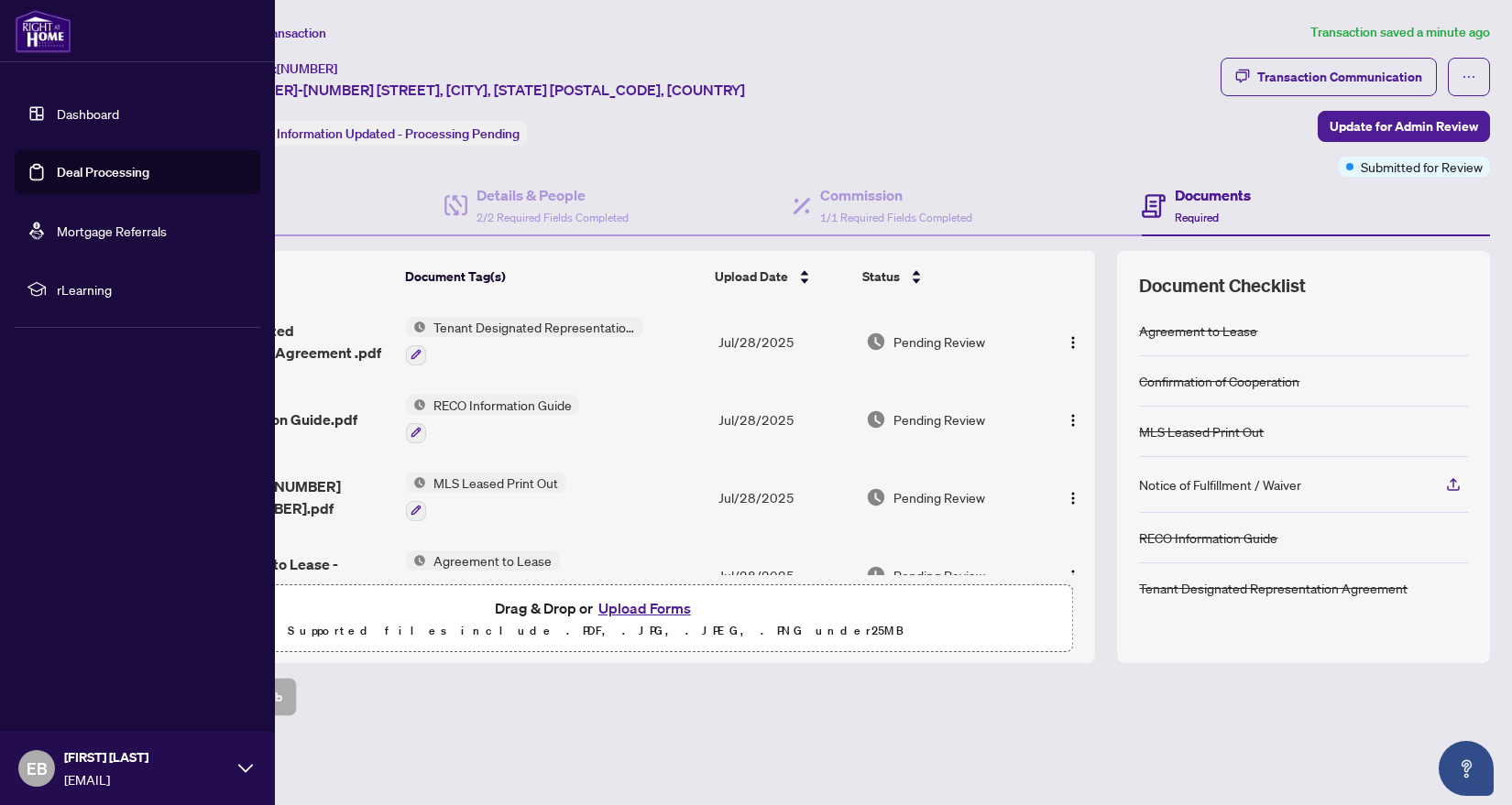 click on "Dashboard" at bounding box center [88, 114] 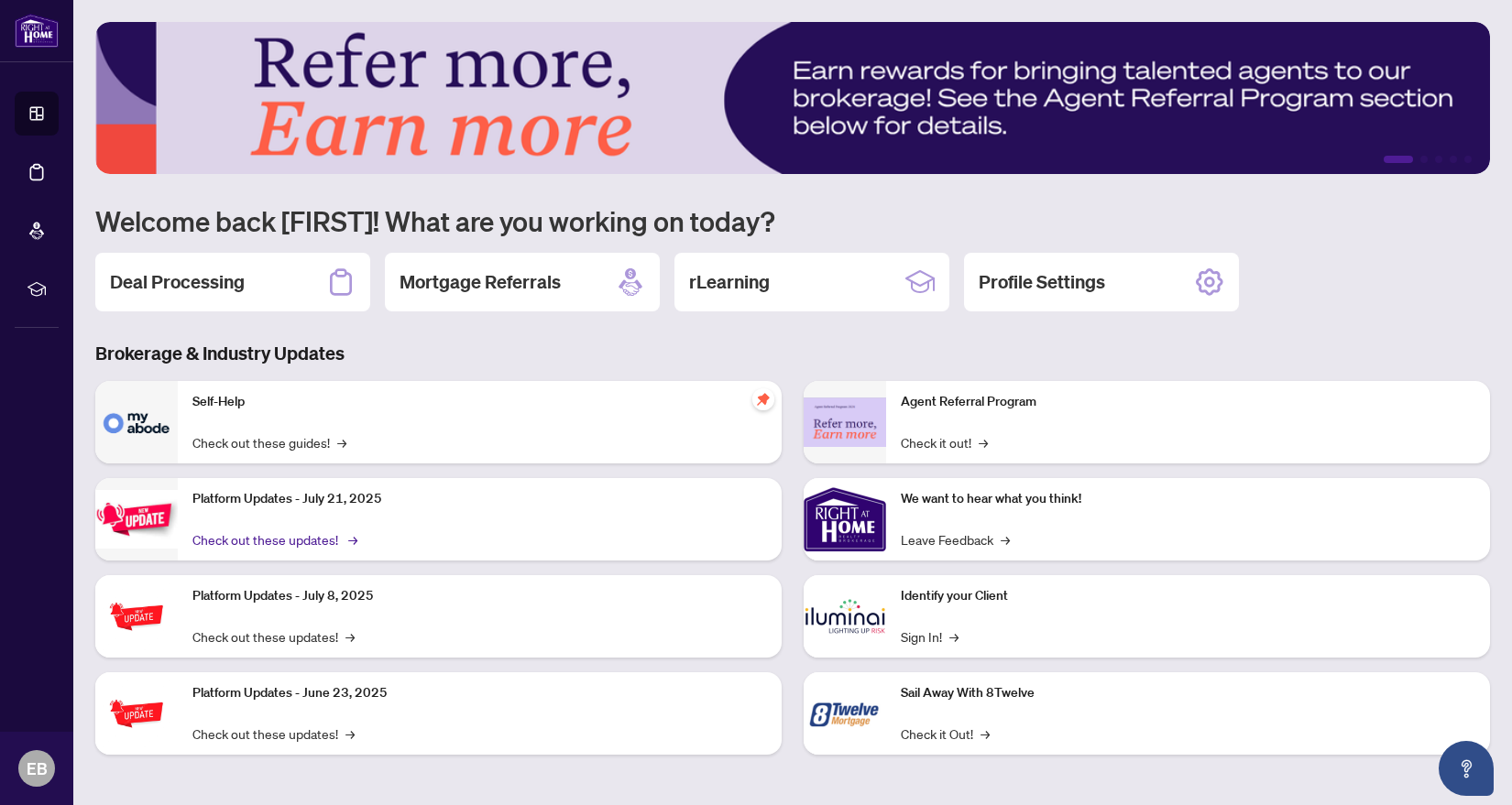 click on "Check out these updates! →" at bounding box center (273, 539) 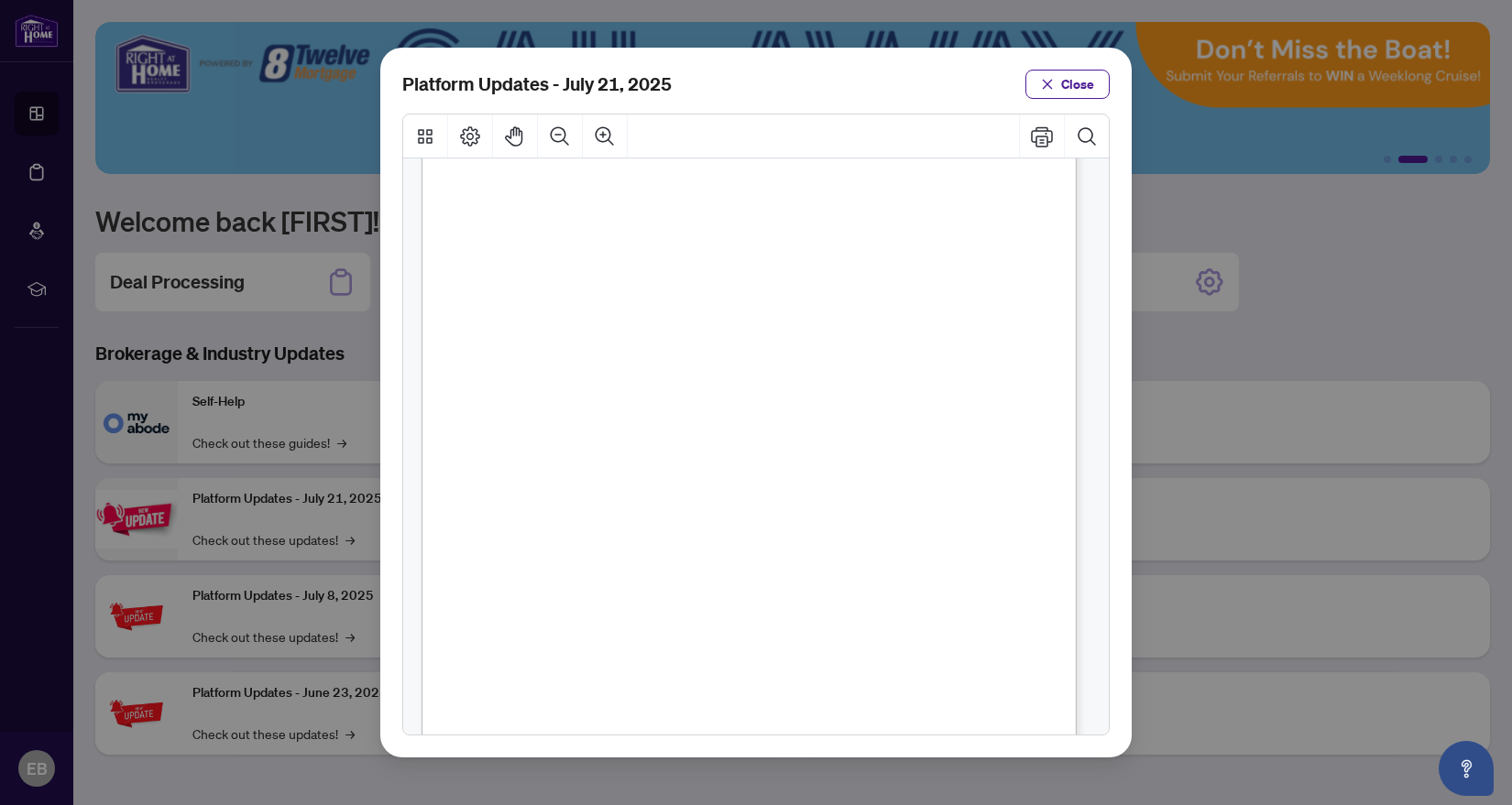 scroll, scrollTop: 0, scrollLeft: 0, axis: both 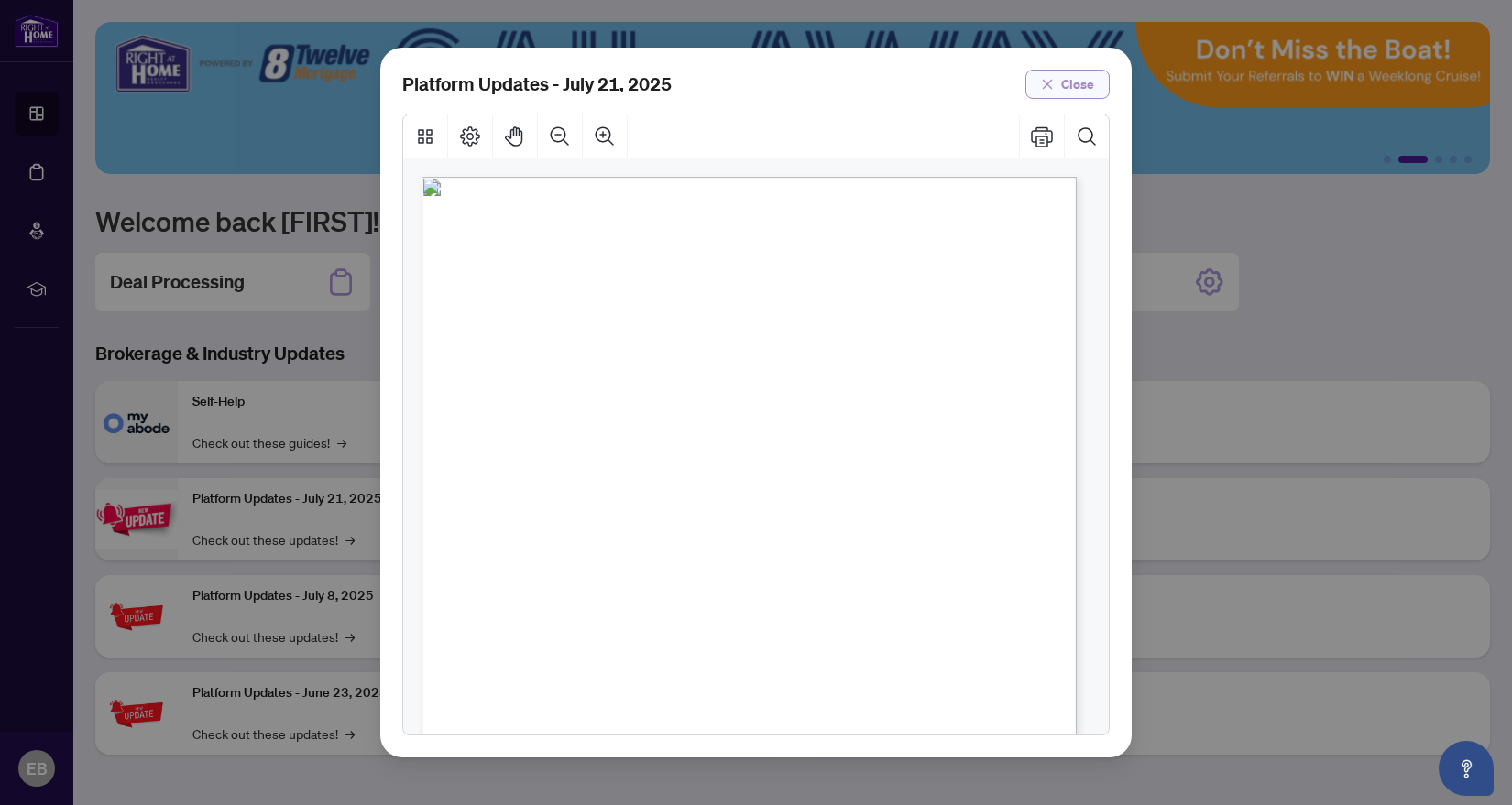 click on "Close" at bounding box center [1078, 84] 